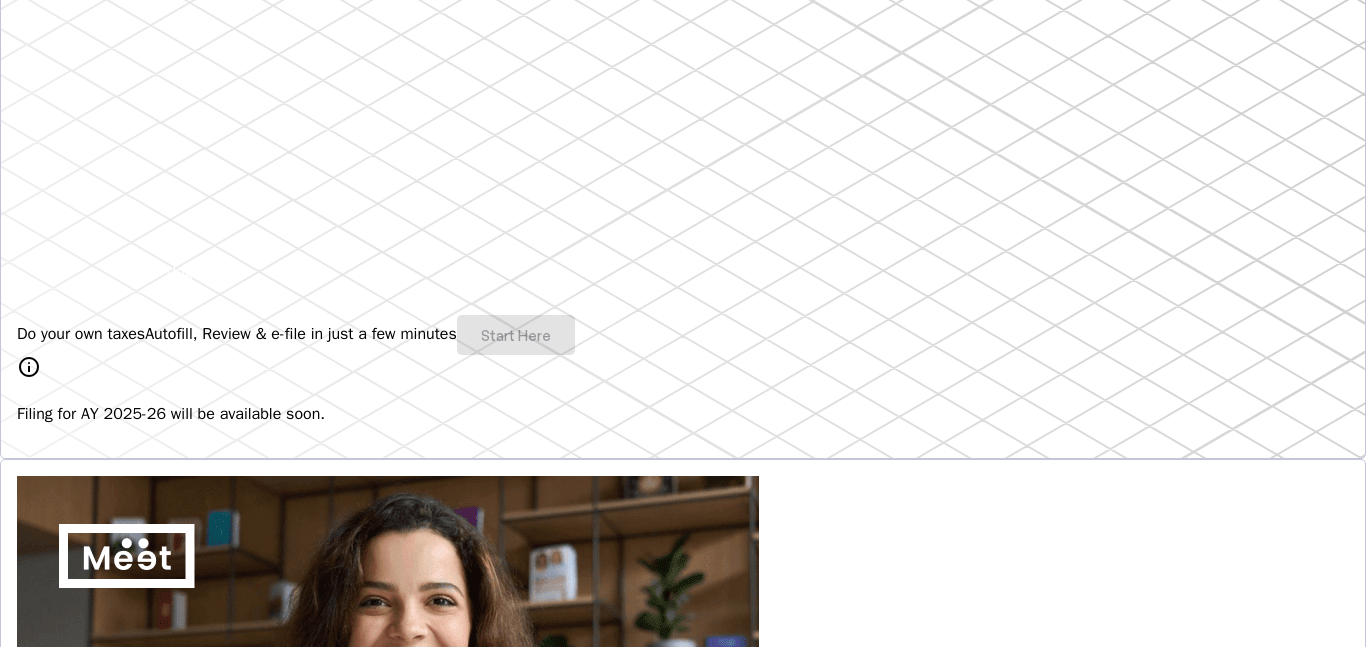 scroll, scrollTop: 0, scrollLeft: 0, axis: both 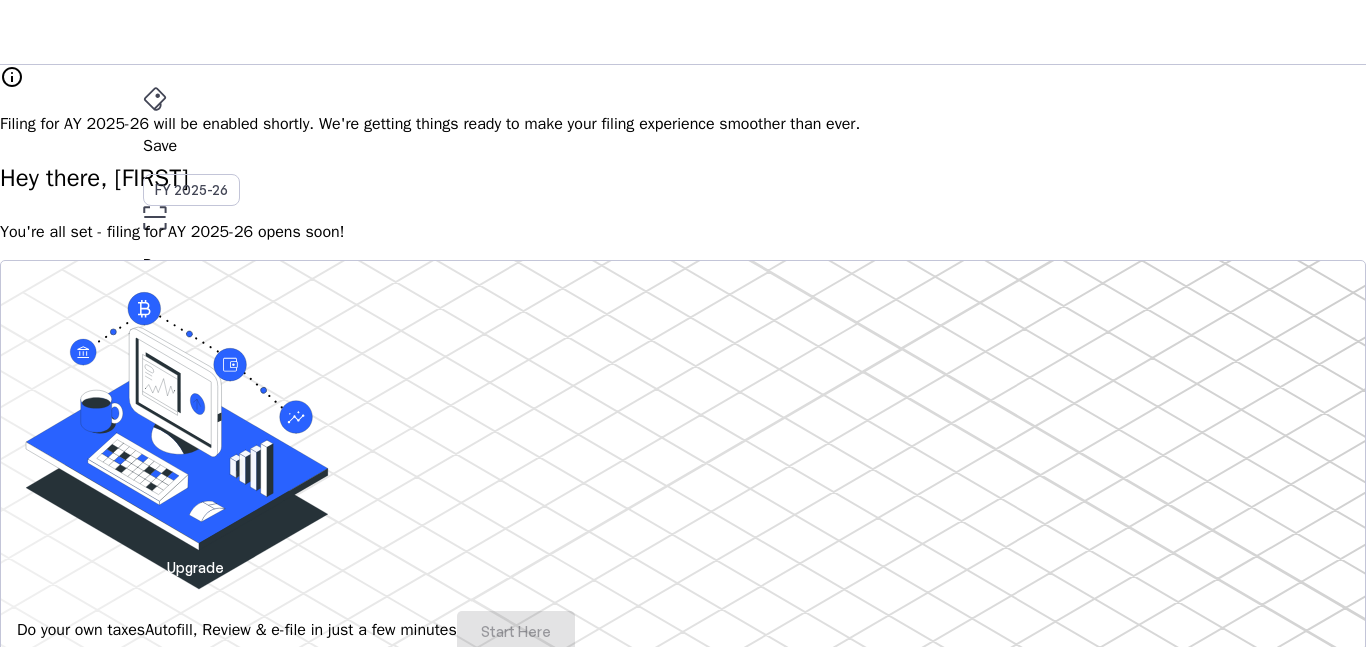 click on "AB" at bounding box center (159, 531) 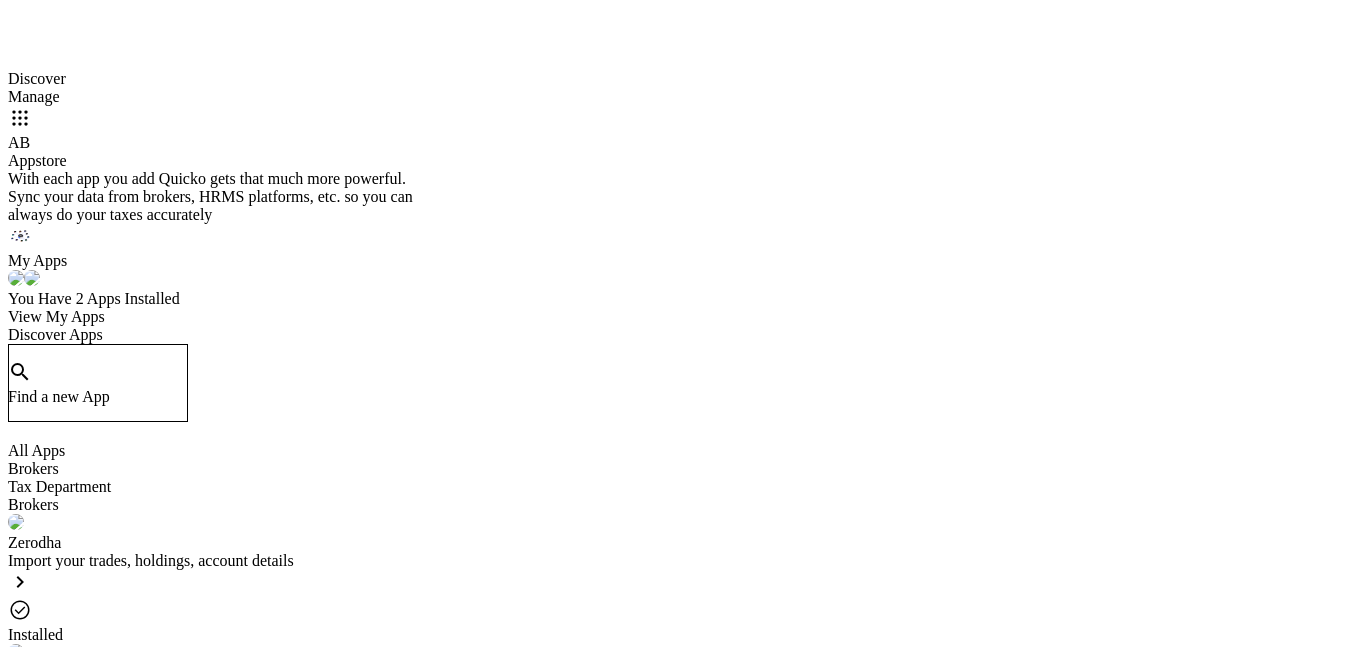 scroll, scrollTop: 0, scrollLeft: 0, axis: both 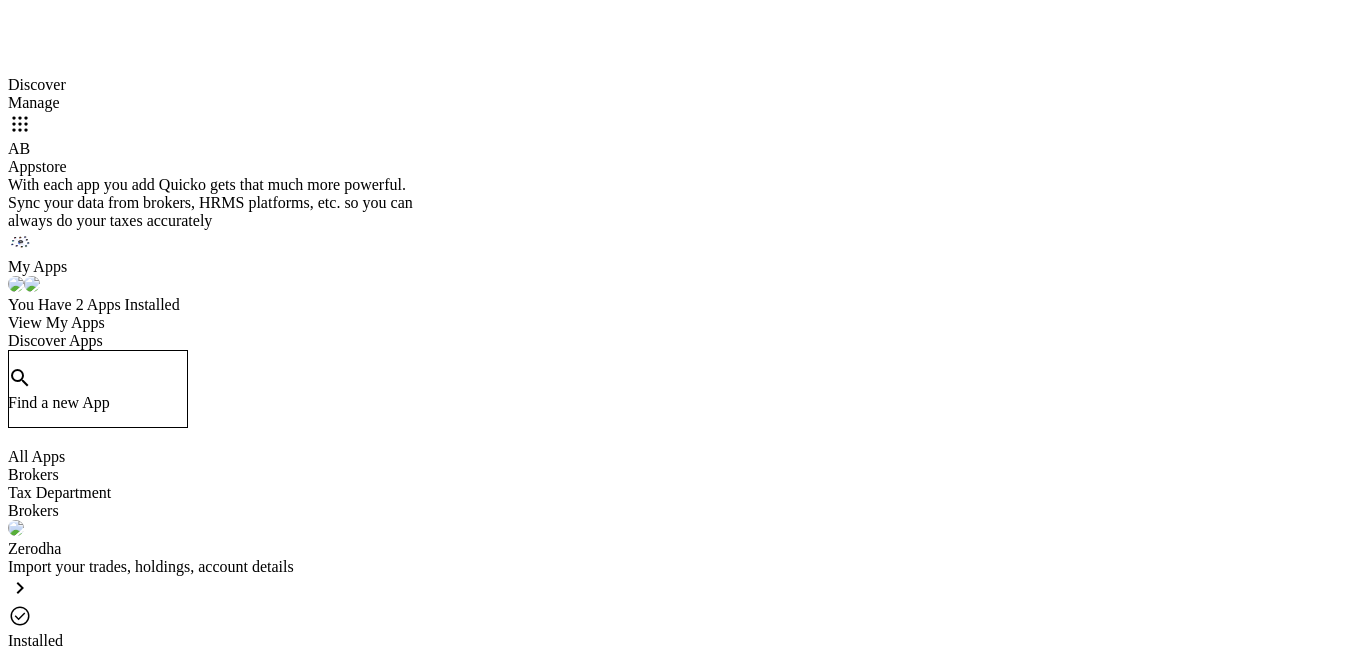 click on "apps" at bounding box center (20, 124) 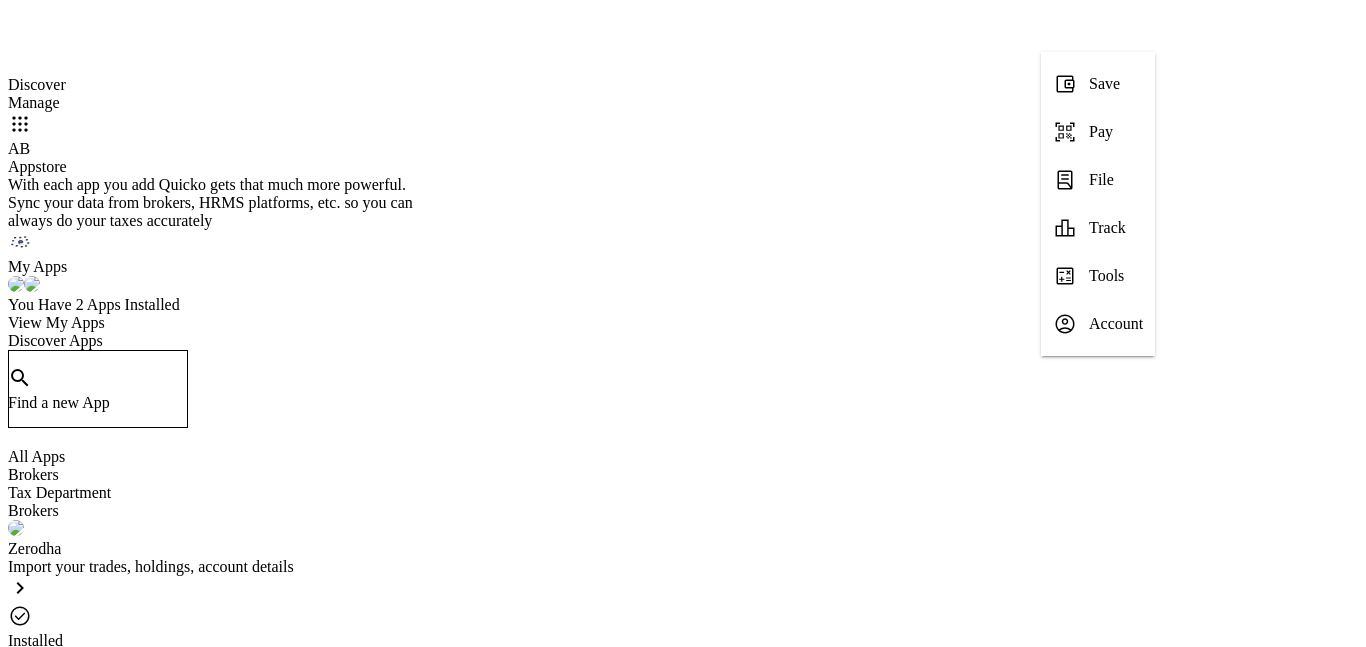 click at bounding box center [683, 323] 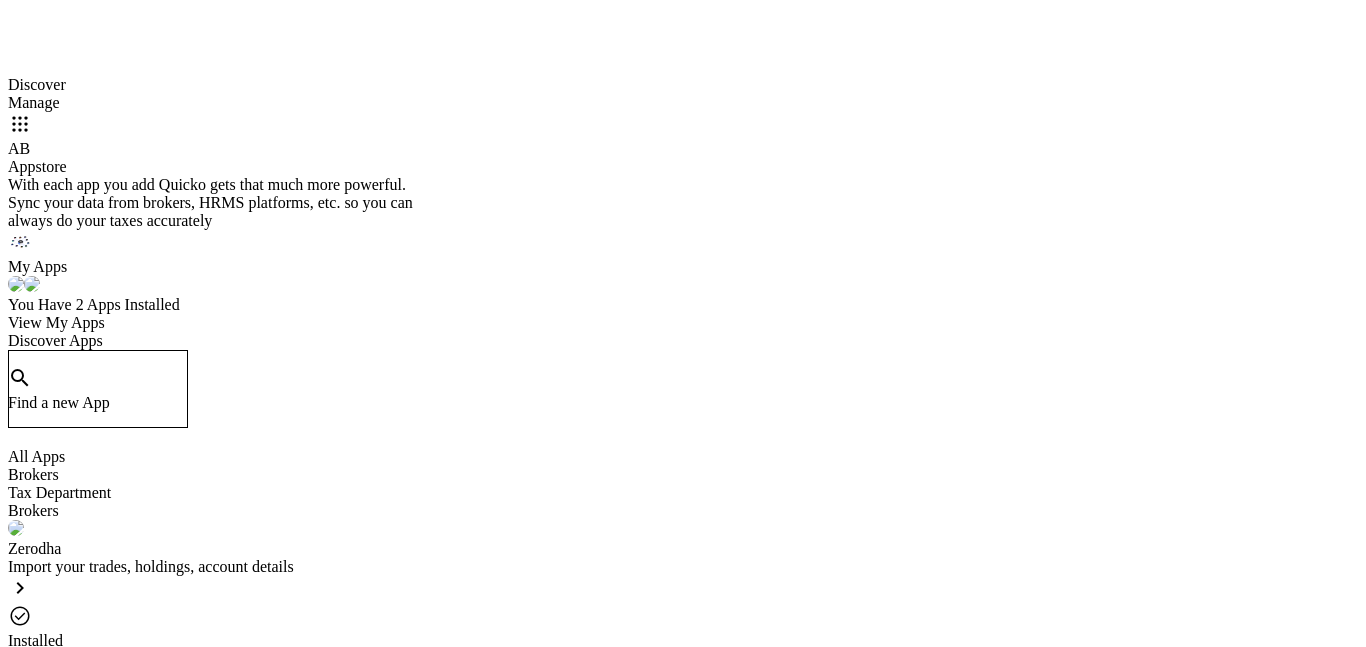 click on "Manage" at bounding box center (683, 103) 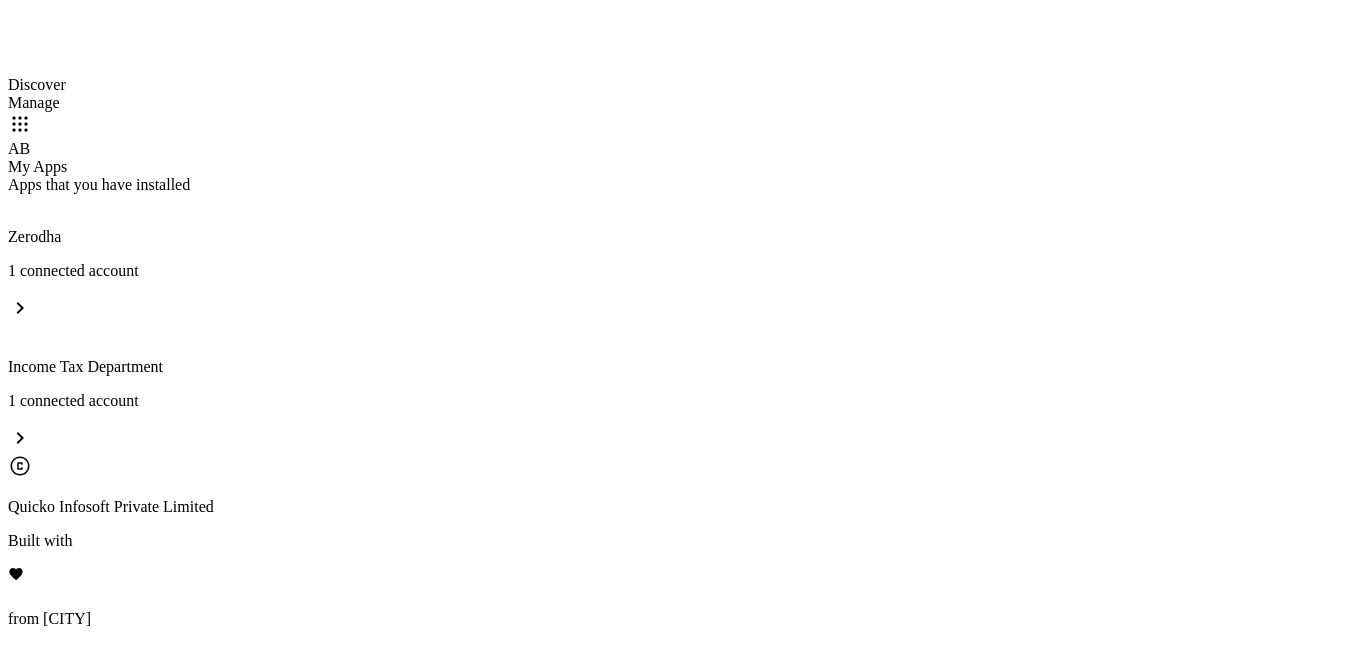 click on "Zerodha   1 connected account  chevron_right" at bounding box center [683, 259] 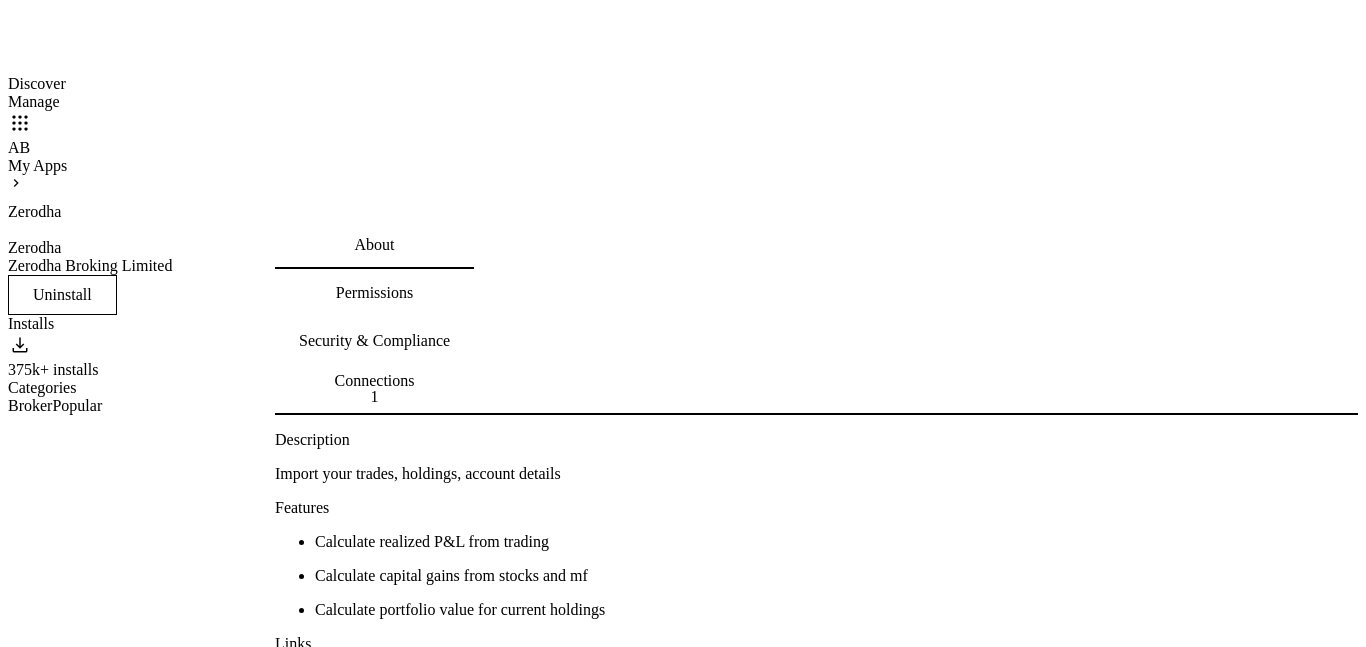 scroll, scrollTop: 0, scrollLeft: 0, axis: both 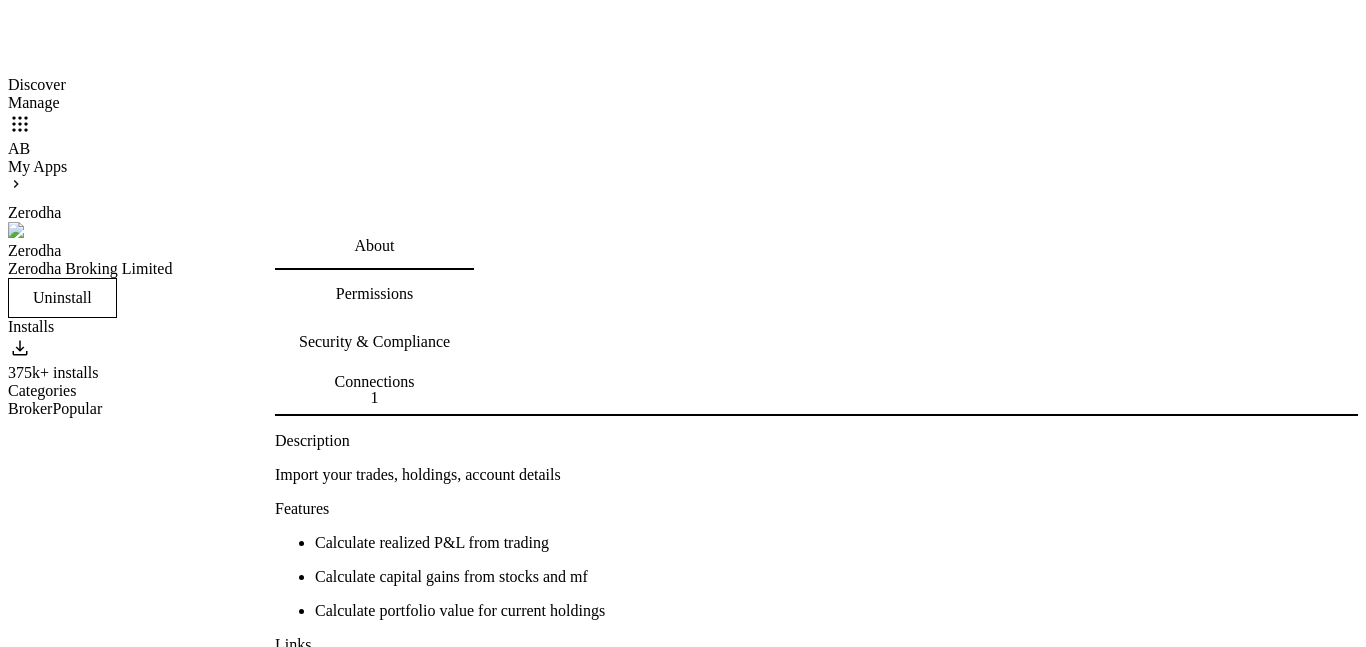 click on "AB" at bounding box center (683, 149) 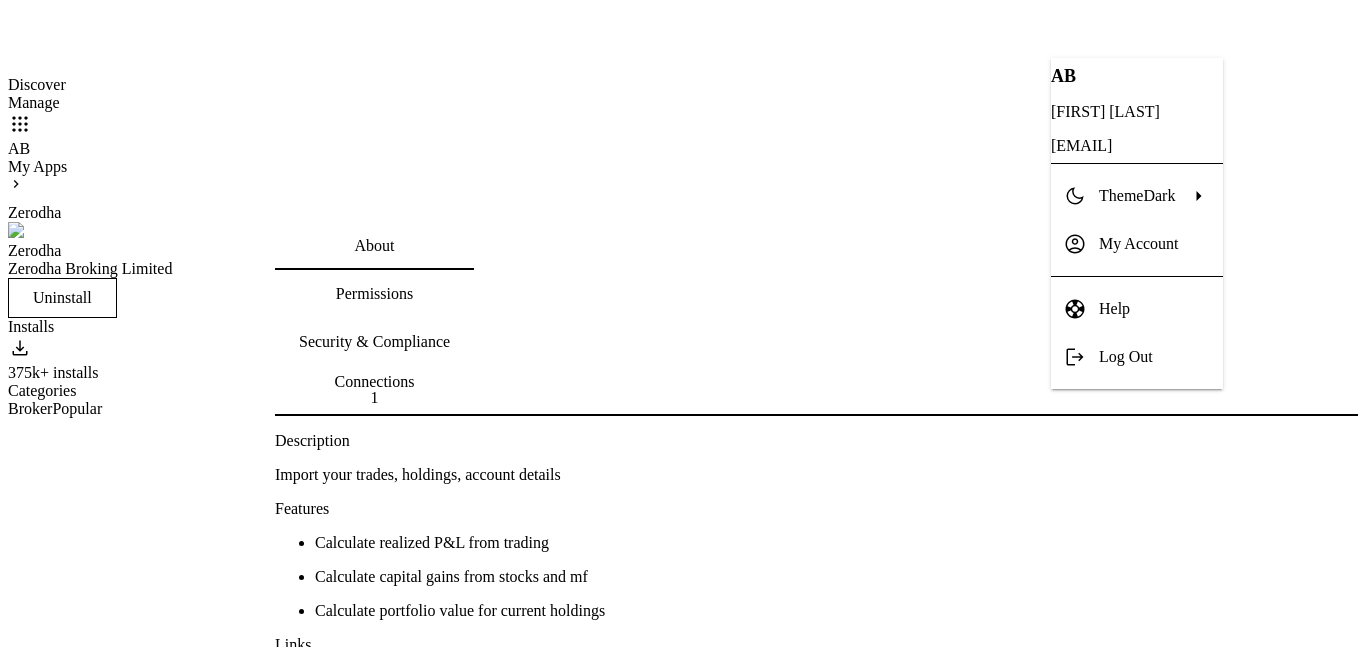 click at bounding box center [683, 323] 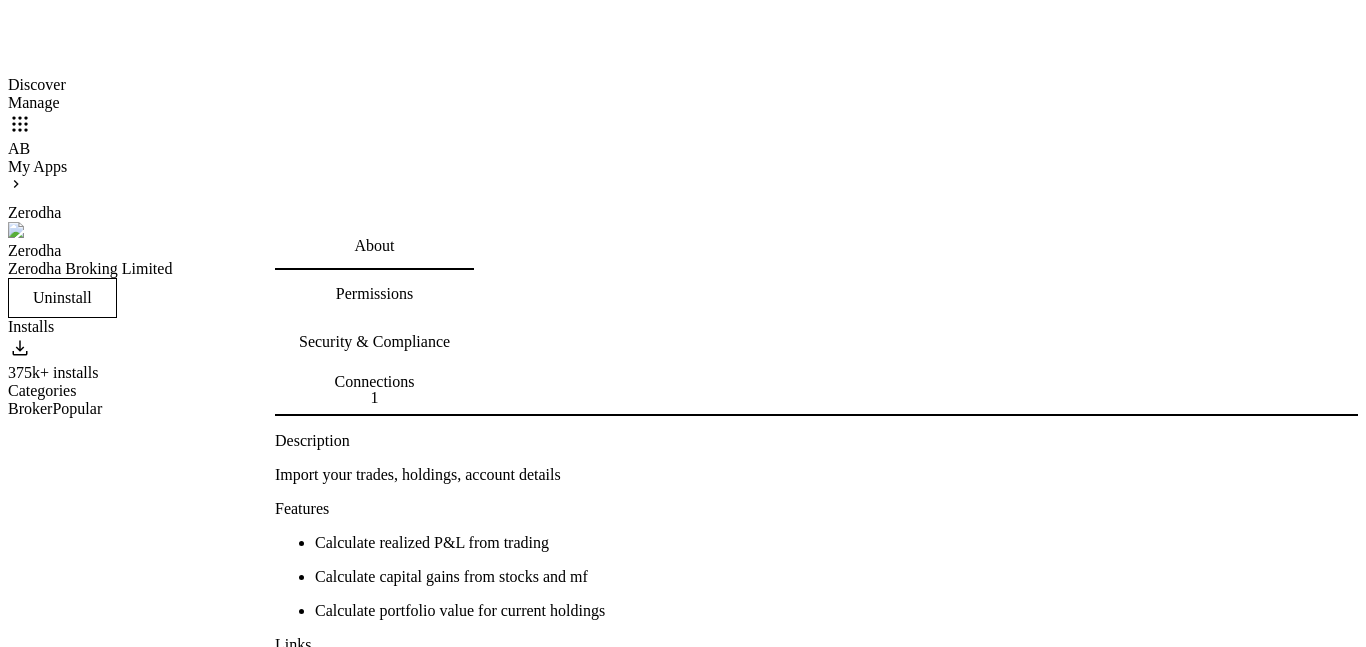click on "Permissions" at bounding box center (374, 294) 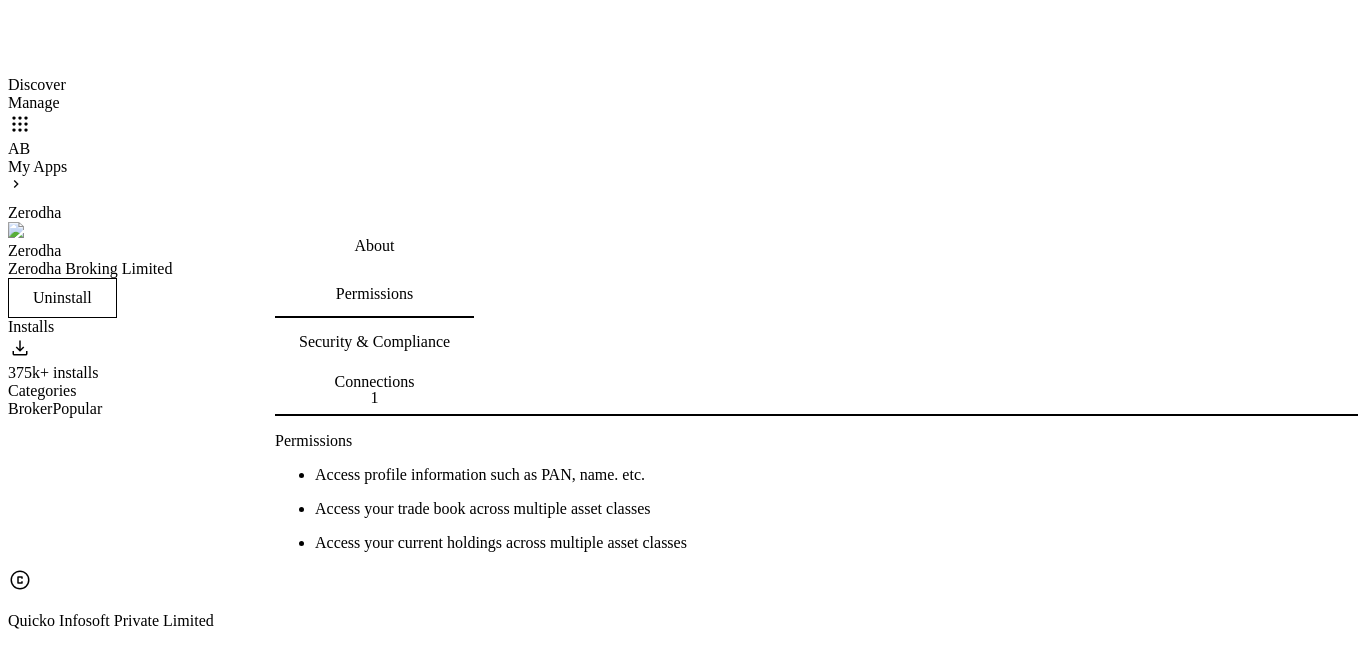 click on "Security & Compliance" at bounding box center (374, 342) 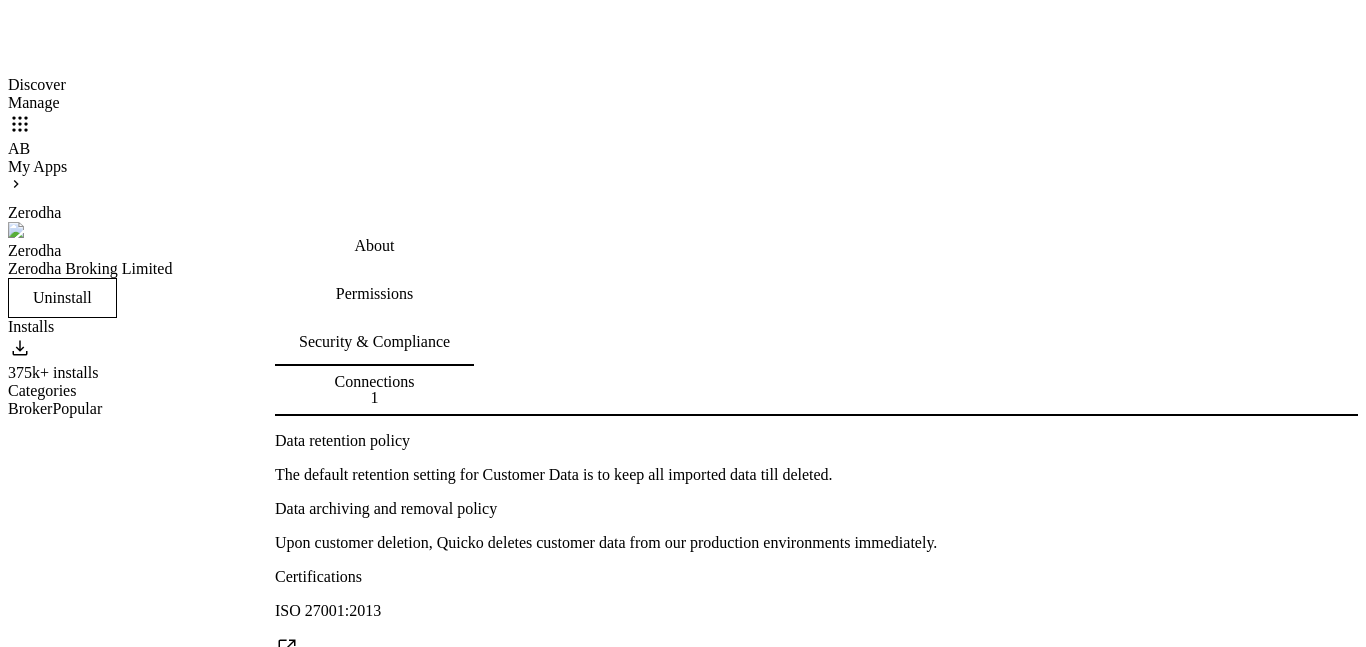 click on "Connections" at bounding box center [375, 381] 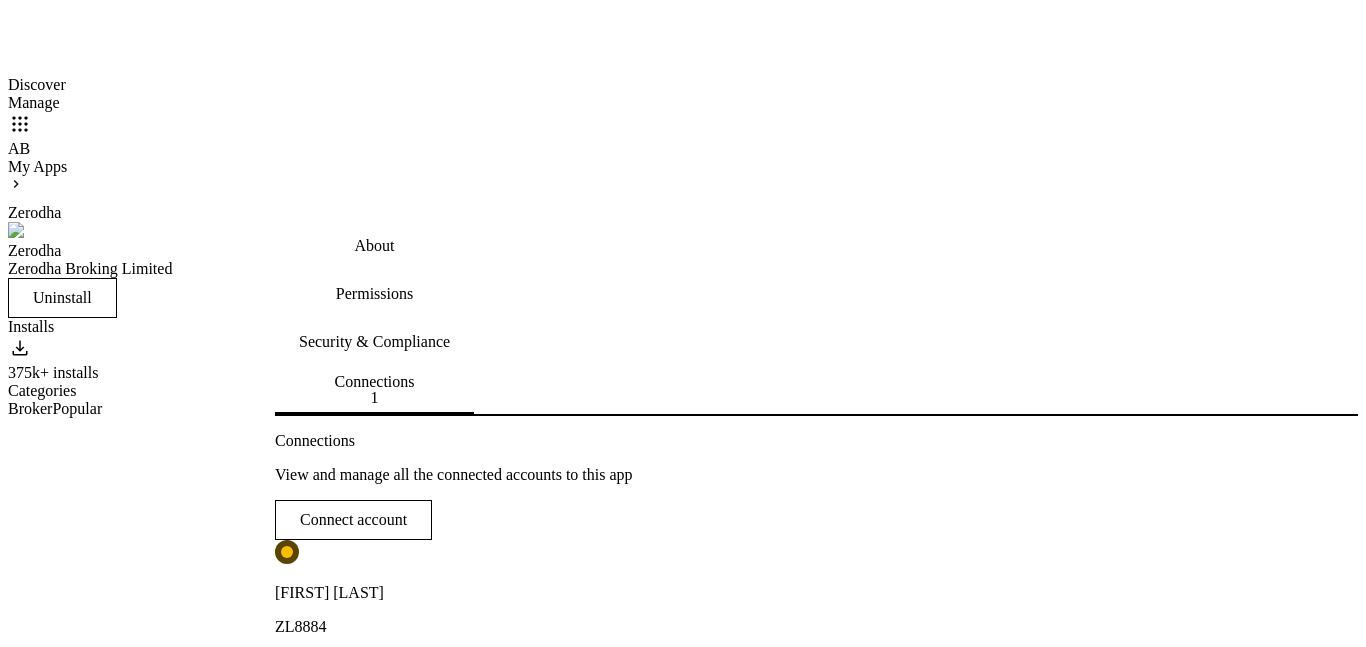 click at bounding box center [142, 40] 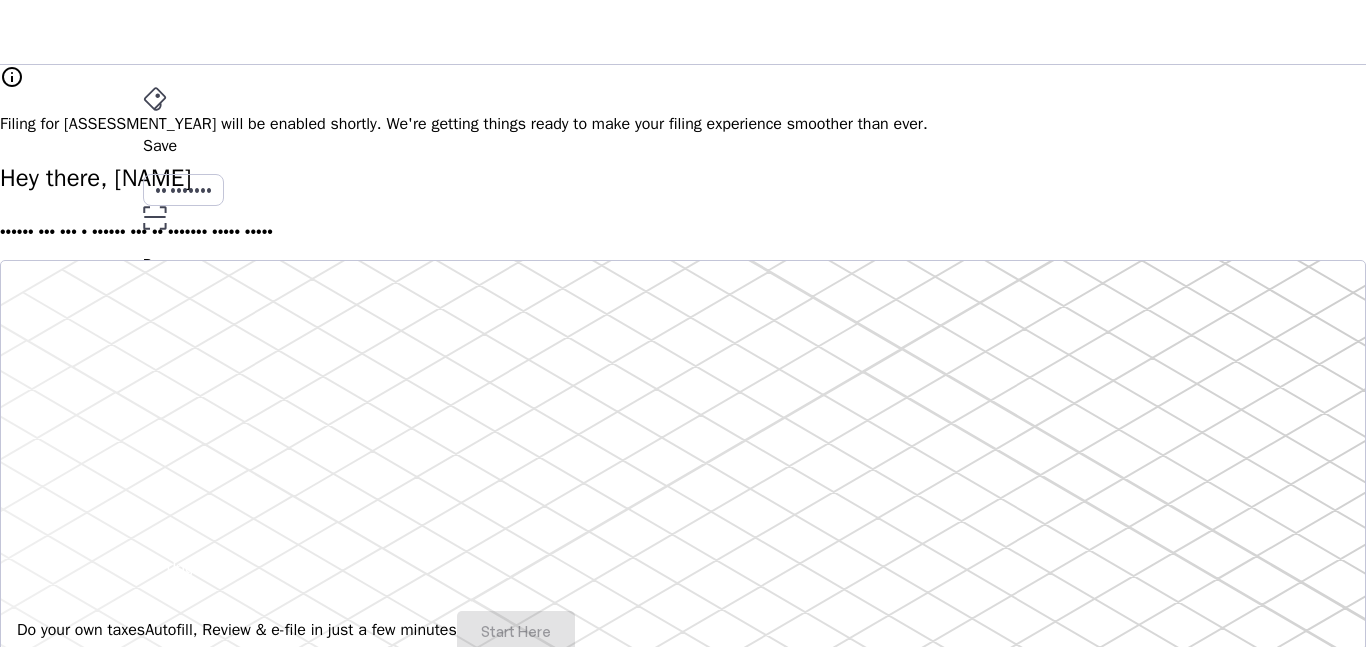 scroll, scrollTop: 0, scrollLeft: 0, axis: both 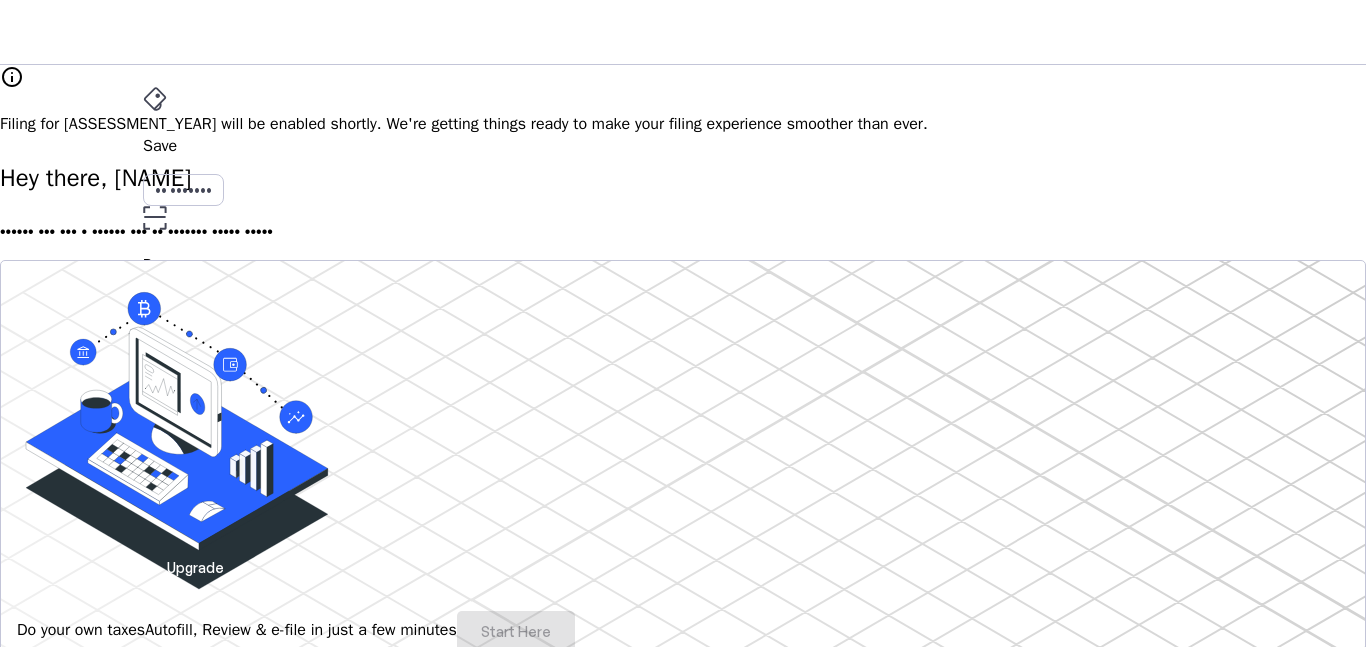 click on "Save FY 2025-26" at bounding box center [683, 146] 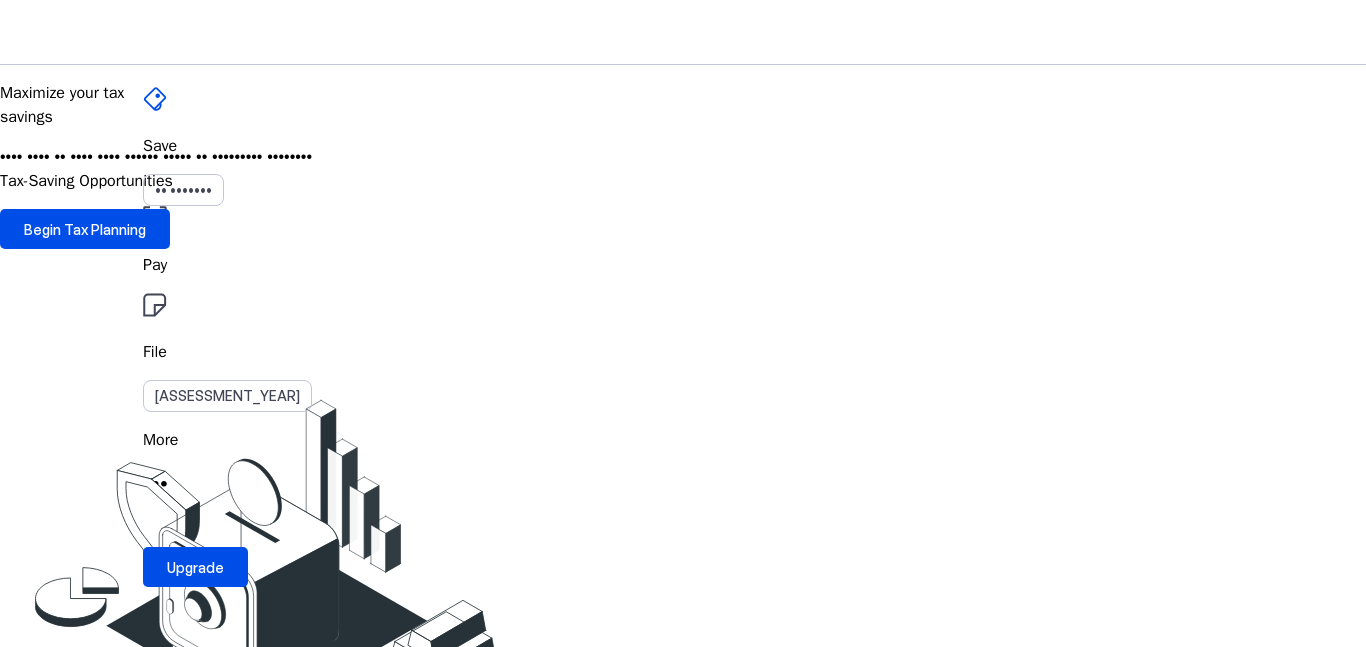 click at bounding box center [155, 218] 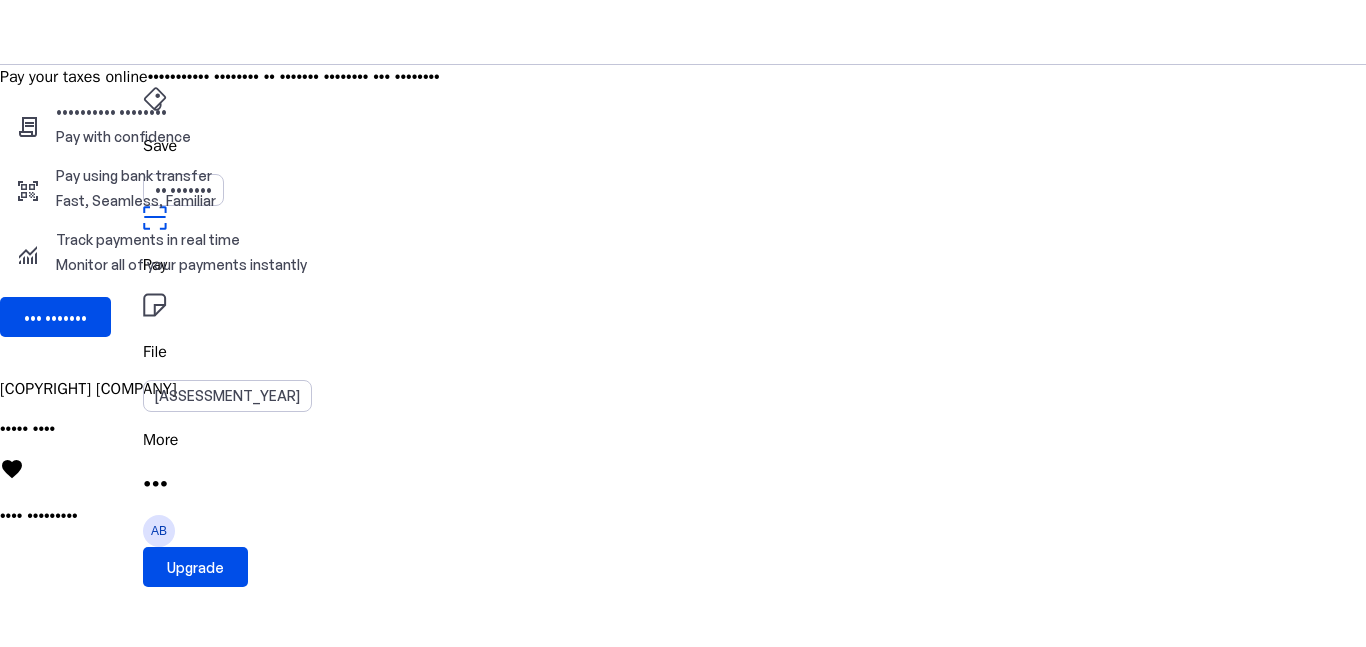 scroll, scrollTop: 100, scrollLeft: 0, axis: vertical 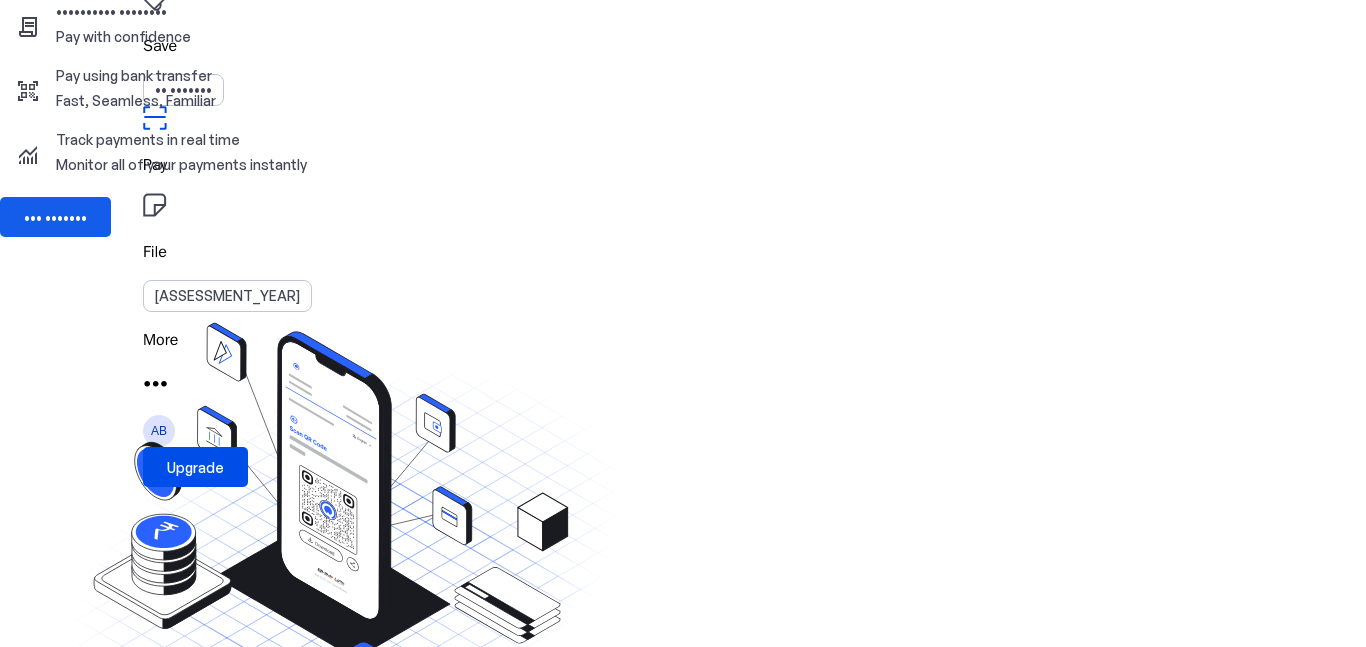 click on "••• •••••••" at bounding box center [55, 217] 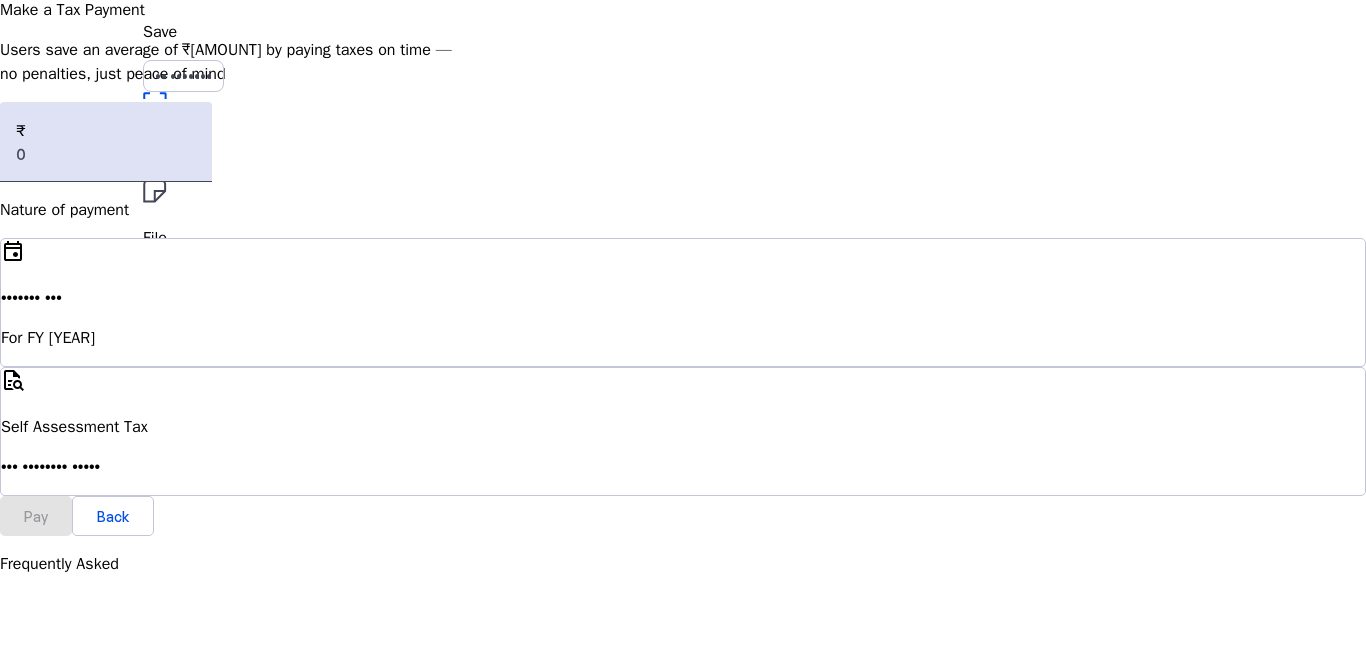scroll, scrollTop: 124, scrollLeft: 0, axis: vertical 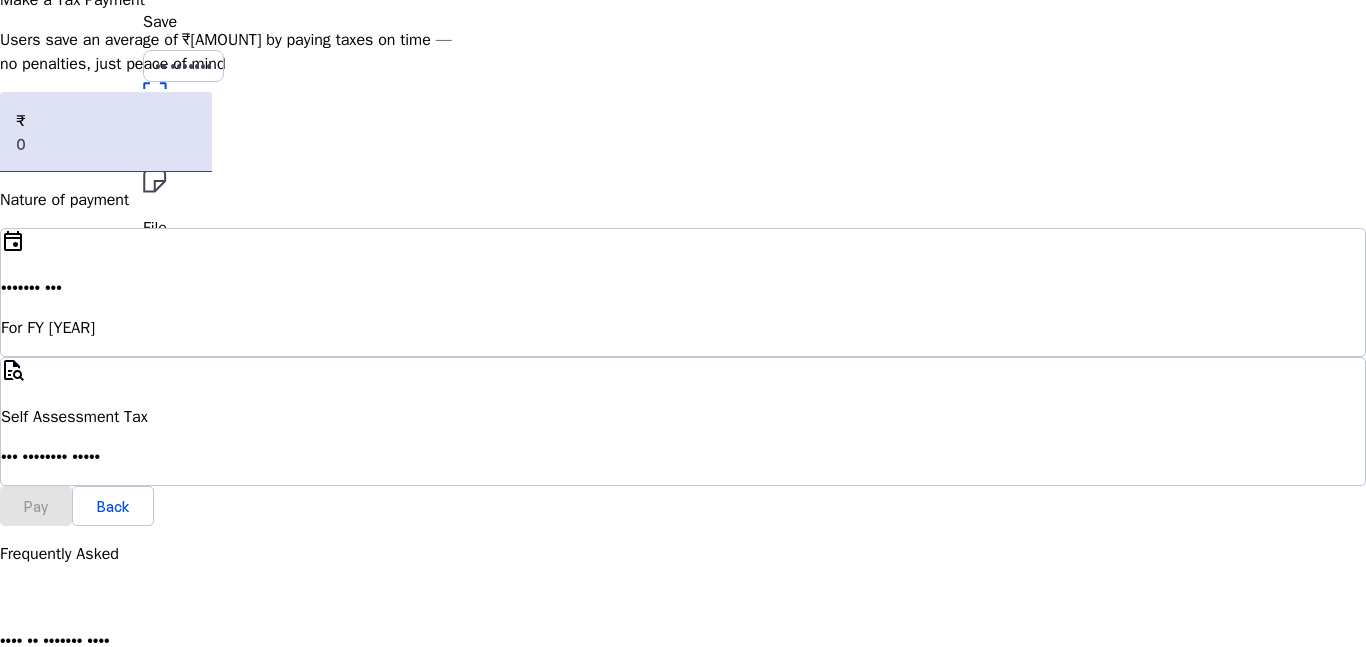 click on "quick_reference_all Self Assessment Tax For previous years" at bounding box center [683, 421] 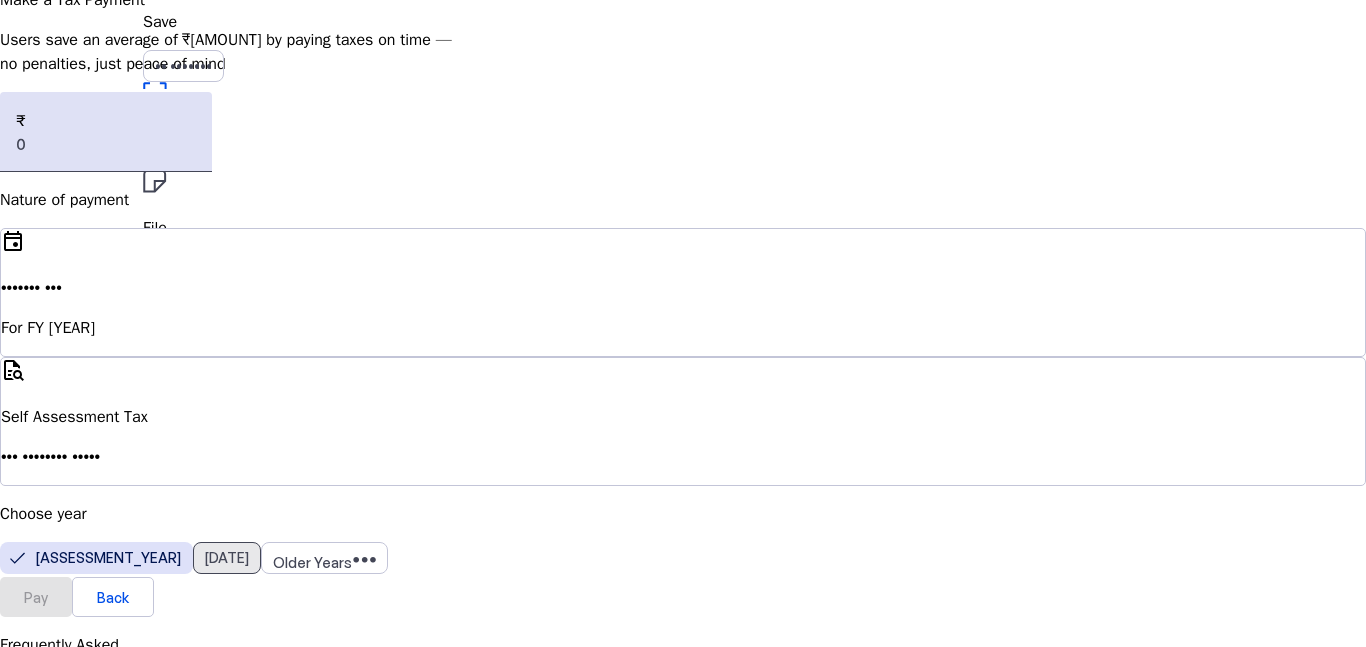 click on "[DATE]" at bounding box center (227, 558) 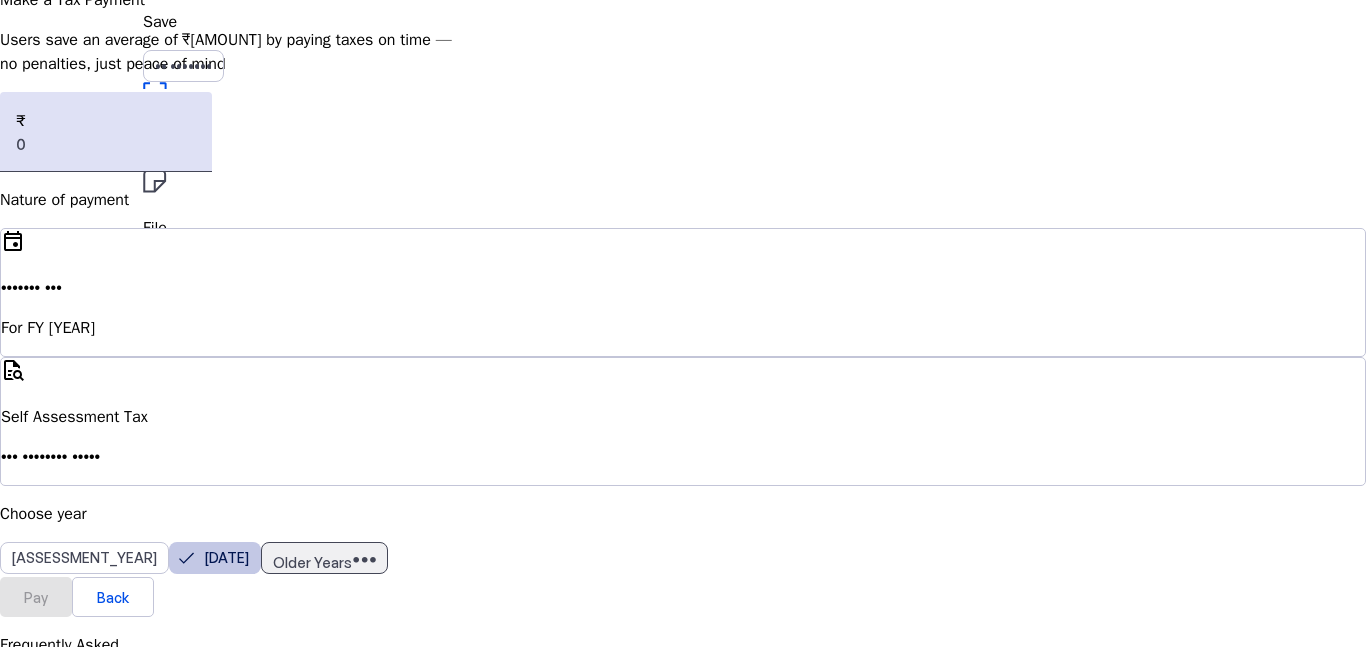 click on "Older Years" at bounding box center [312, 562] 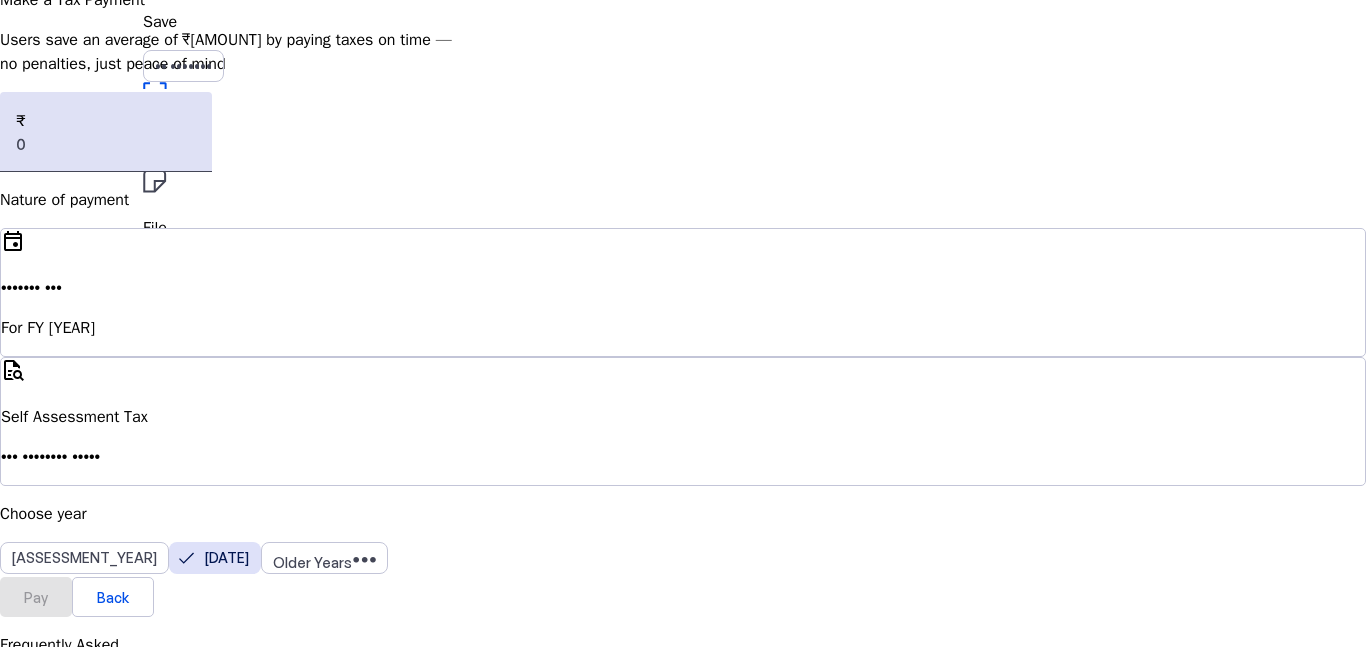 click at bounding box center [683, 1221] 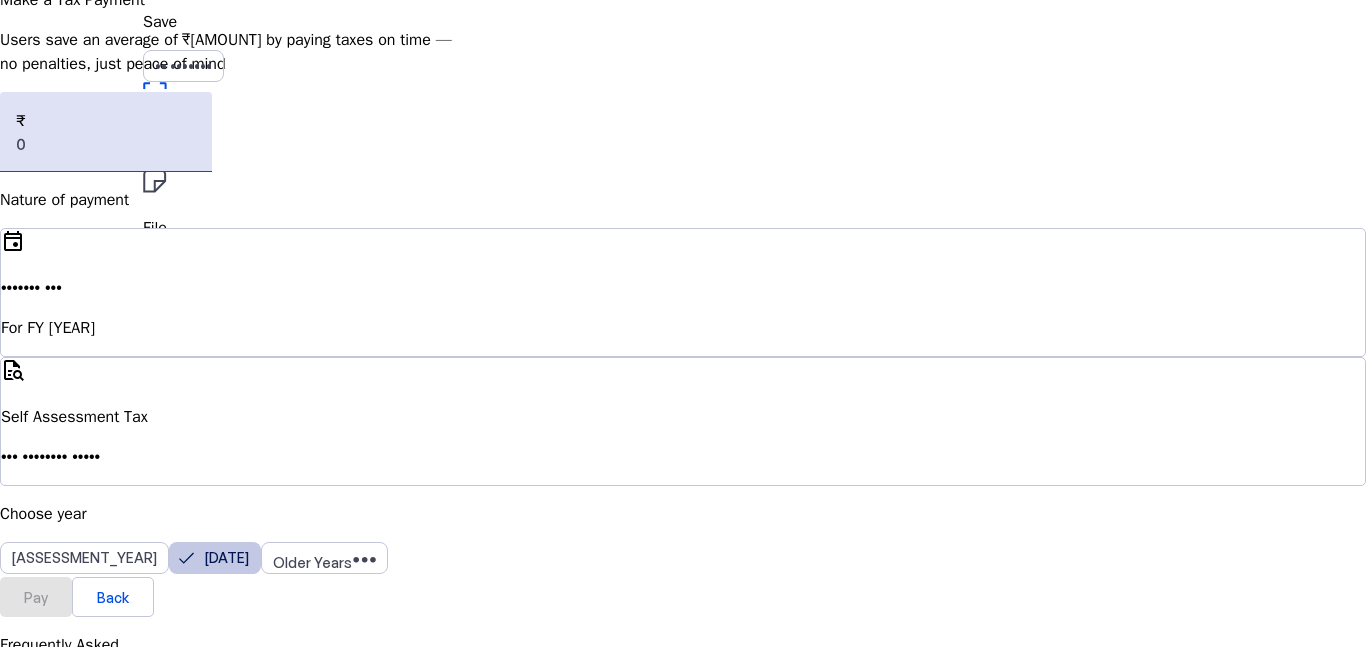 click on "[DATE]" at bounding box center [227, 557] 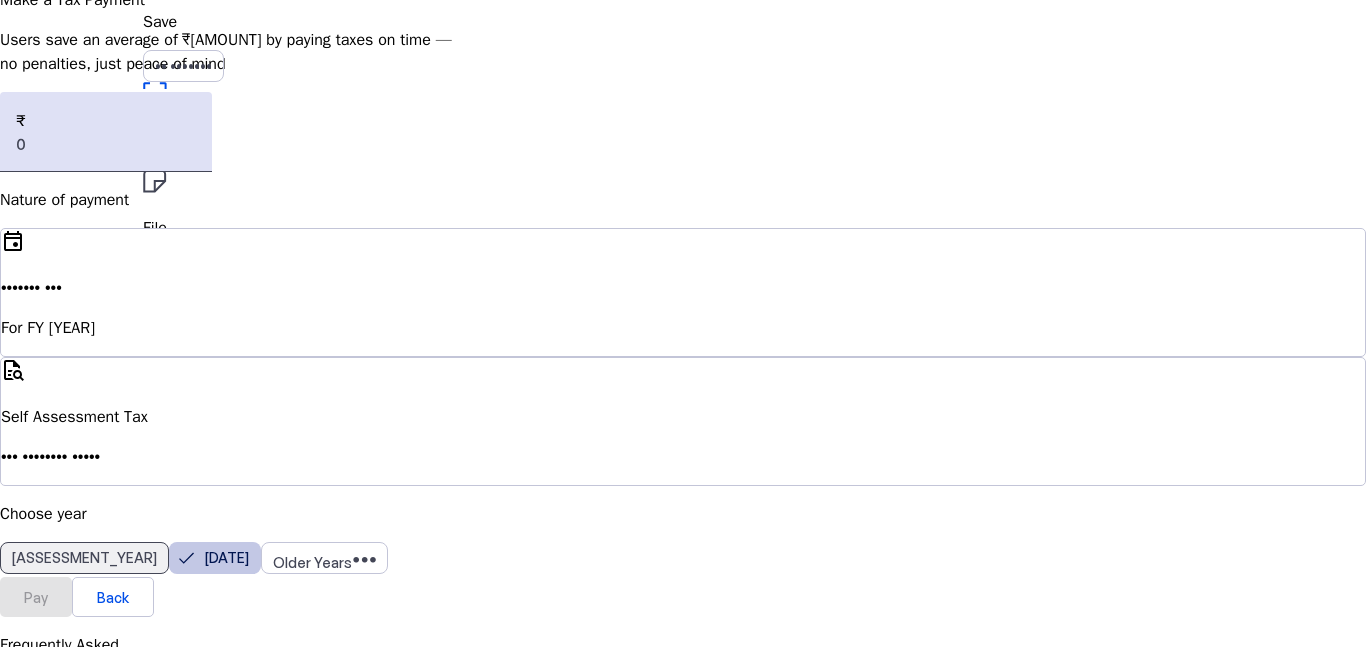 click on "[ASSESSMENT_YEAR]" at bounding box center (84, 557) 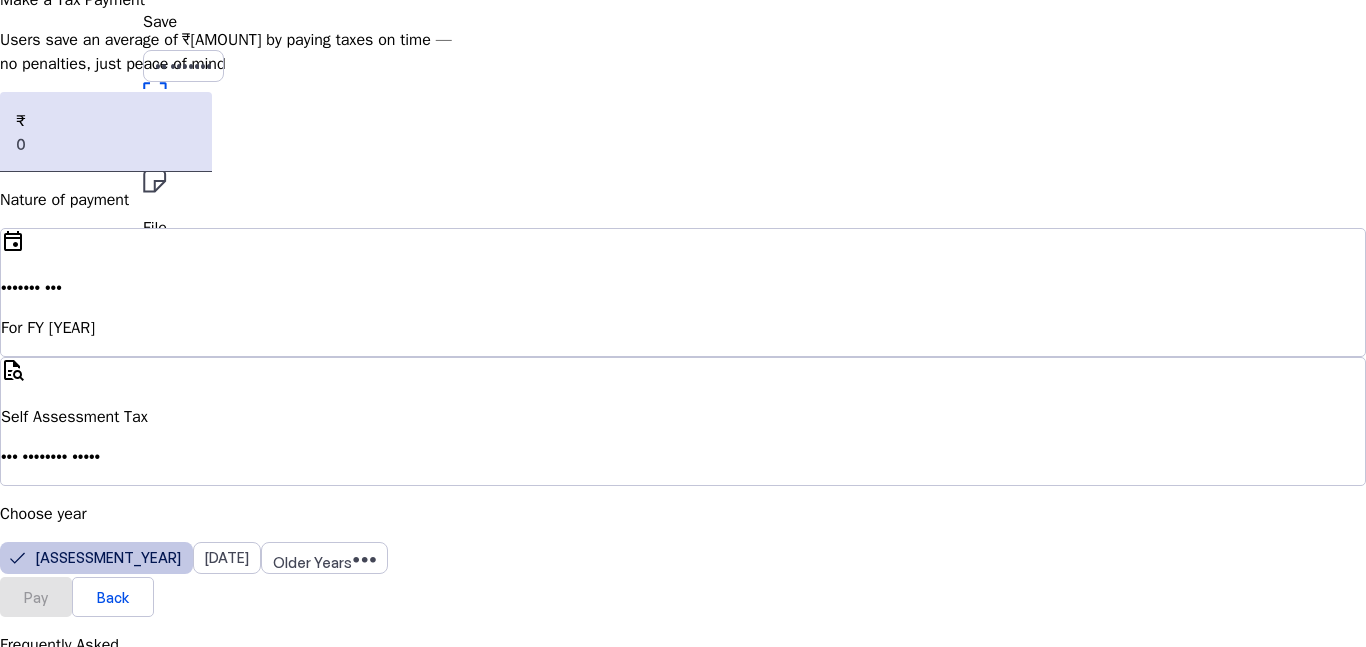 click on "Nature of payment event Advance Tax For FY [YEAR] quick_reference_all Self Assessment Tax For previous years Choose year AY [YEAR] AY [YEAR] Older Years arrow_drop_down" at bounding box center [683, 382] 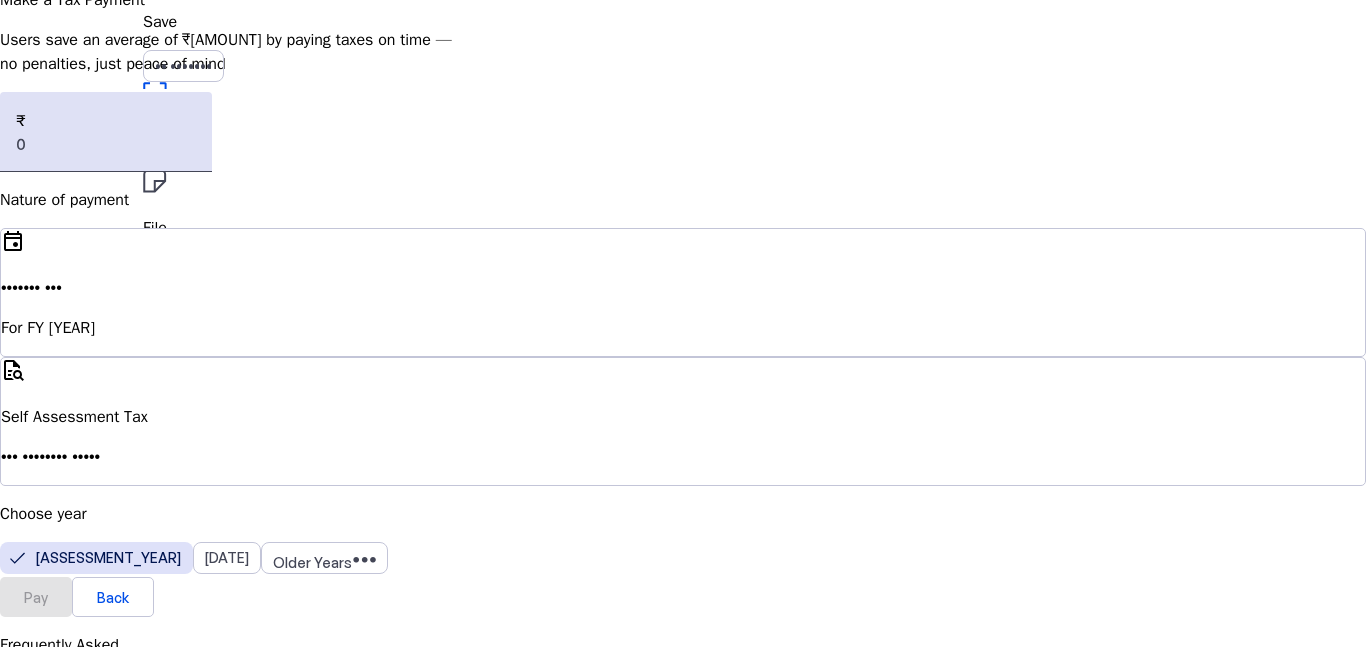 click on "Advance Tax For FY [YEAR]" at bounding box center (683, 308) 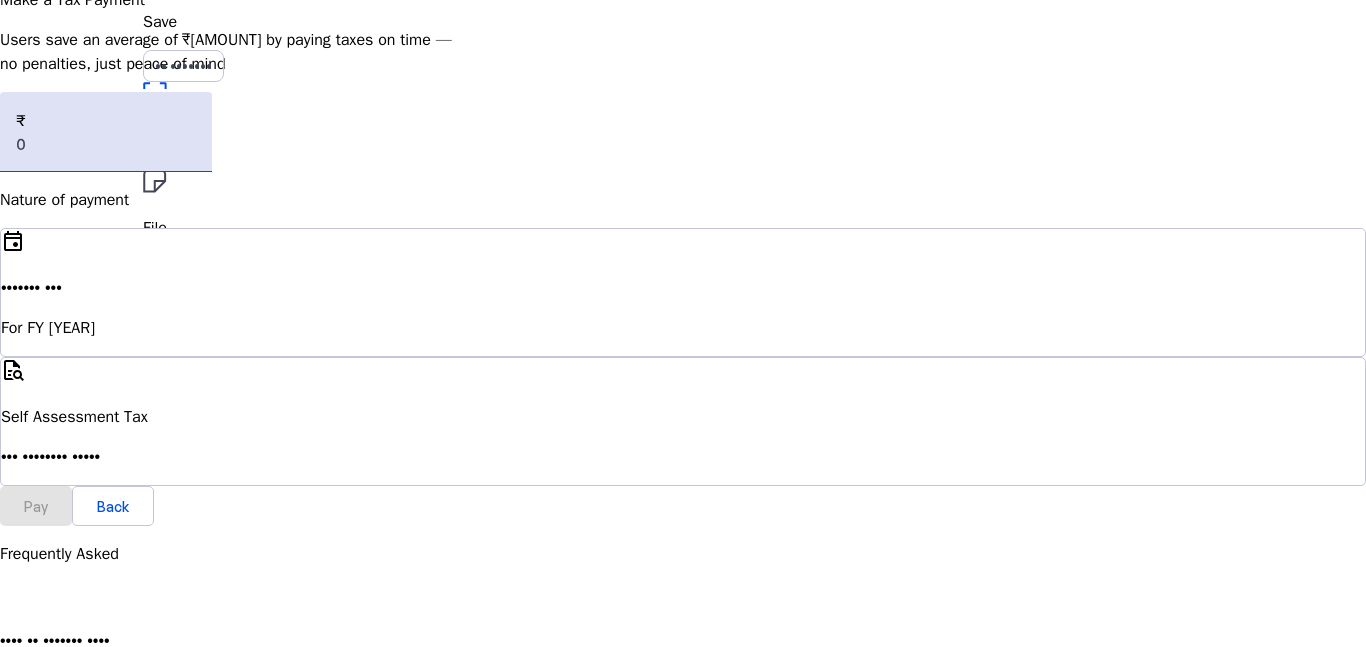 click on "event Advance Tax For FY [YEAR]-[YEAR]" at bounding box center [683, 292] 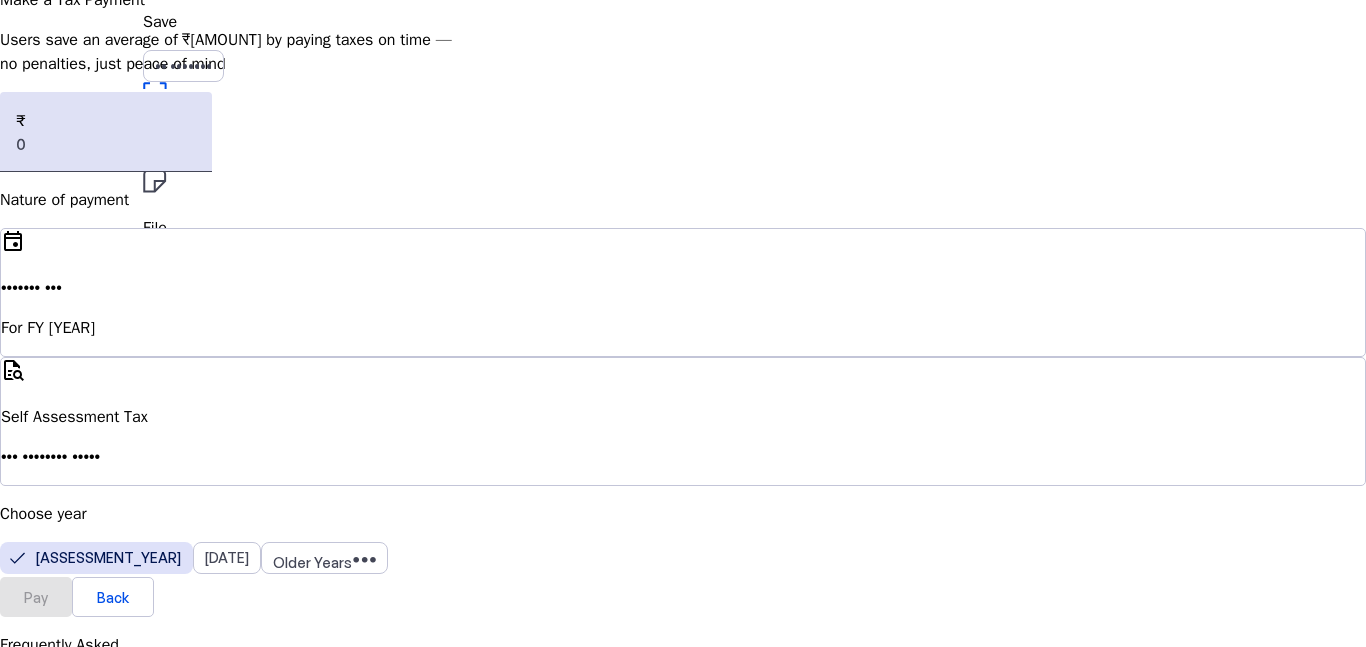 click on "Pay" at bounding box center (36, 596) 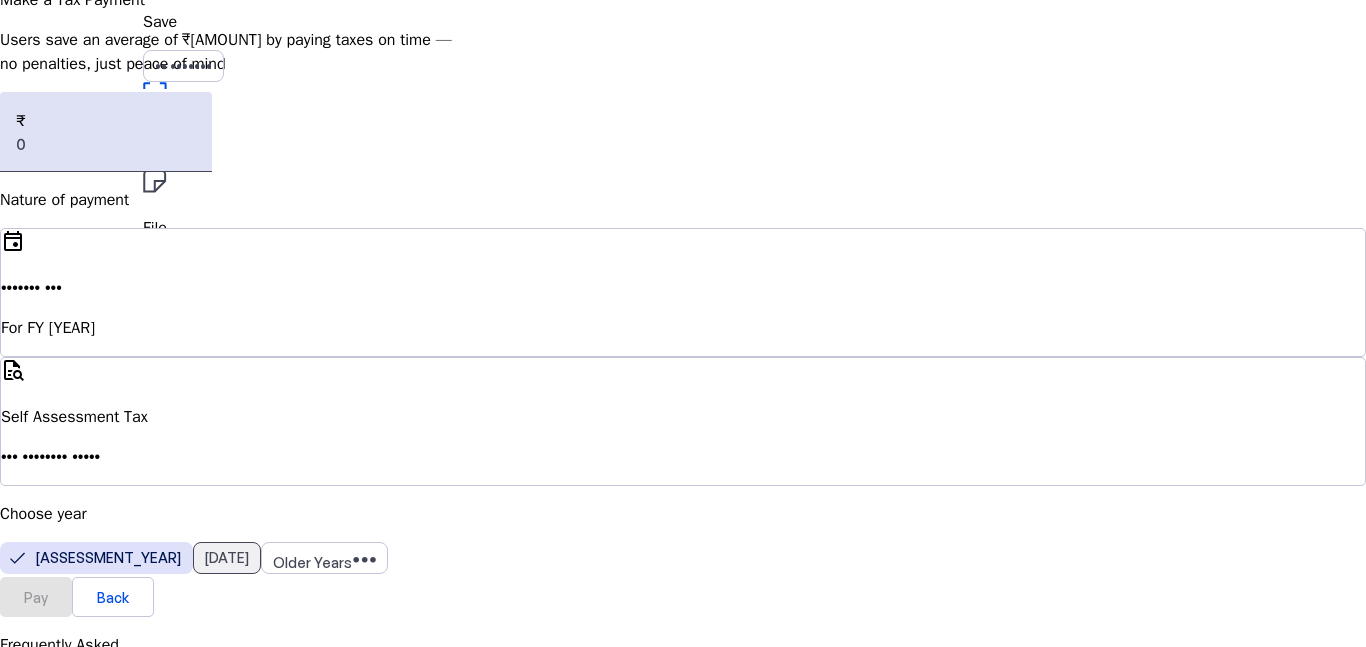 click on "[DATE]" at bounding box center (227, 557) 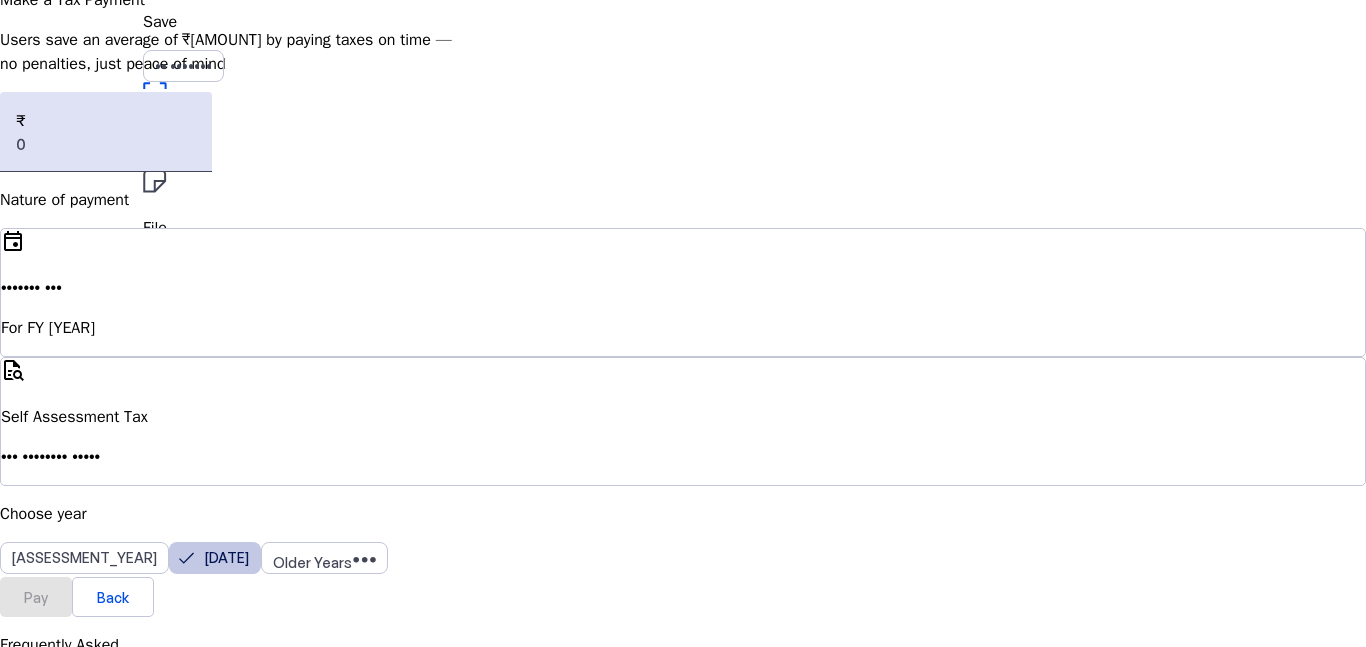 click on "Pay" at bounding box center [36, 596] 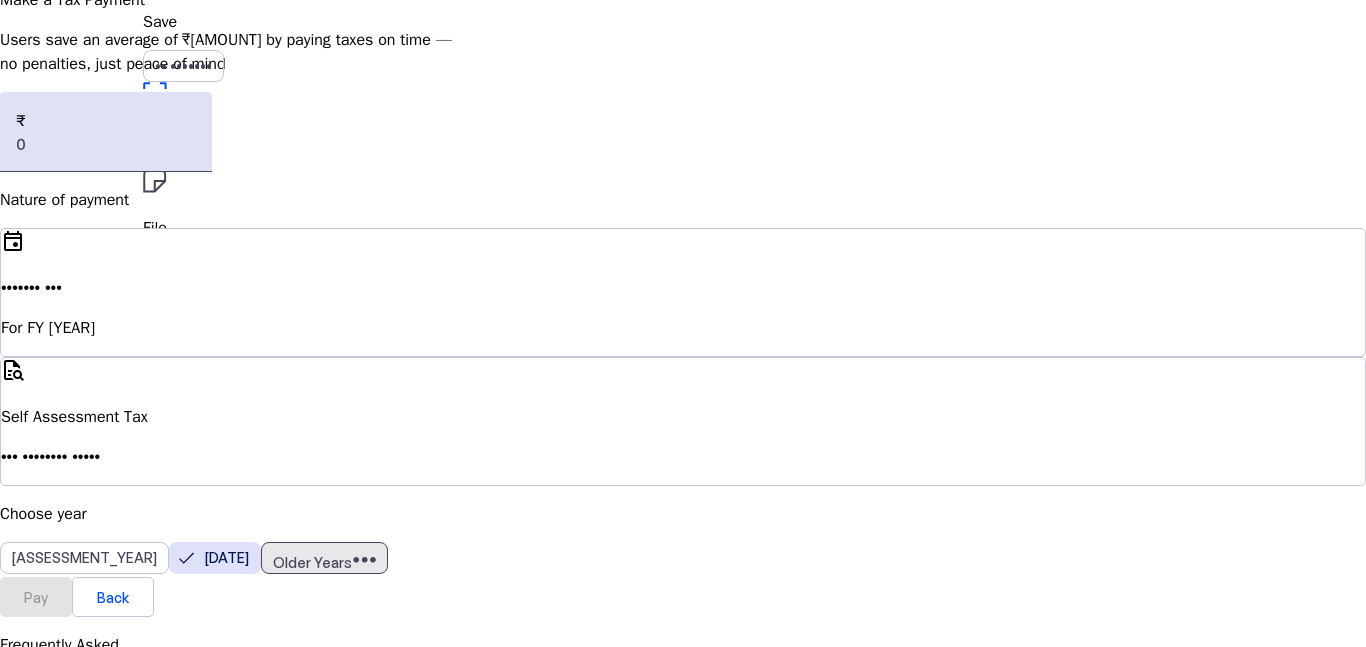 click on "Older Years" at bounding box center (312, 562) 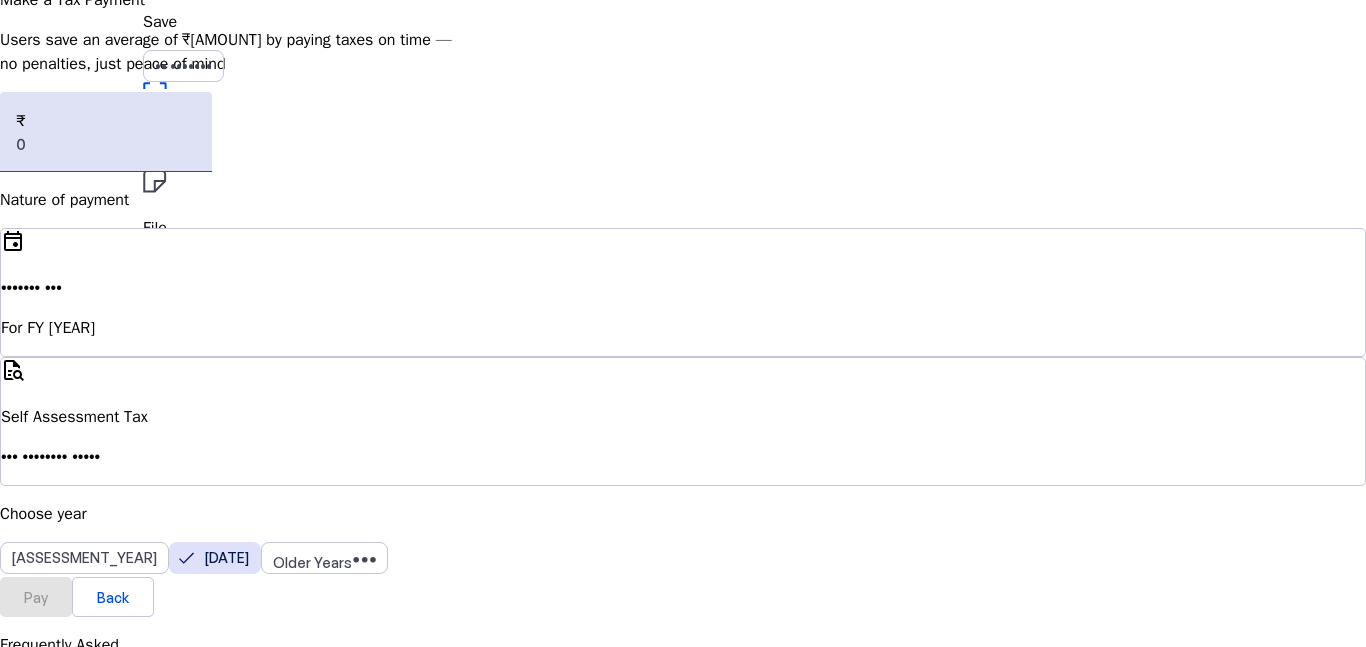 click on "AY [YEAR]" at bounding box center [44, 1252] 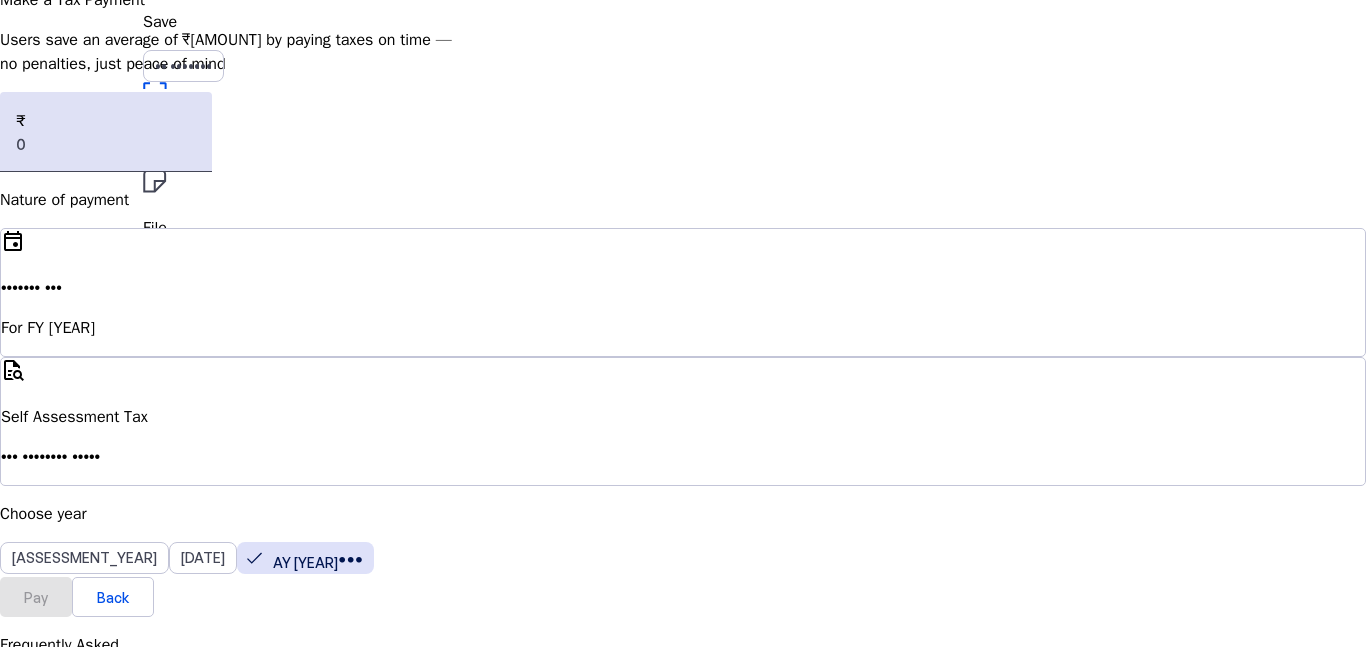 click on "Pay" at bounding box center [36, 596] 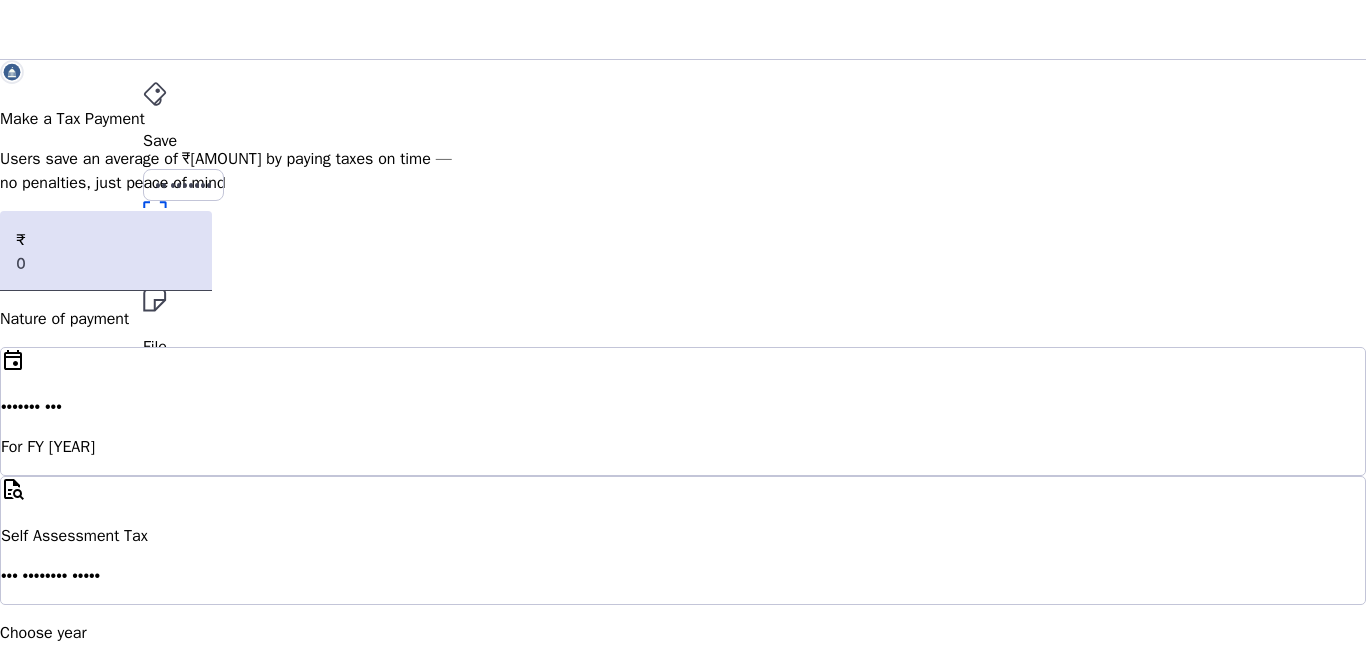 scroll, scrollTop: 0, scrollLeft: 0, axis: both 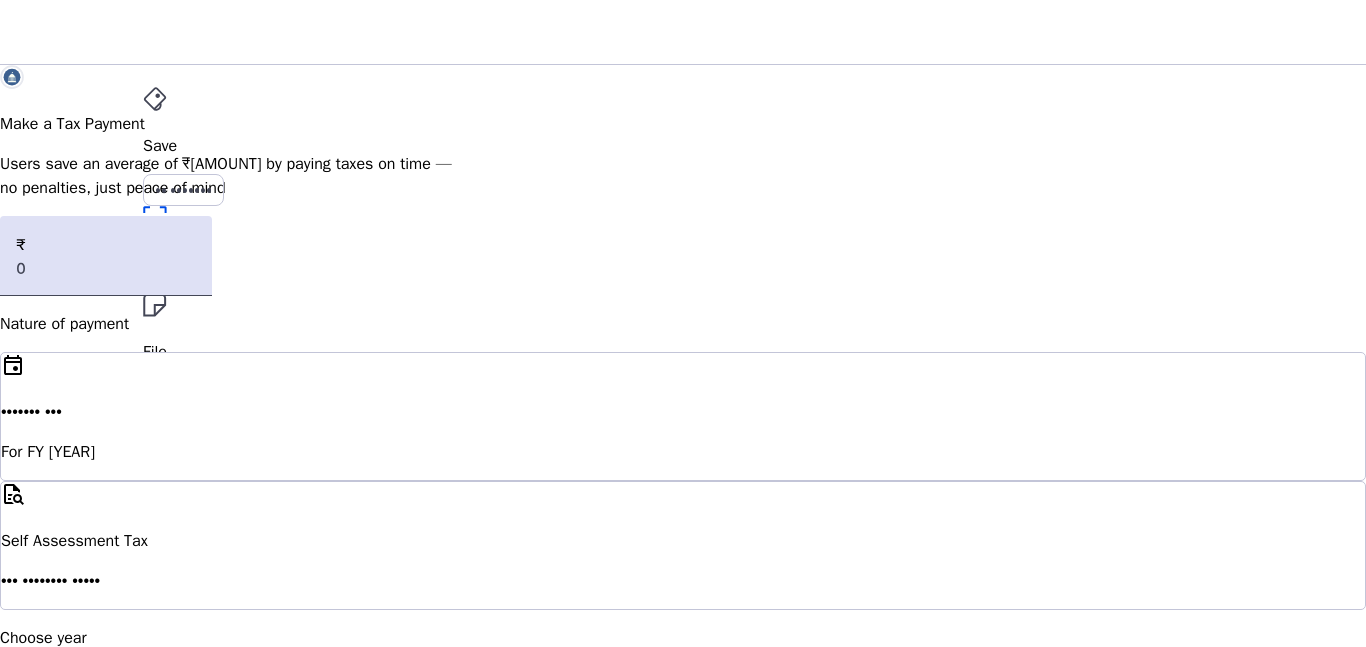 click on "File" at bounding box center [683, 146] 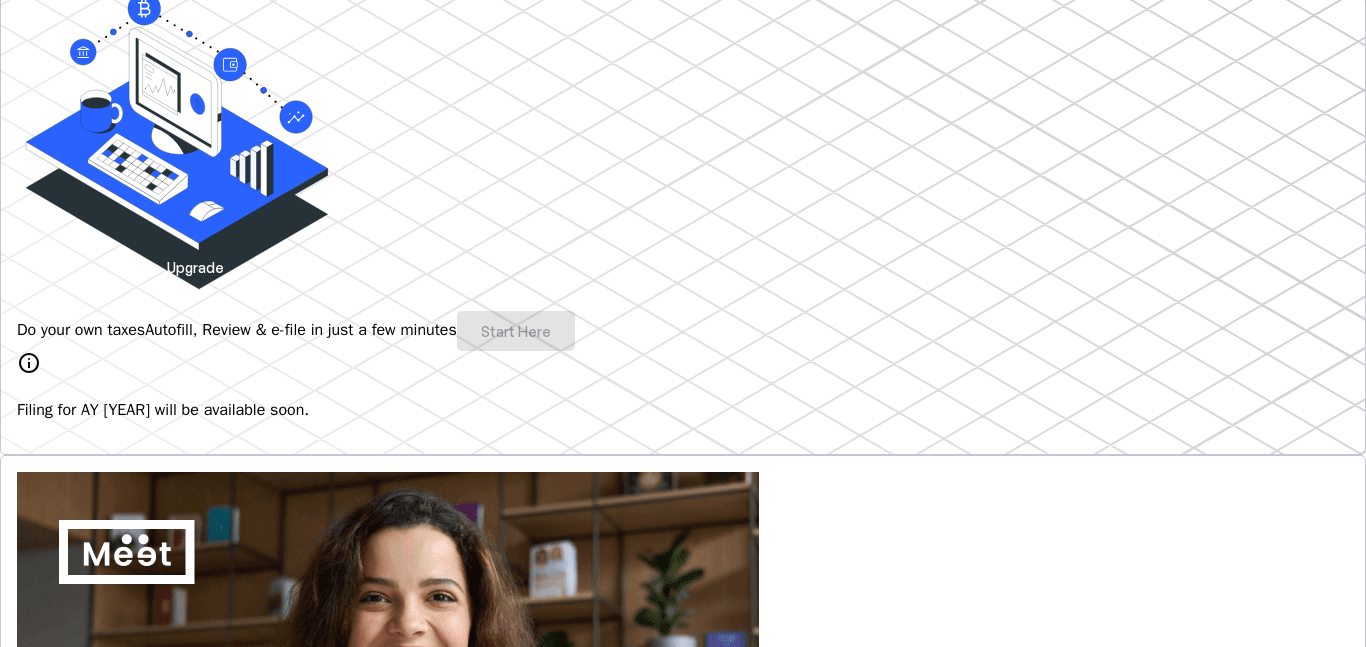 scroll, scrollTop: 200, scrollLeft: 0, axis: vertical 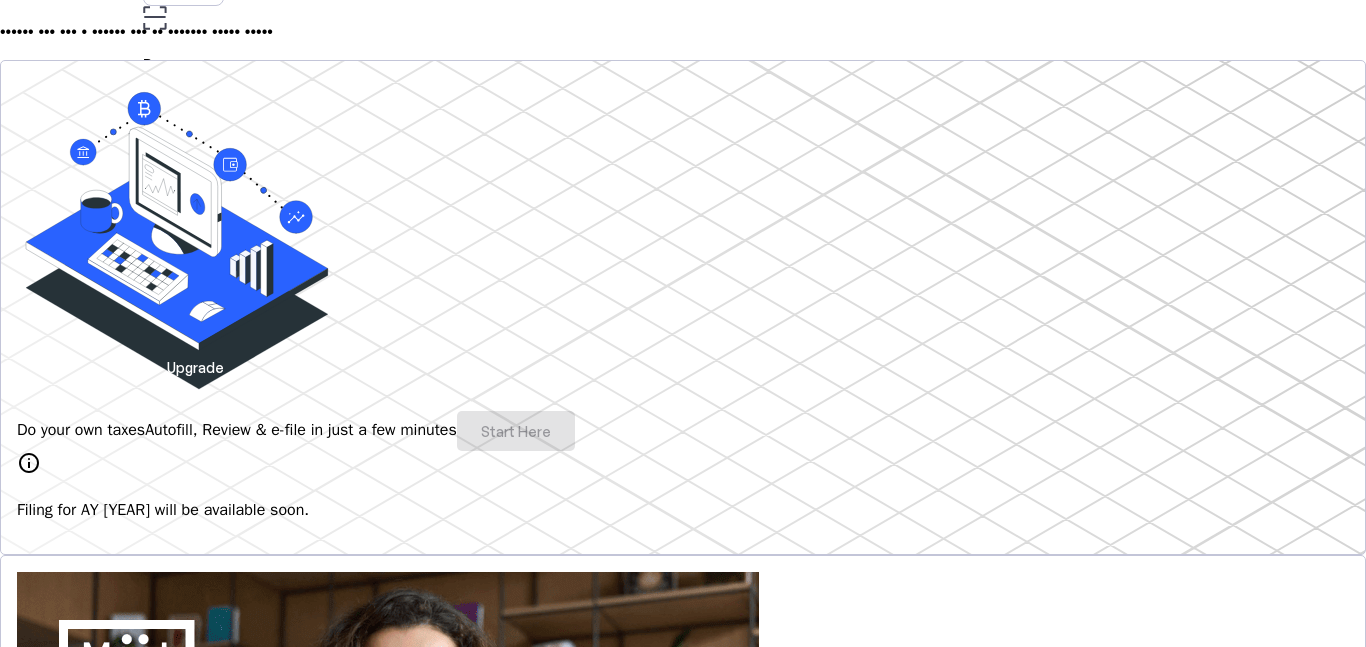 click on "Do your own taxes   Autofill, Review & e-file in just a few minutes   Start Here" at bounding box center [683, 431] 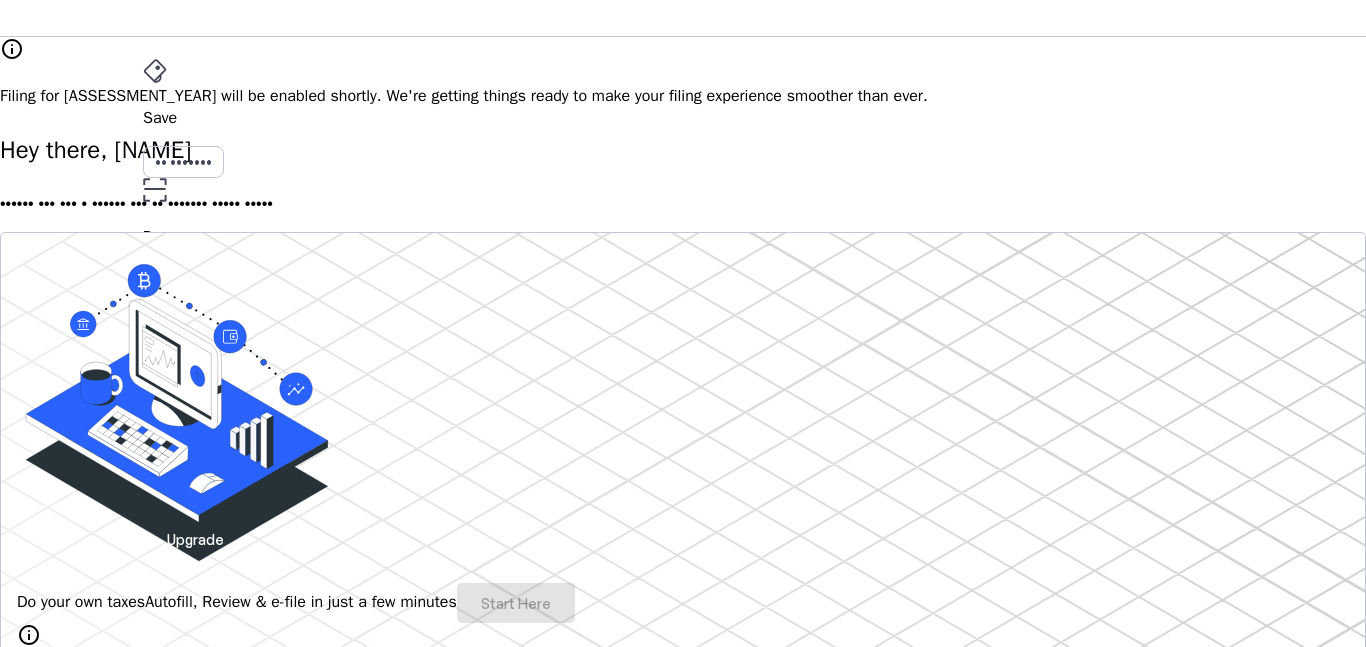 scroll, scrollTop: 0, scrollLeft: 0, axis: both 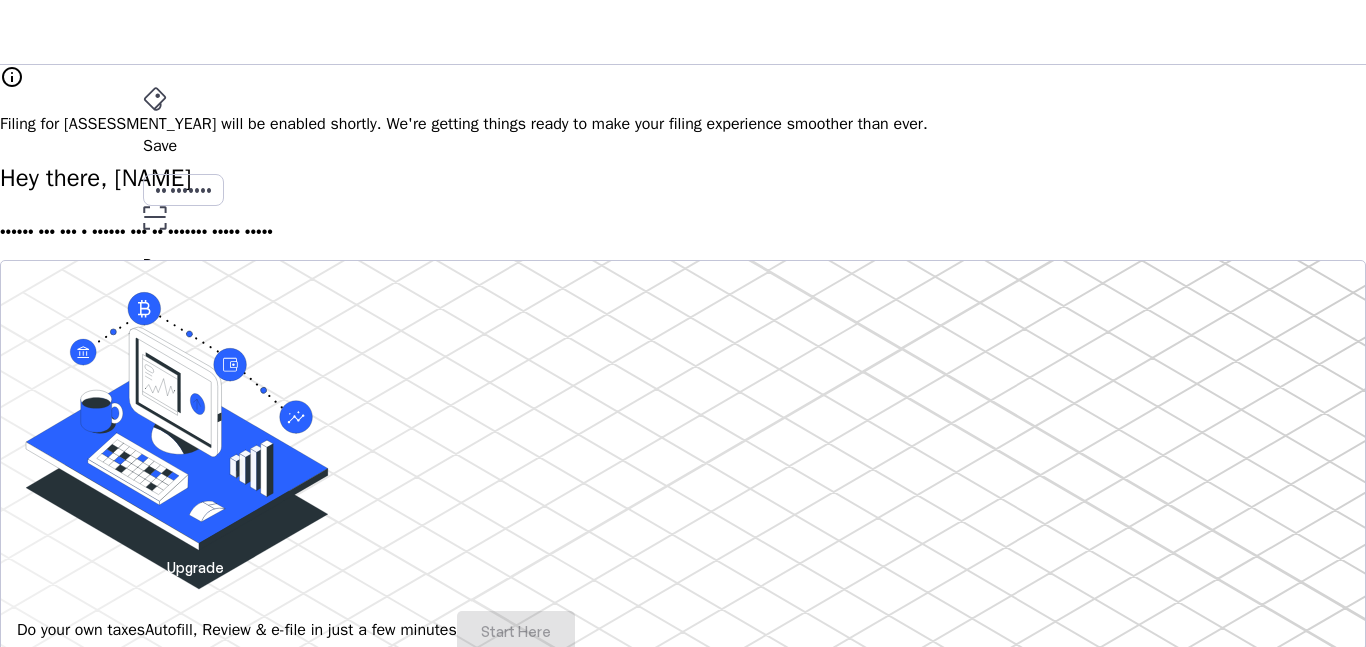 click at bounding box center (195, 567) 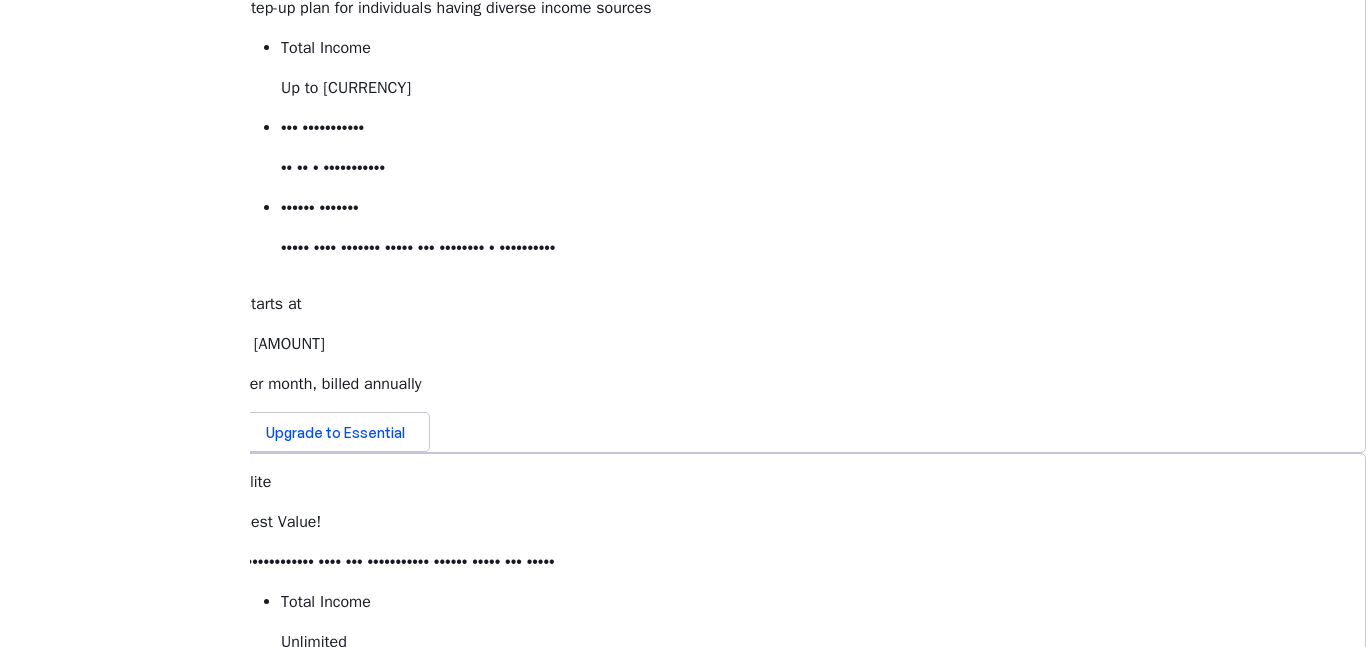 scroll, scrollTop: 700, scrollLeft: 0, axis: vertical 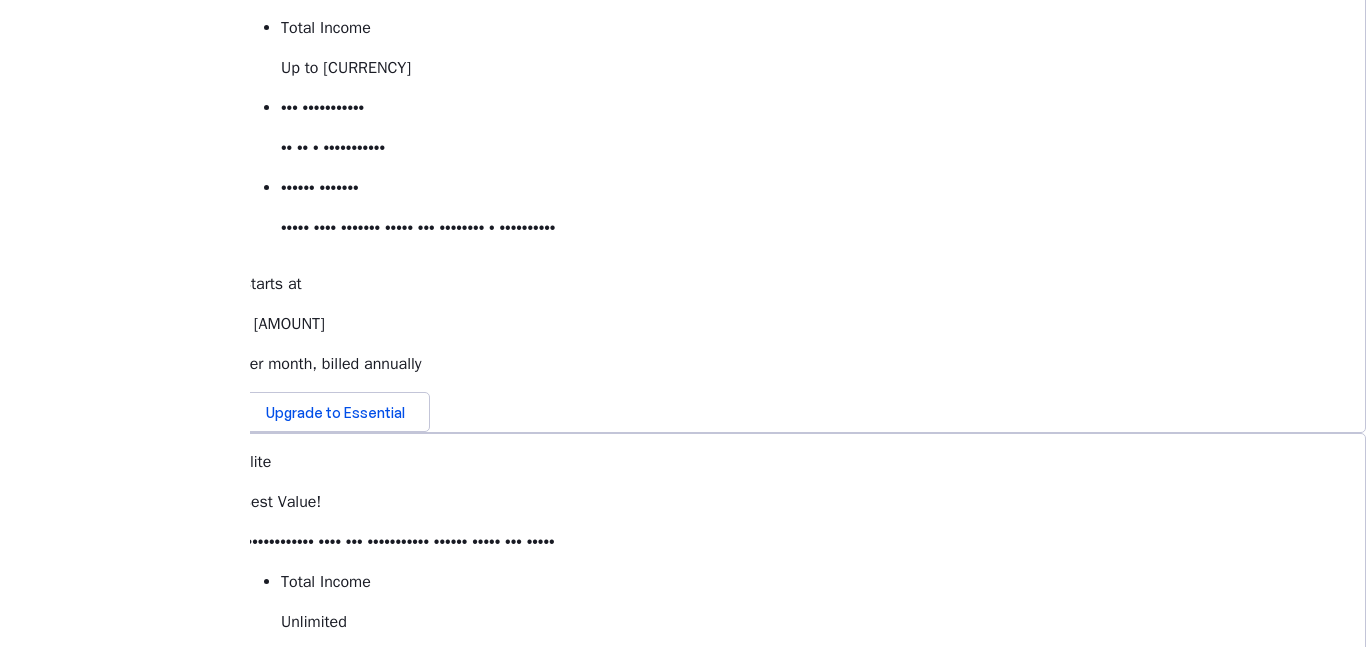 click on "View Comparison" at bounding box center (298, 1007) 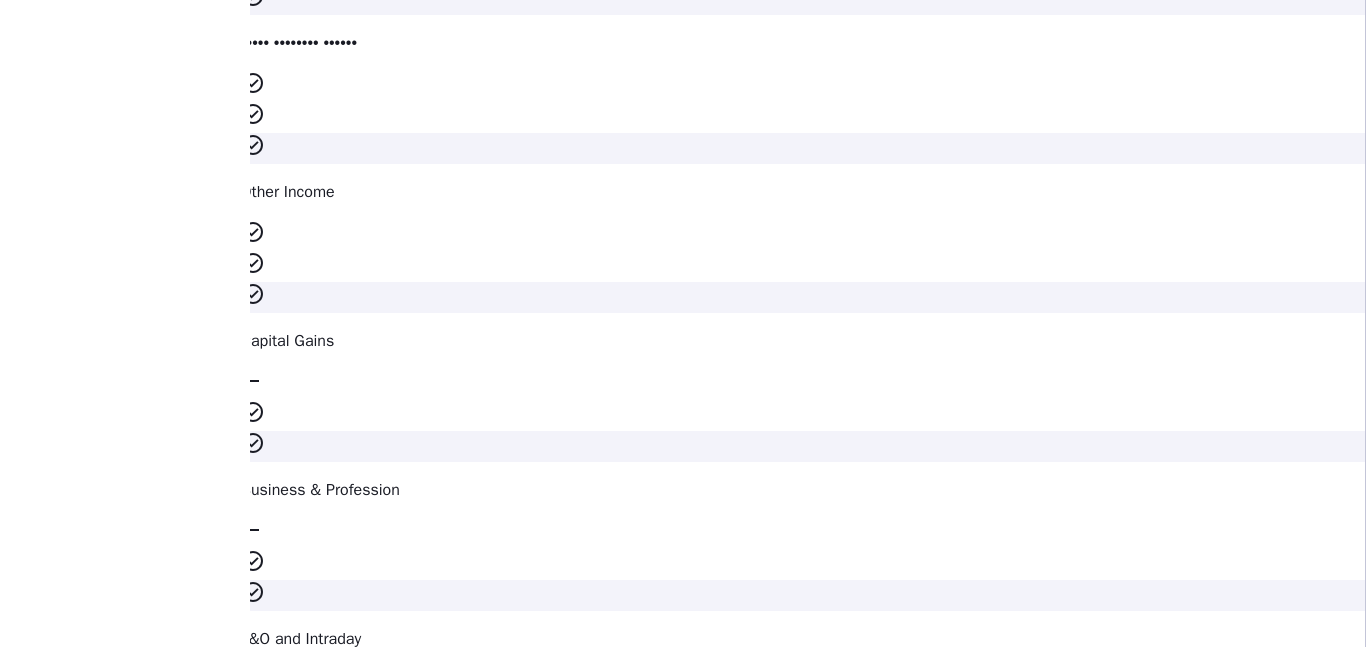 scroll, scrollTop: 3200, scrollLeft: 0, axis: vertical 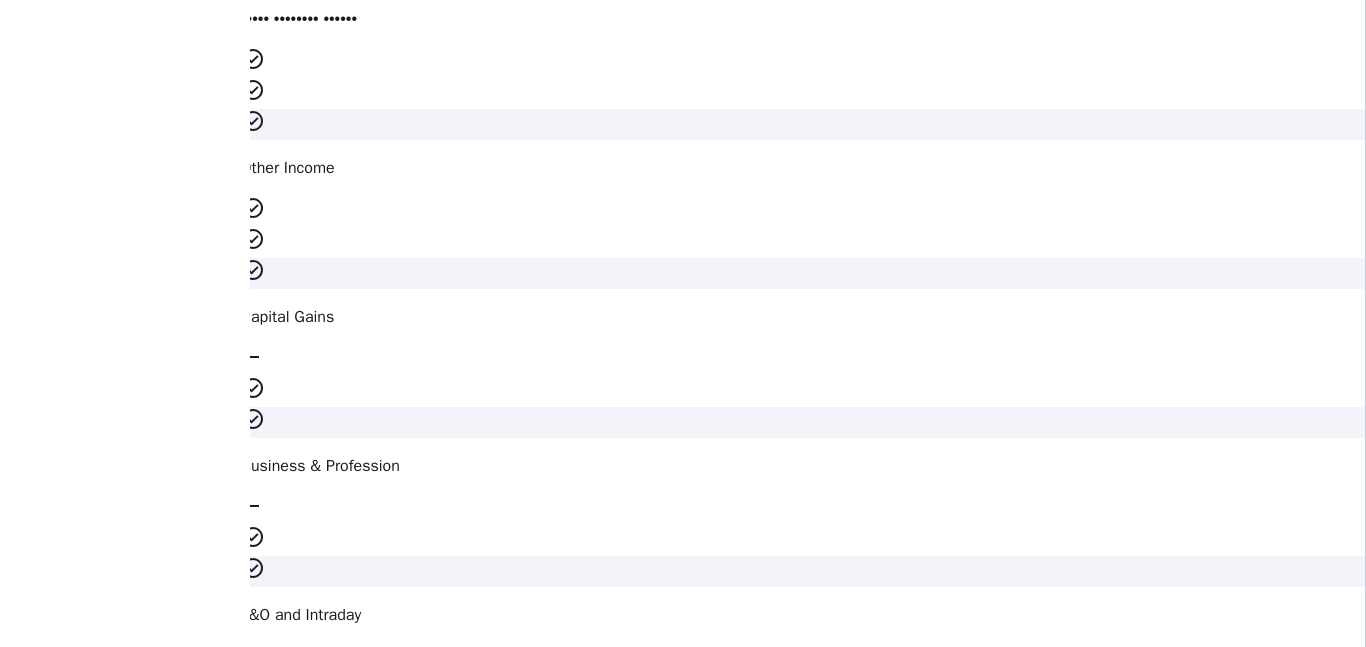 click on "Access & download all your bills here" at bounding box center (803, 3184) 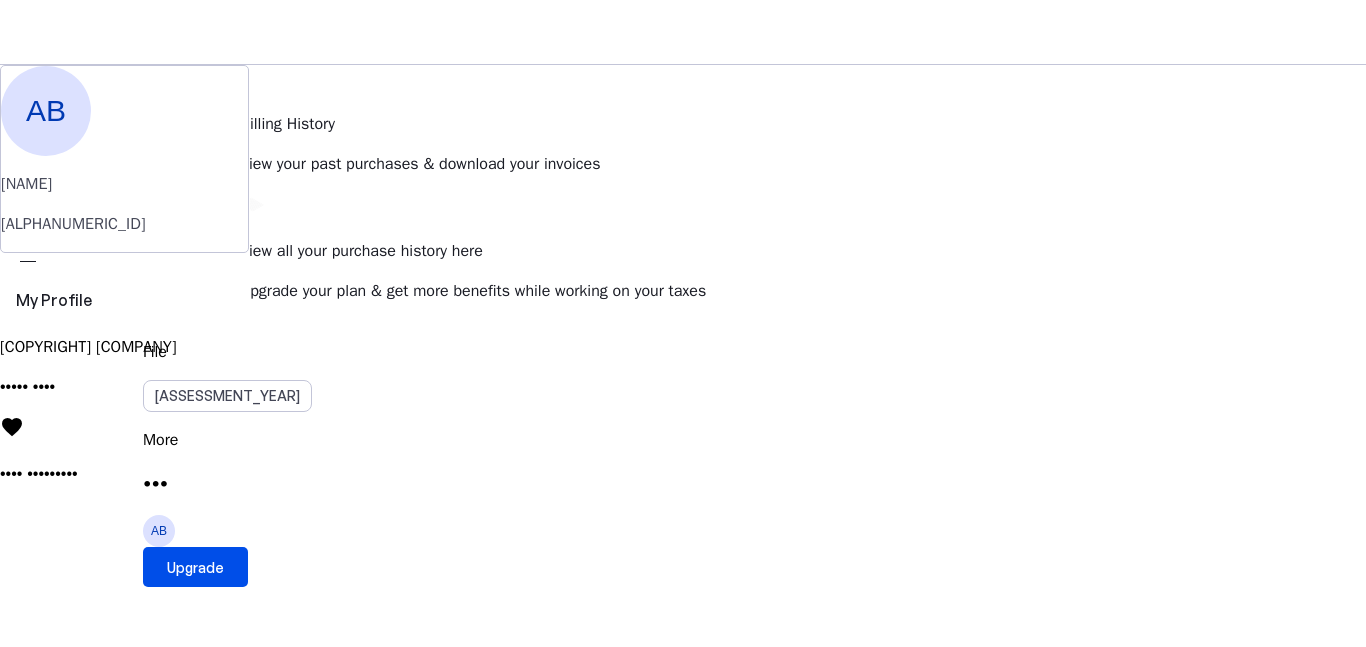 click on "More  arrow_drop_down" at bounding box center [683, 463] 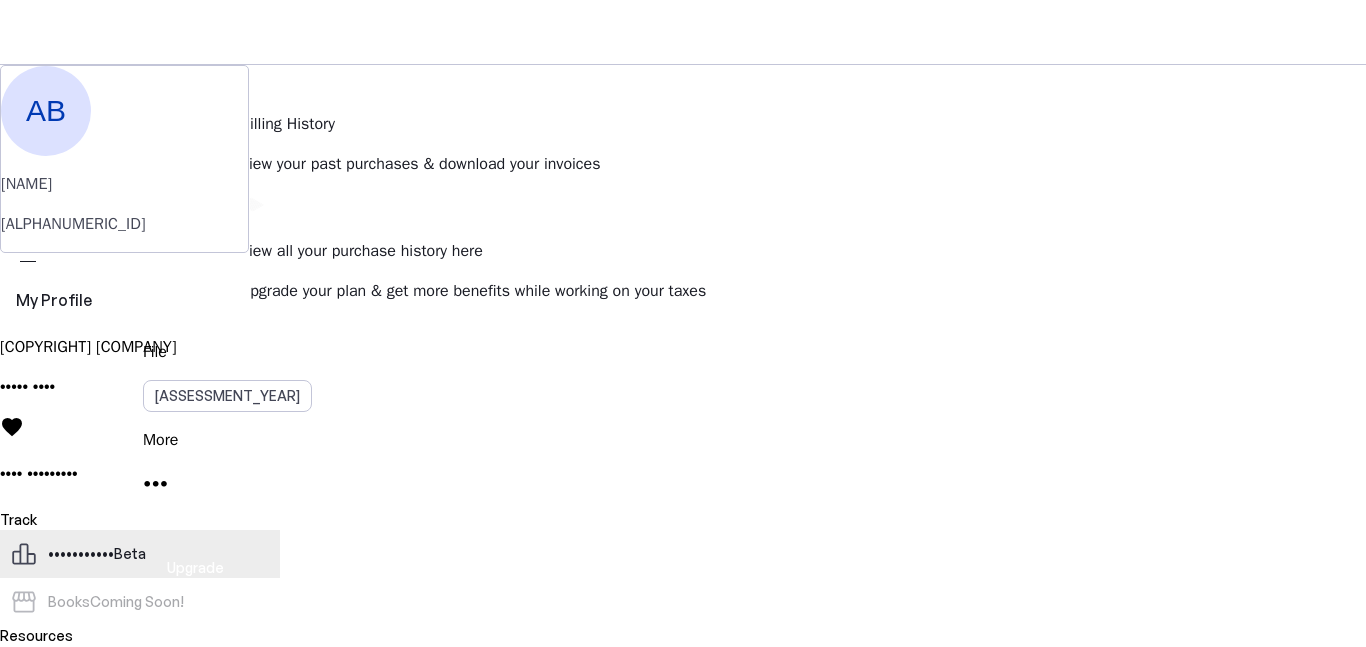 click on "••••••••••• ••••" at bounding box center (140, 554) 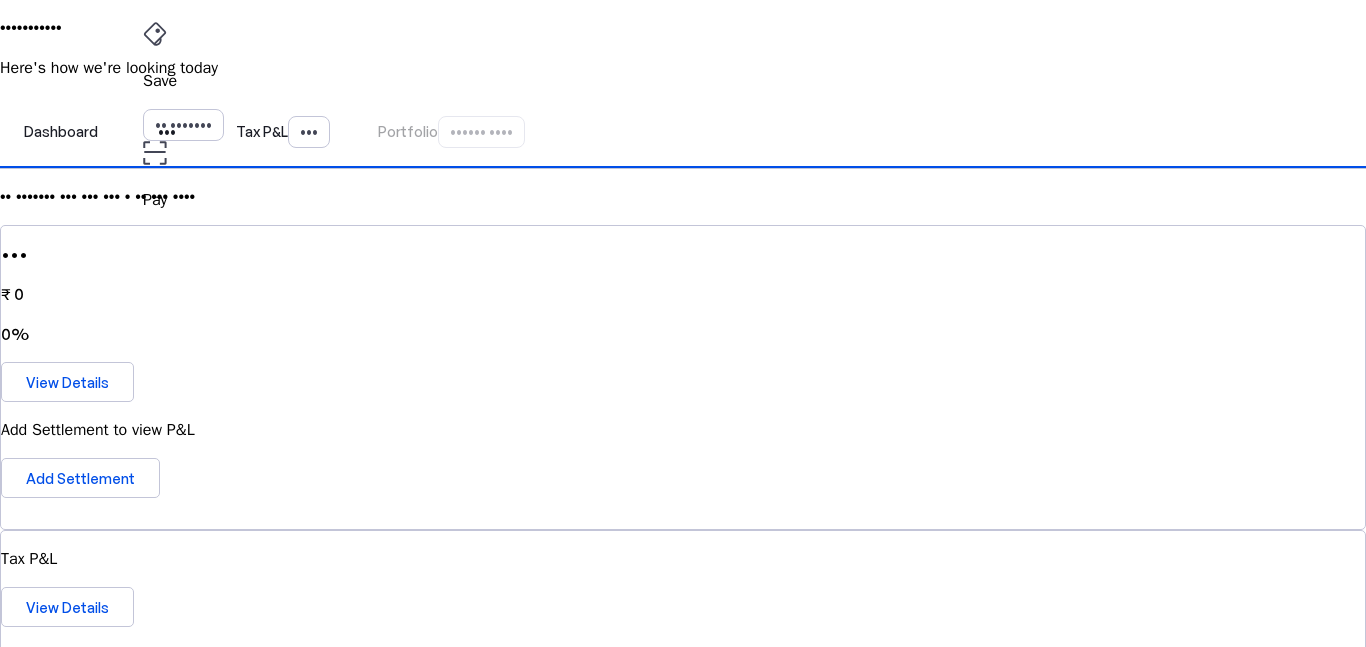 scroll, scrollTop: 0, scrollLeft: 0, axis: both 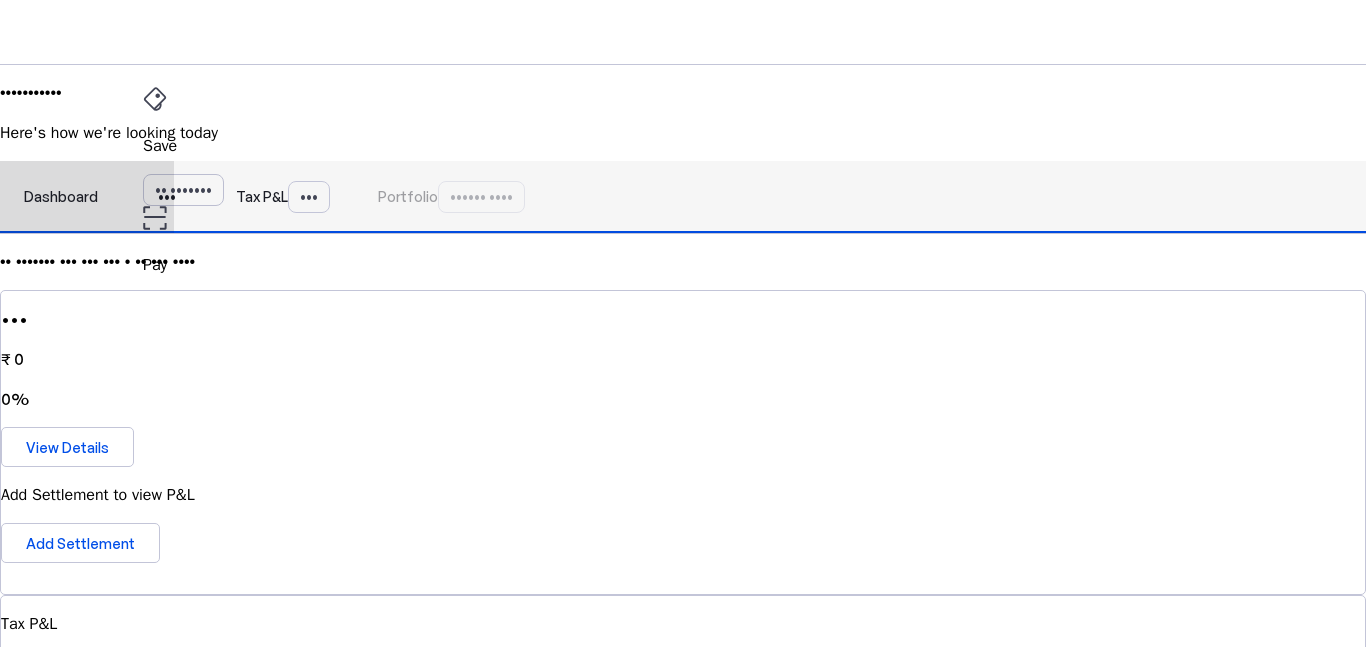 click on "•••" at bounding box center (167, 197) 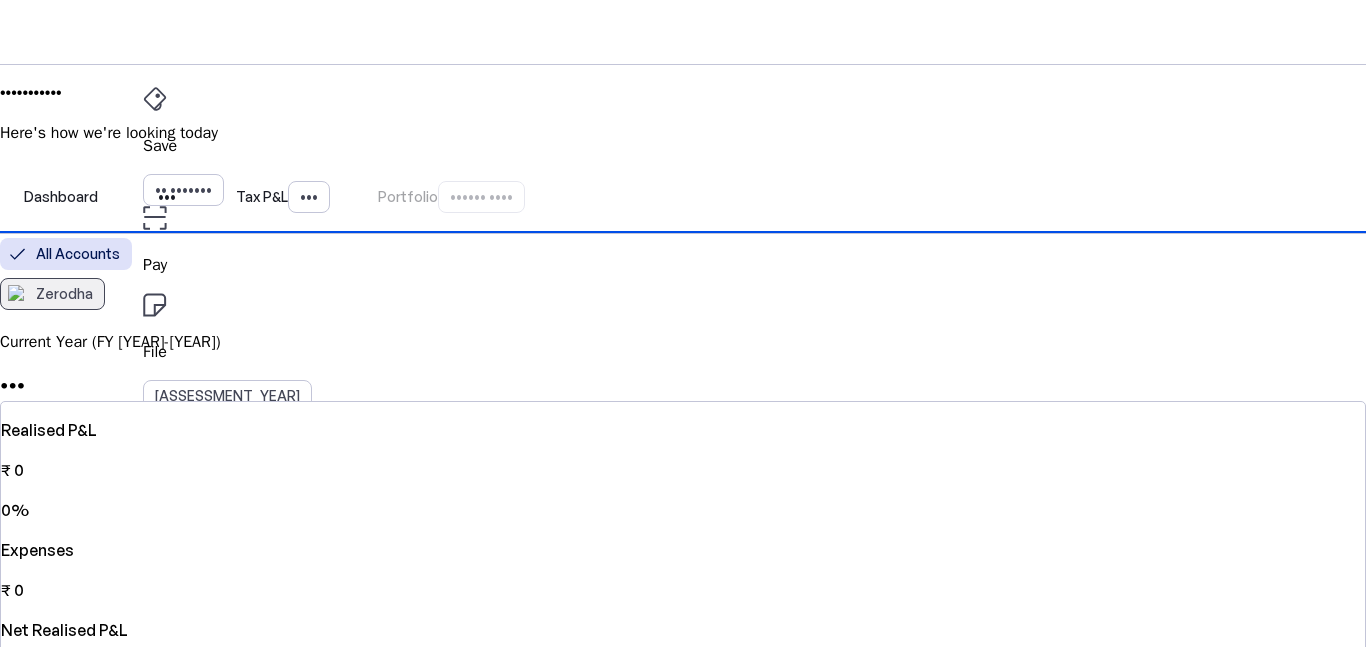 click on "Zerodha" at bounding box center (64, 294) 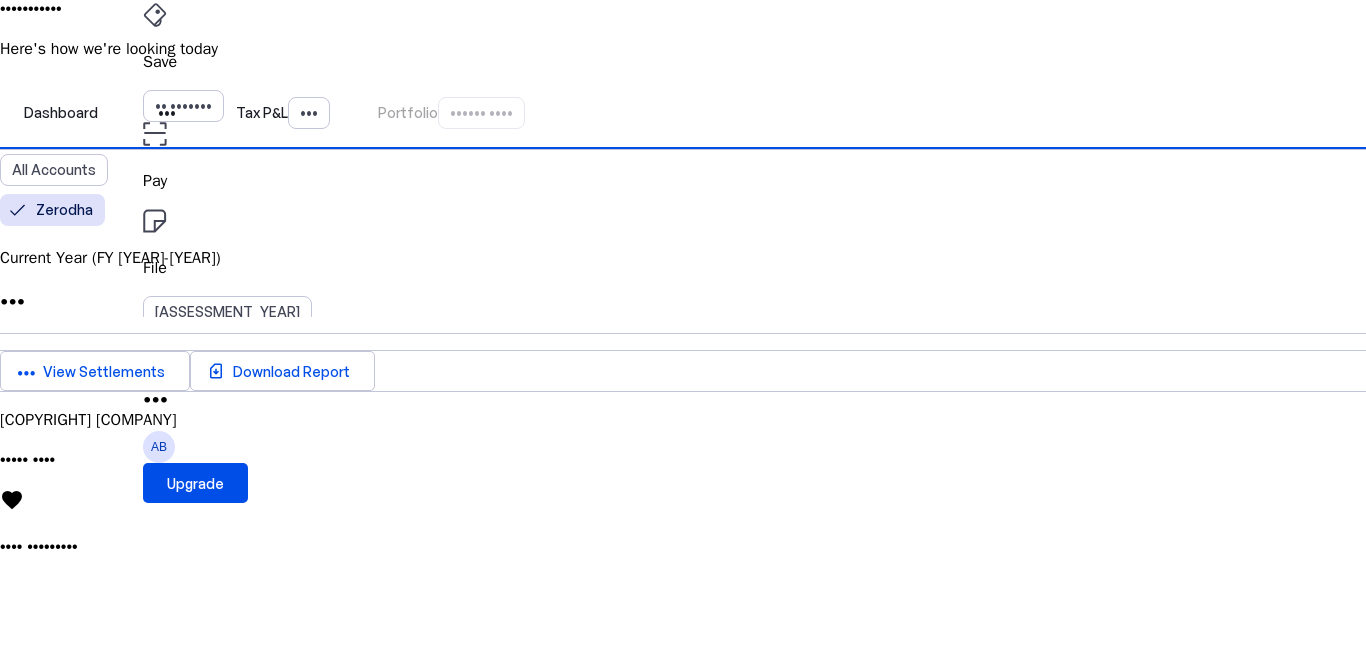 scroll, scrollTop: 242, scrollLeft: 0, axis: vertical 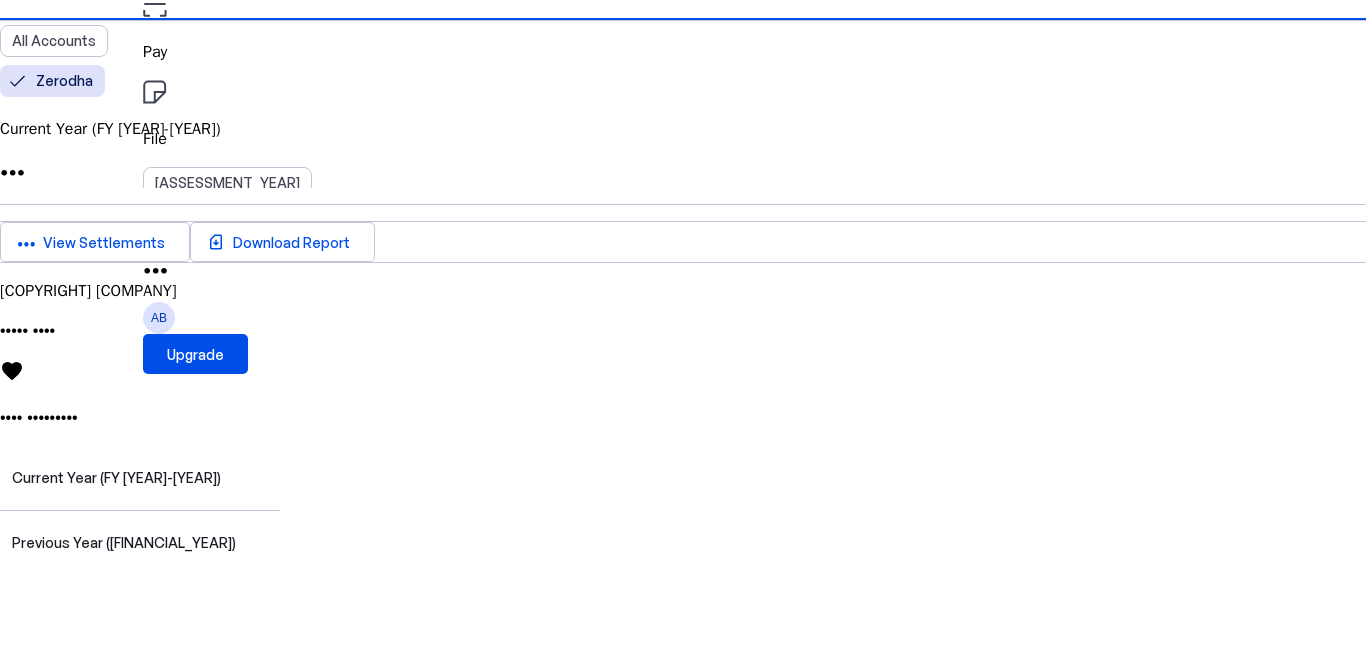 drag, startPoint x: 1158, startPoint y: 78, endPoint x: 1176, endPoint y: 79, distance: 18.027756 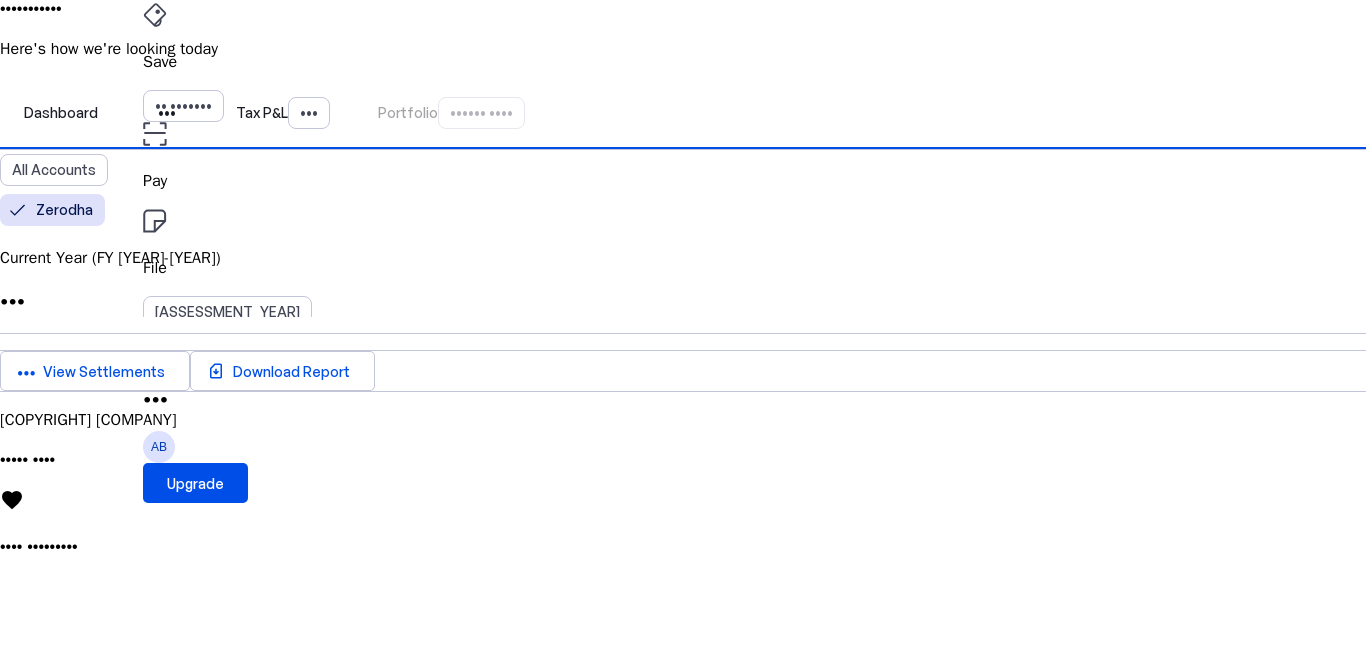 click on "•••••••••••••••" at bounding box center [12, 298] 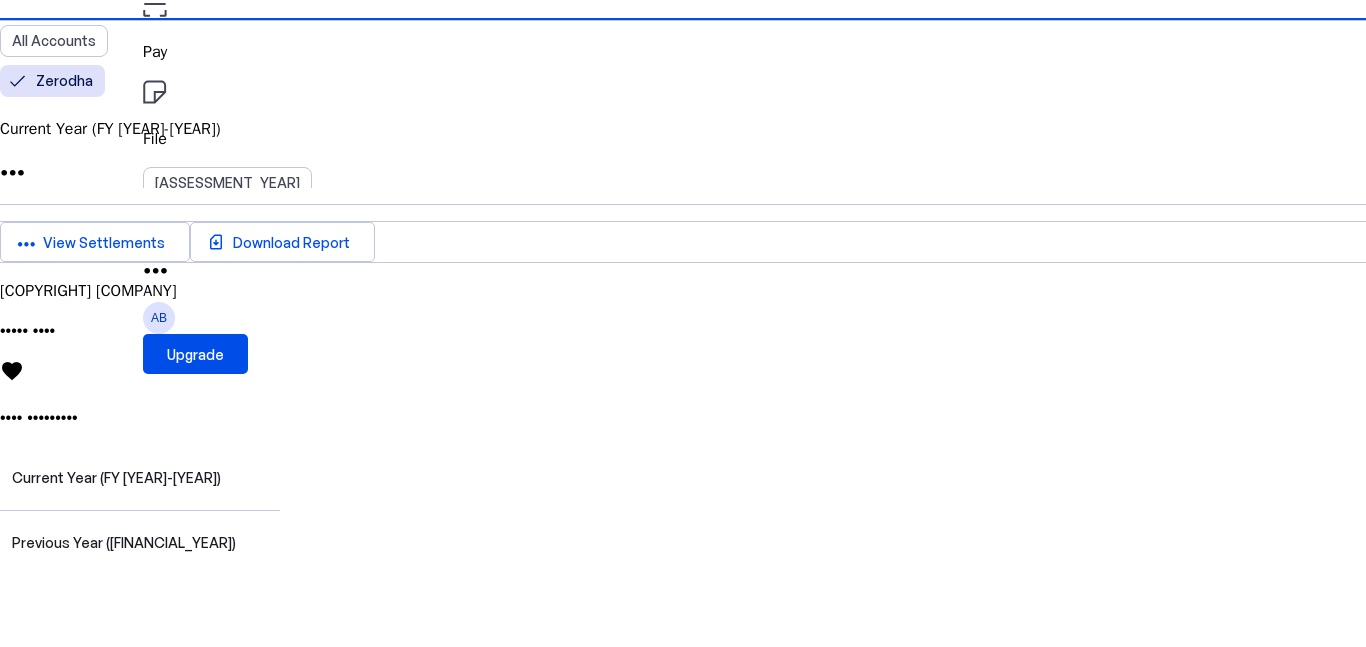 click at bounding box center (683, 446) 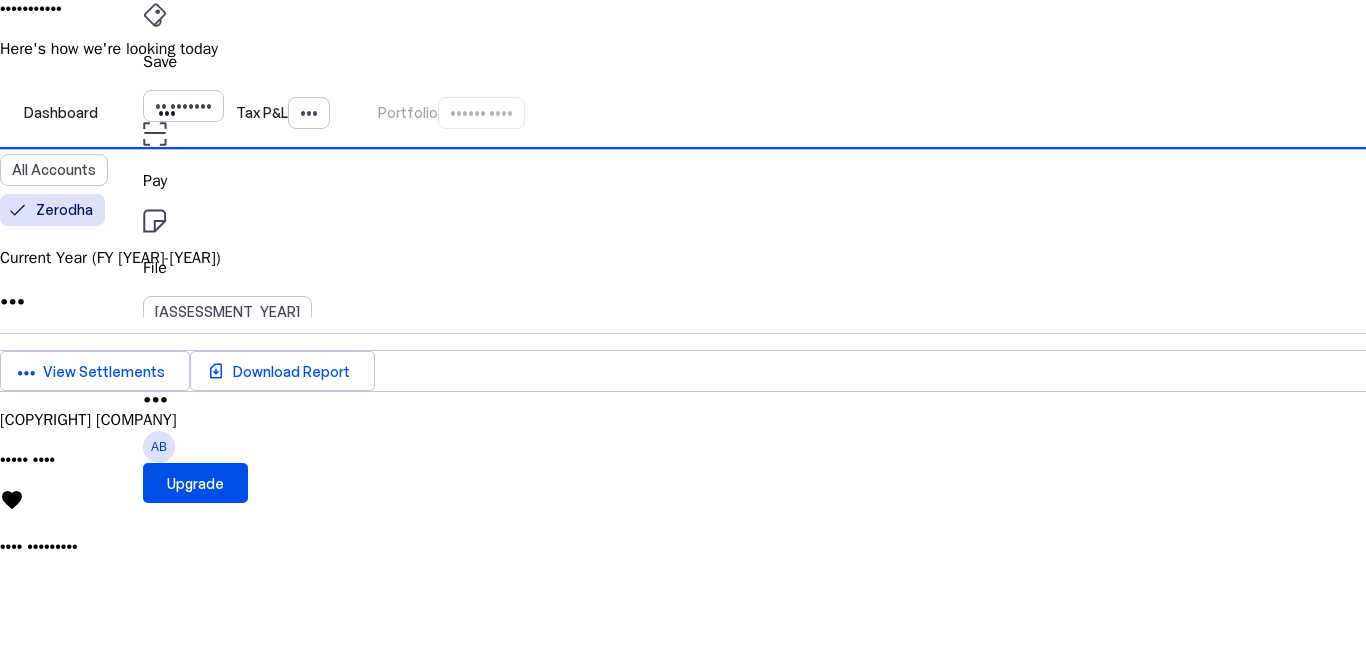 click on "•••••••••••••••" at bounding box center [12, 298] 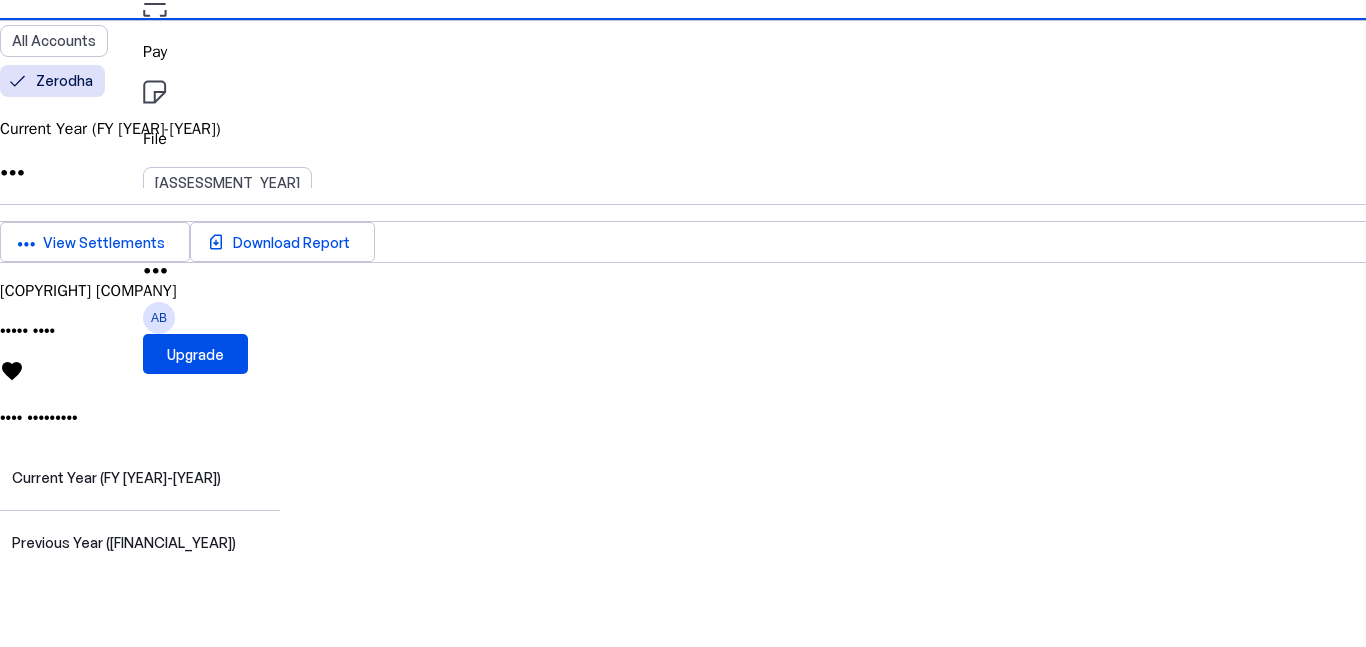 click at bounding box center (683, 446) 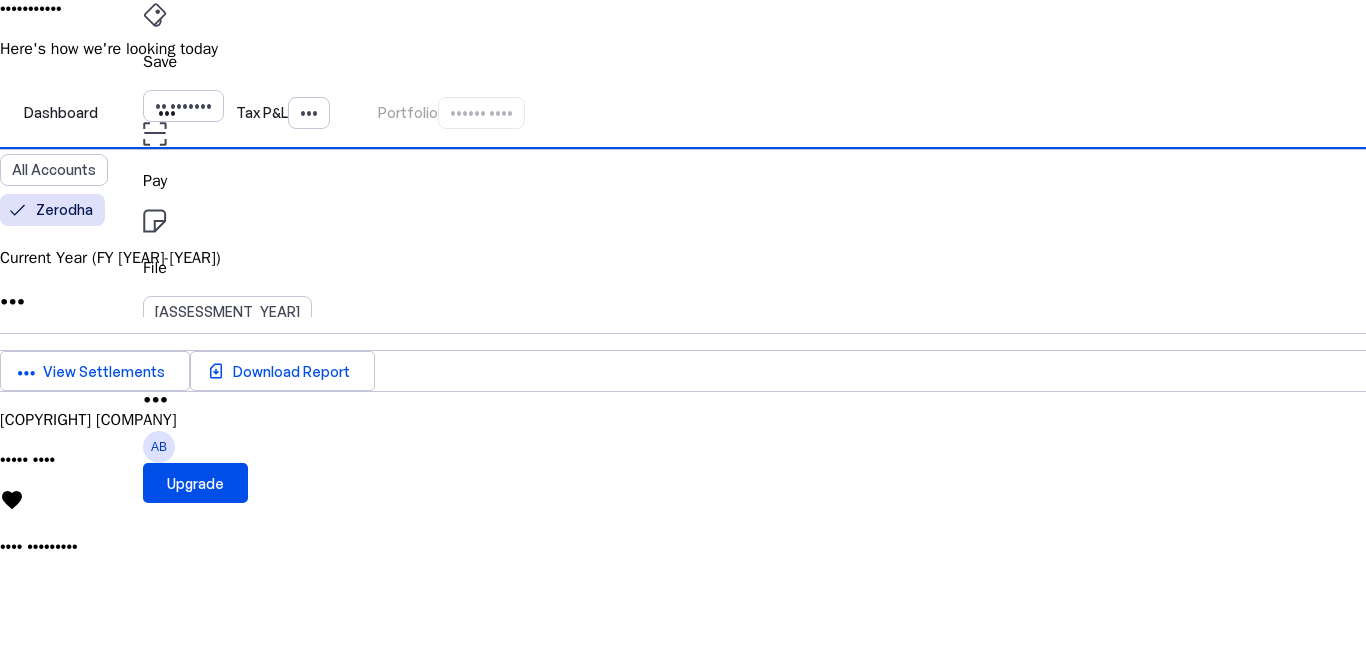 click on "•••••••••••••••" at bounding box center [12, 298] 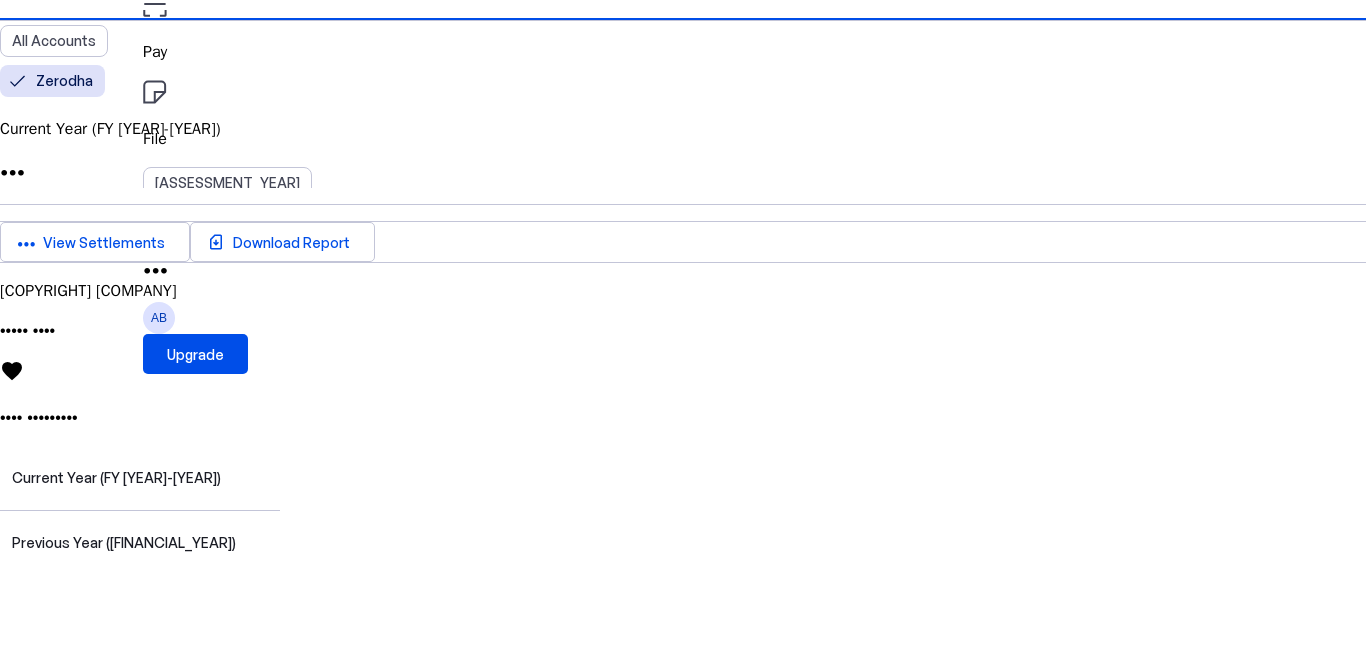 click at bounding box center (683, 446) 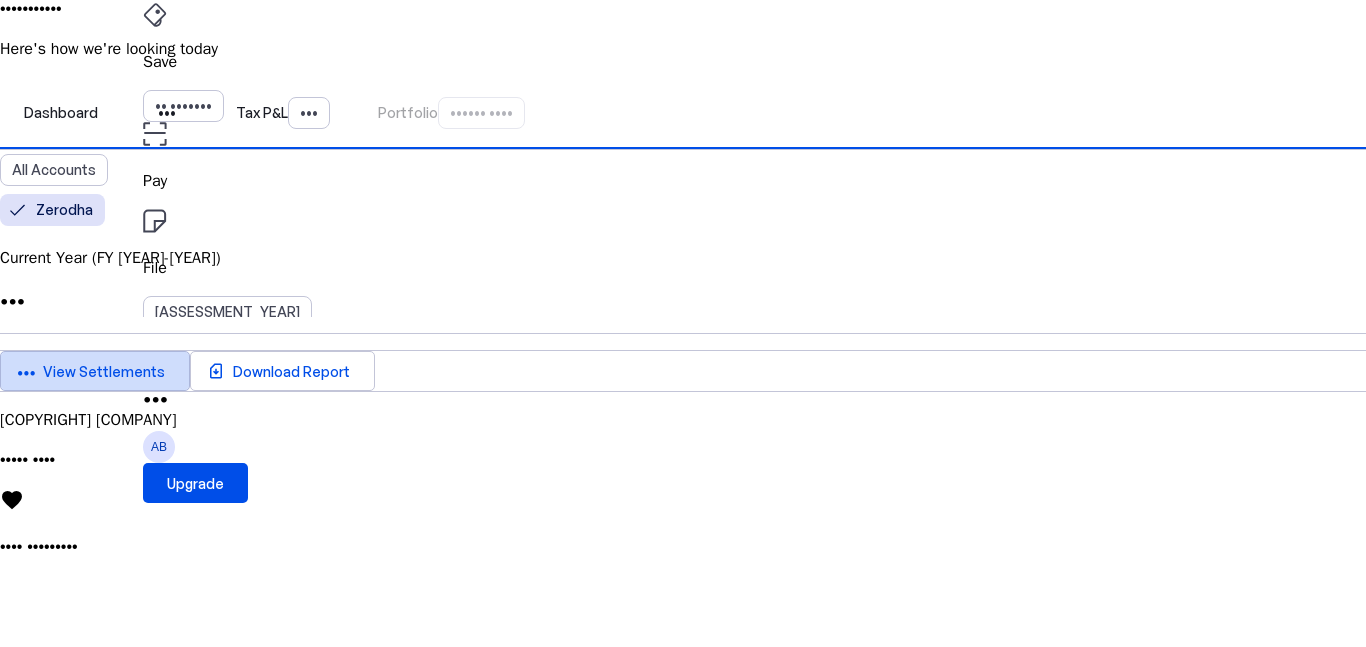 click on "View Settlements" at bounding box center [104, 371] 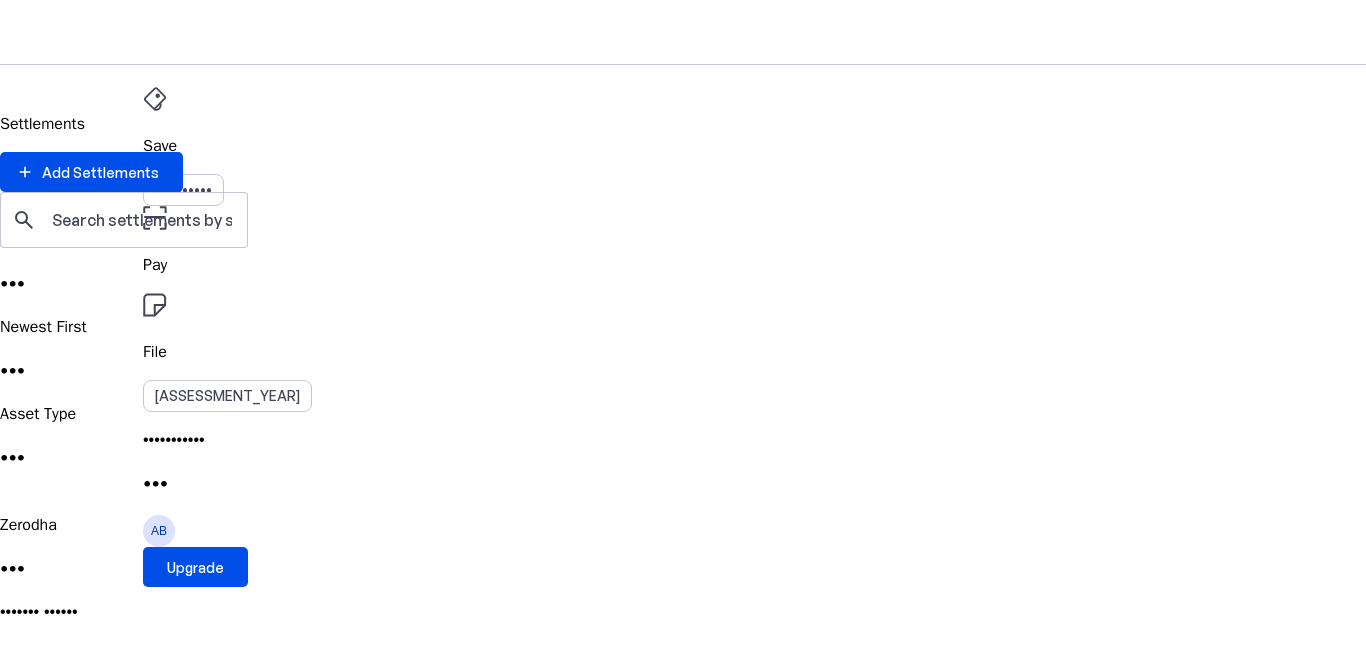 click at bounding box center (12, 77) 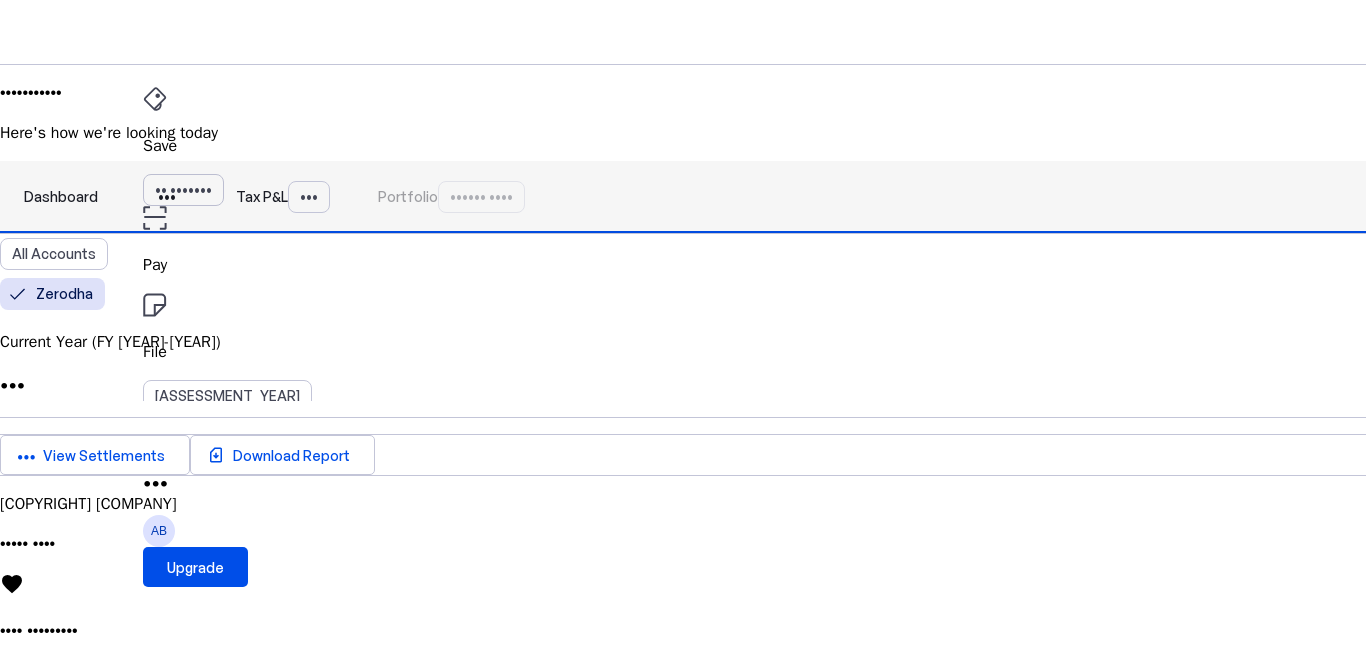 click on "Tax P&L  New" at bounding box center (283, 197) 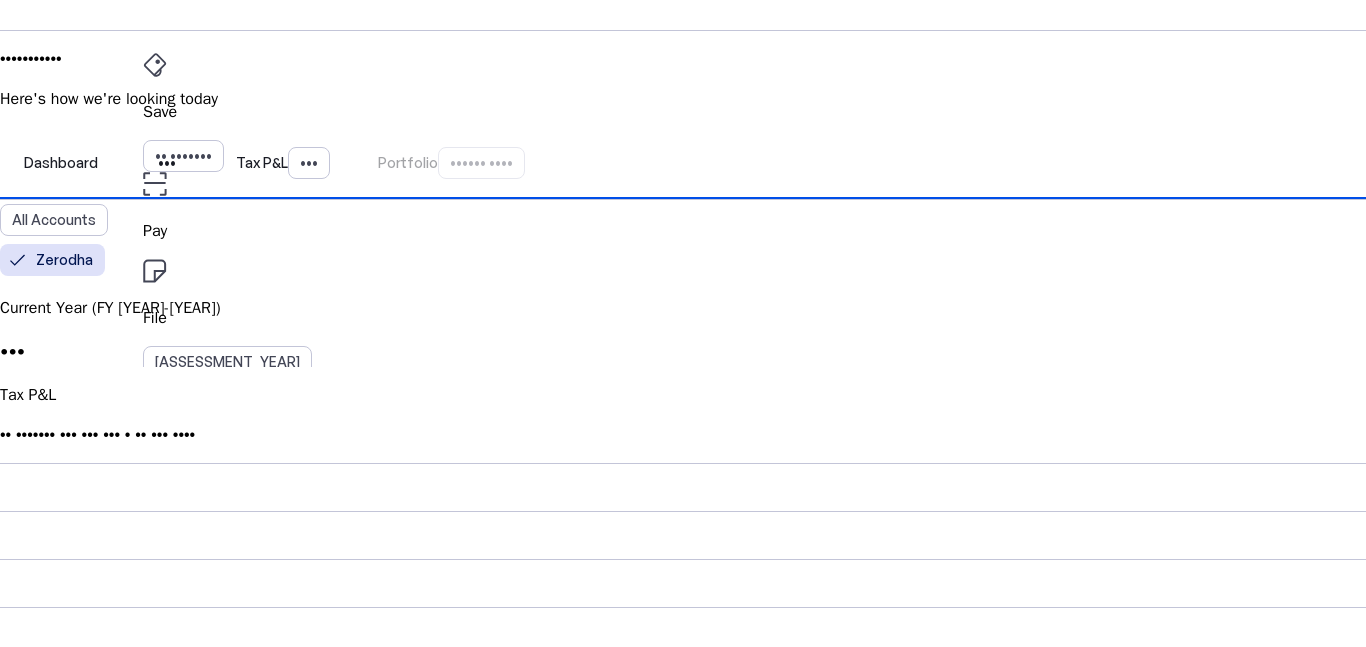 scroll, scrollTop: 0, scrollLeft: 0, axis: both 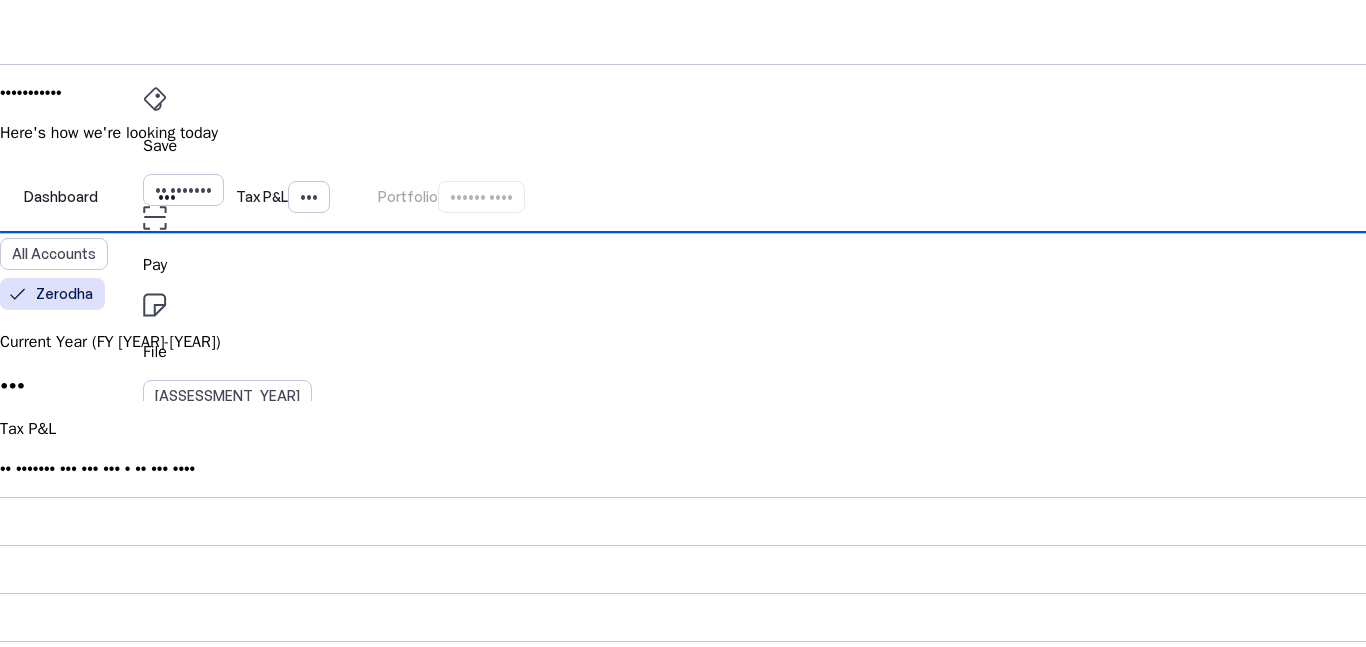 click on "Dashboard   P&L   Tax P&L  New  Portfolio  Coming Soon" at bounding box center [683, 197] 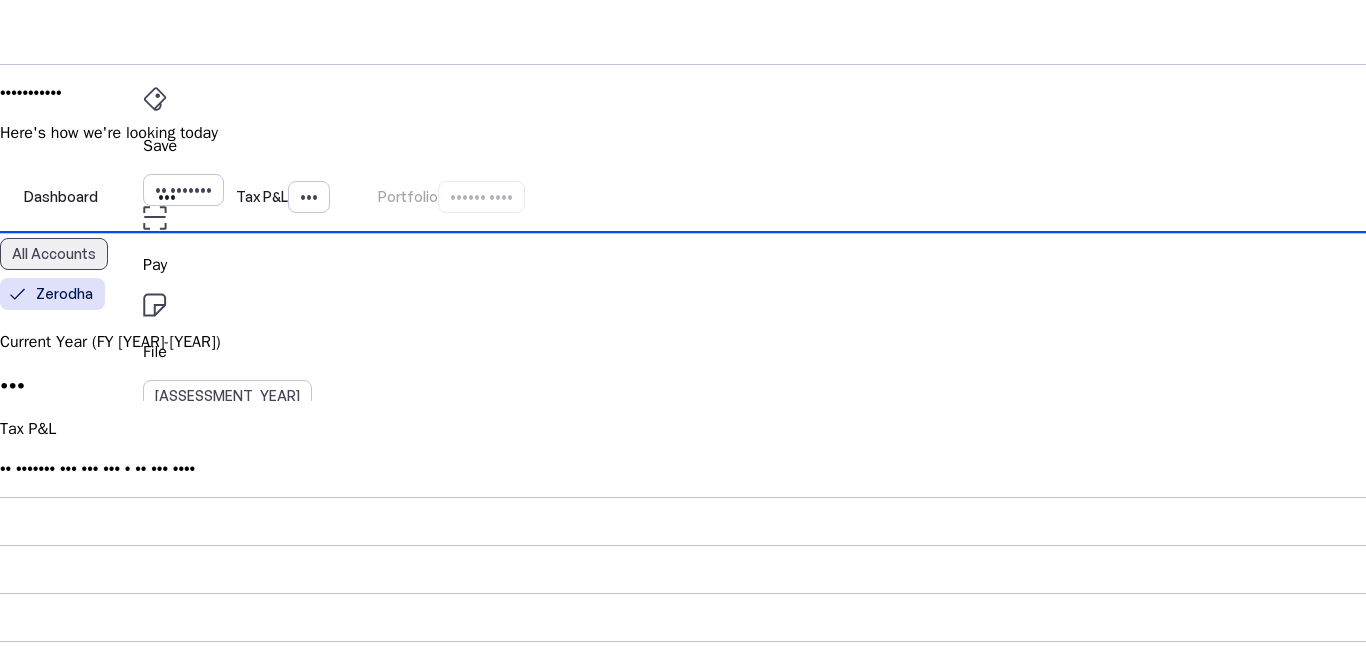 click on "All Accounts" at bounding box center [54, 254] 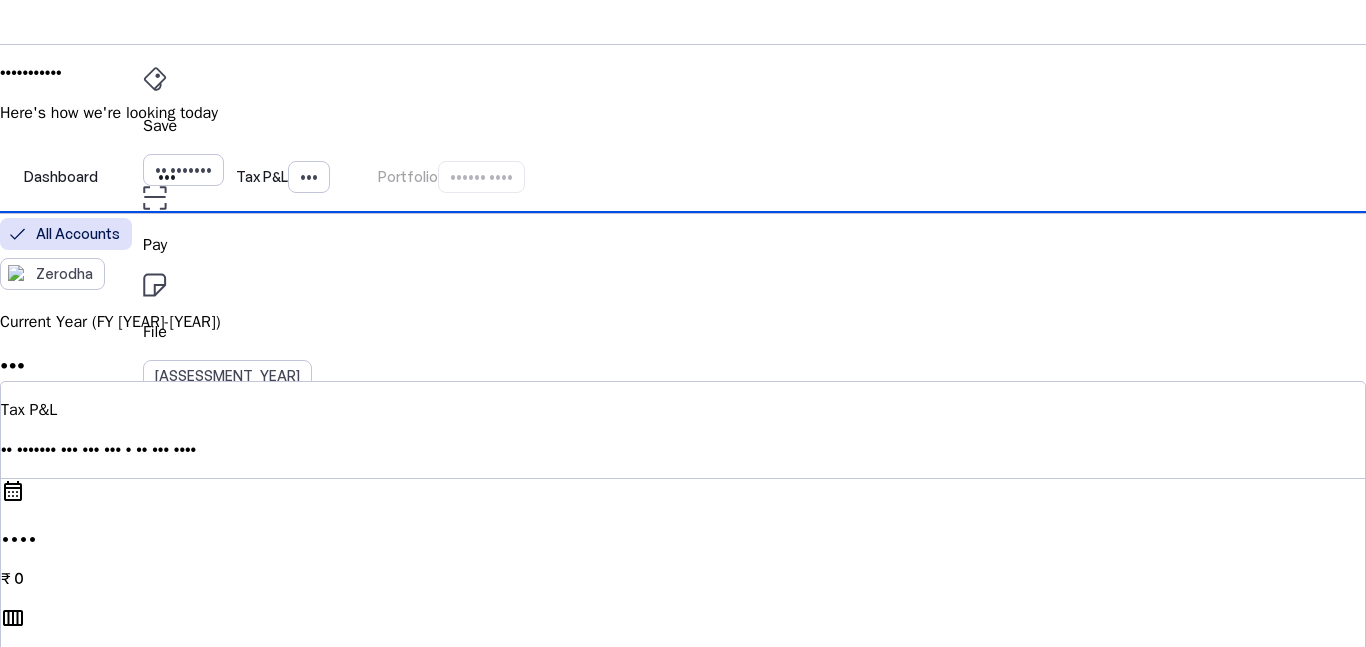 scroll, scrollTop: 0, scrollLeft: 0, axis: both 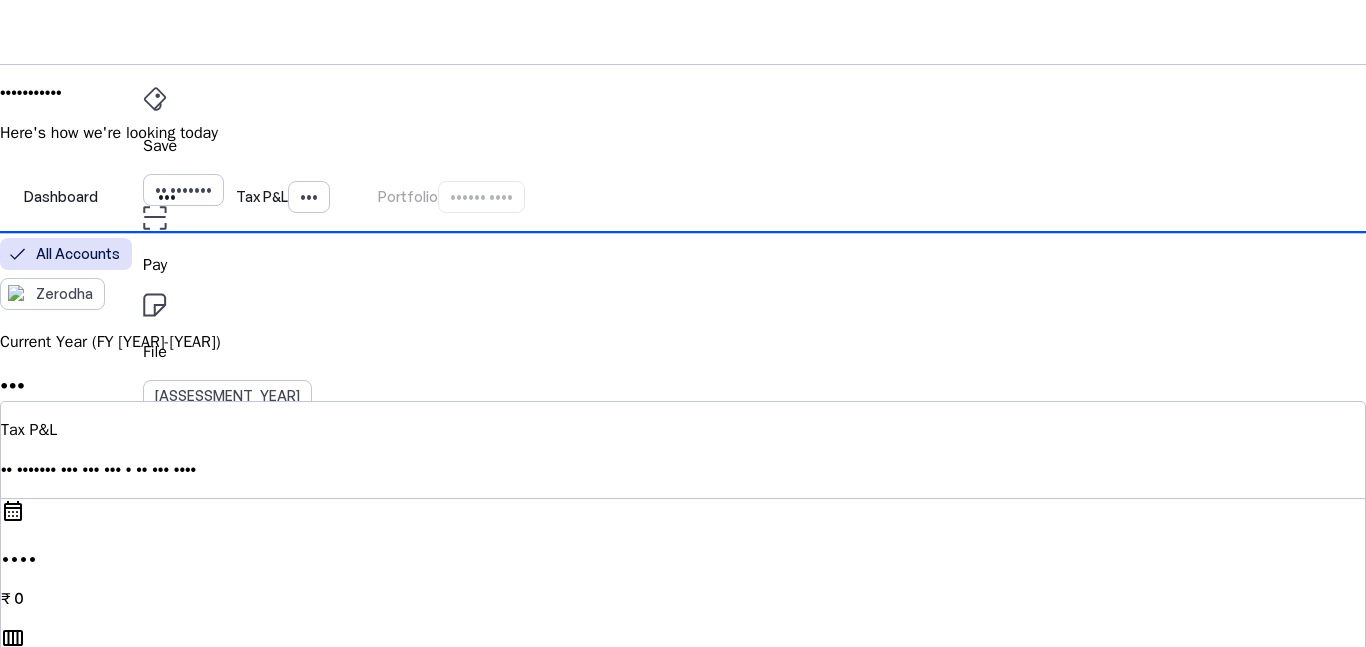 click on "Current Year (FY [YEAR])   arrow_drop_down" at bounding box center [683, 365] 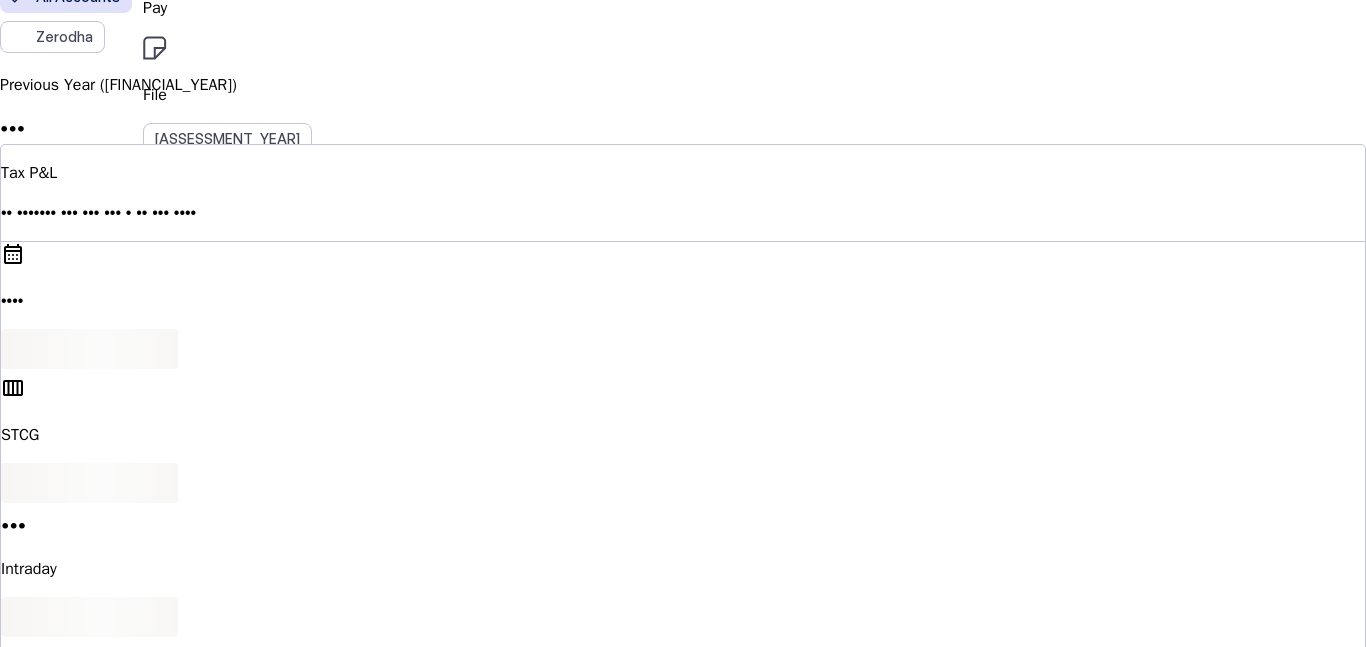 scroll, scrollTop: 300, scrollLeft: 0, axis: vertical 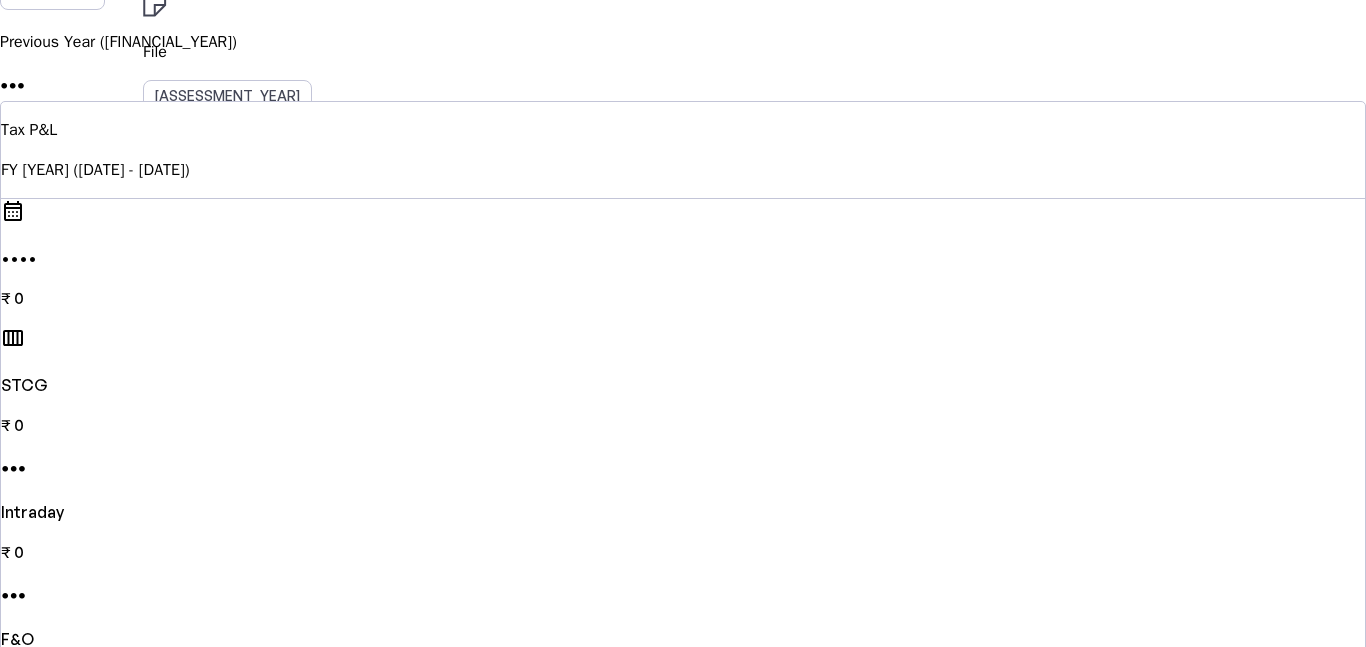 click on "View Accrued CG" at bounding box center (103, 728) 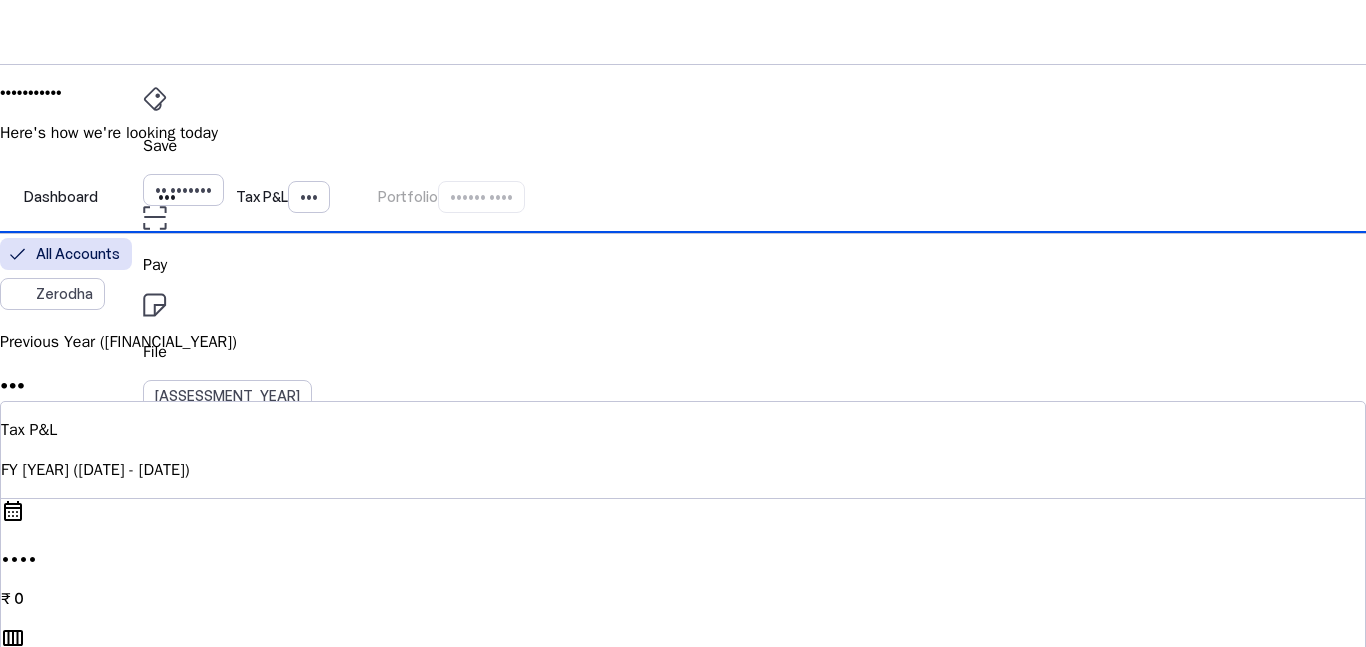 scroll, scrollTop: 0, scrollLeft: 0, axis: both 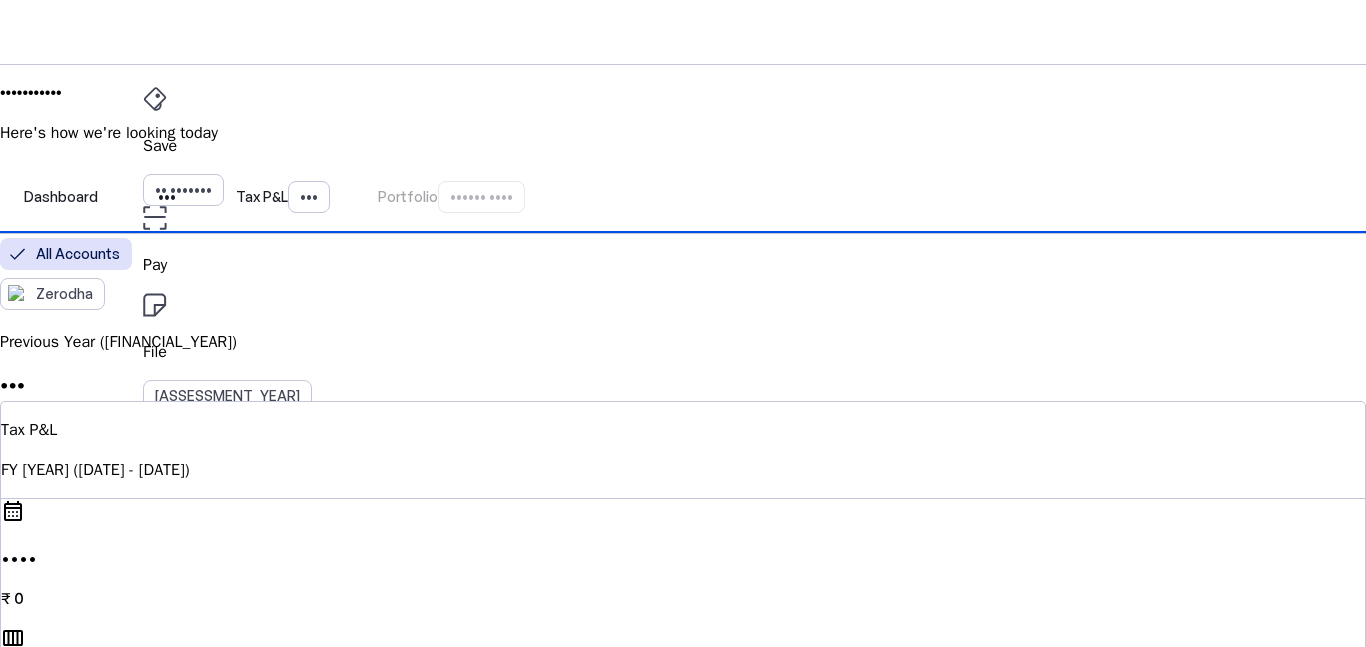 click on "Quarter 4 arrow_drop_down" at bounding box center (56, 2928) 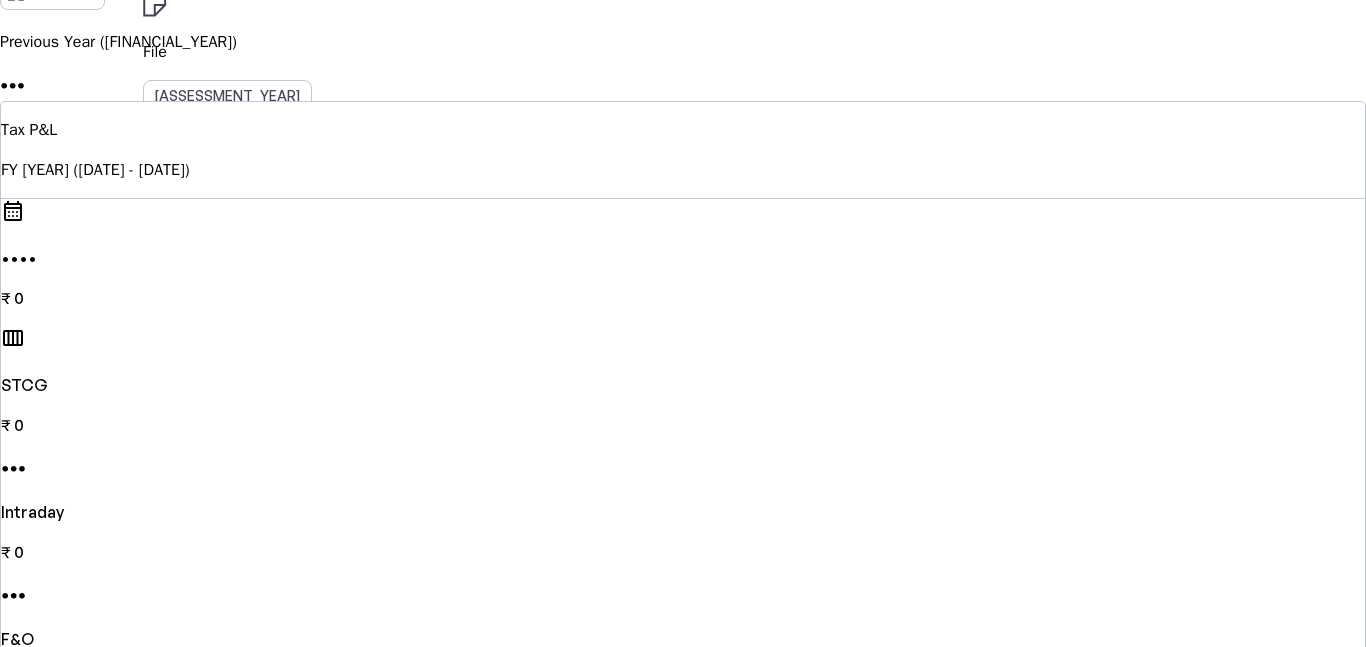 click on "View Settlements" at bounding box center [292, 728] 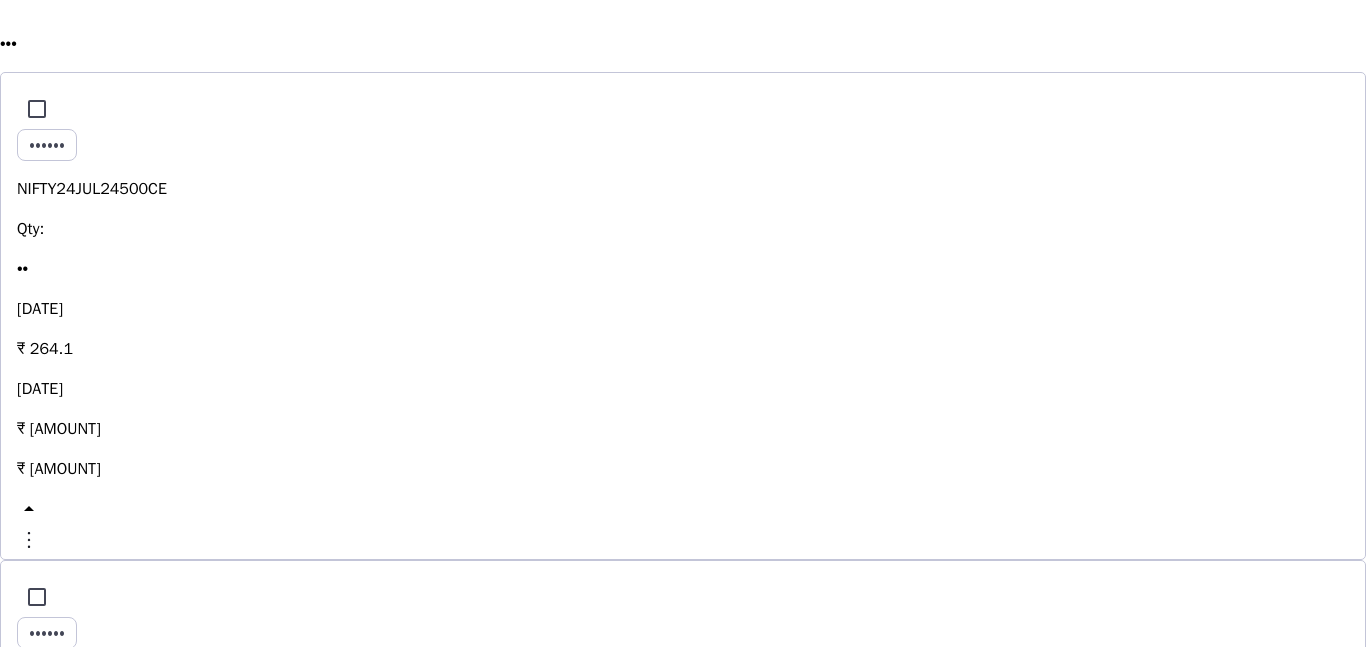 scroll, scrollTop: 1231, scrollLeft: 0, axis: vertical 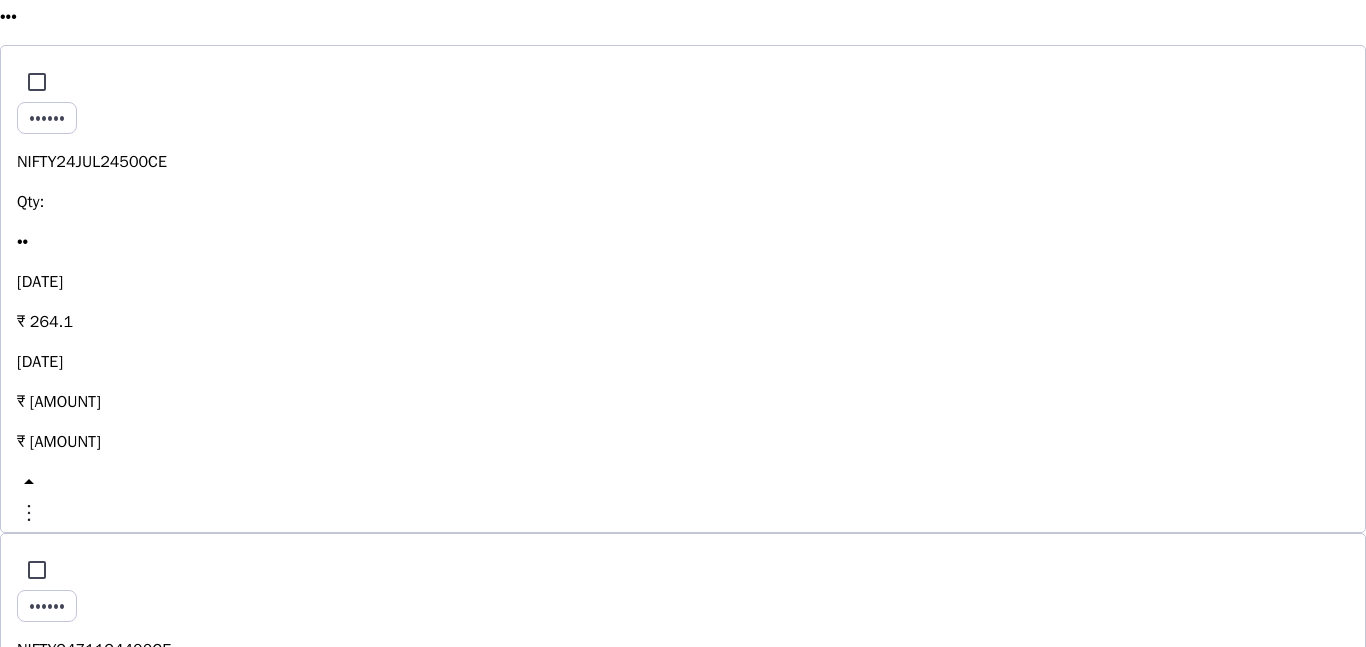 click at bounding box center (1138, 5049) 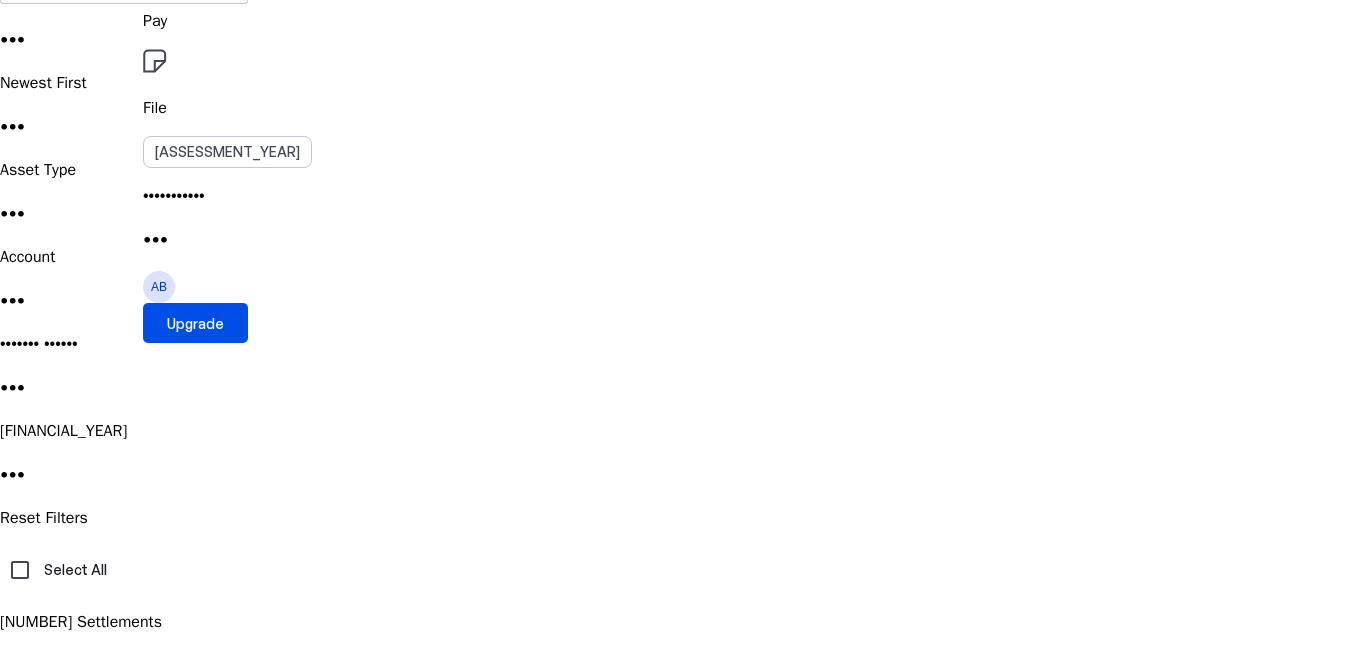 scroll, scrollTop: 200, scrollLeft: 0, axis: vertical 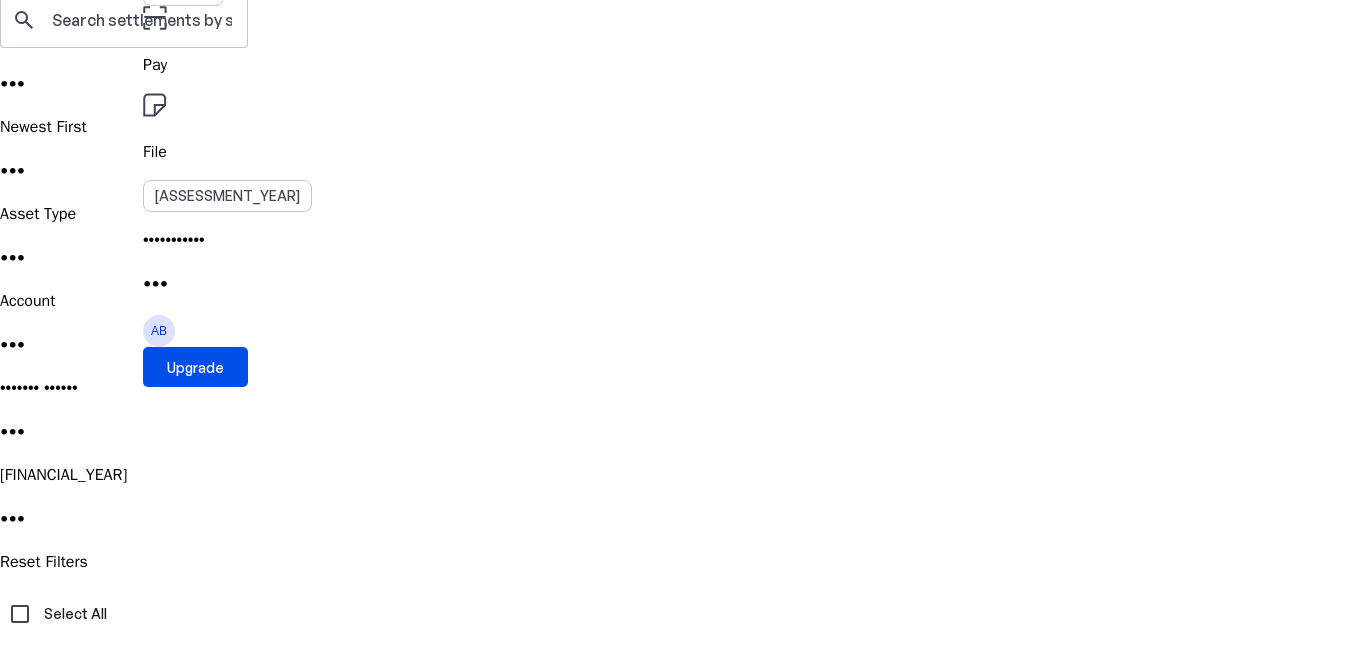 click on "Review" at bounding box center (683, 793) 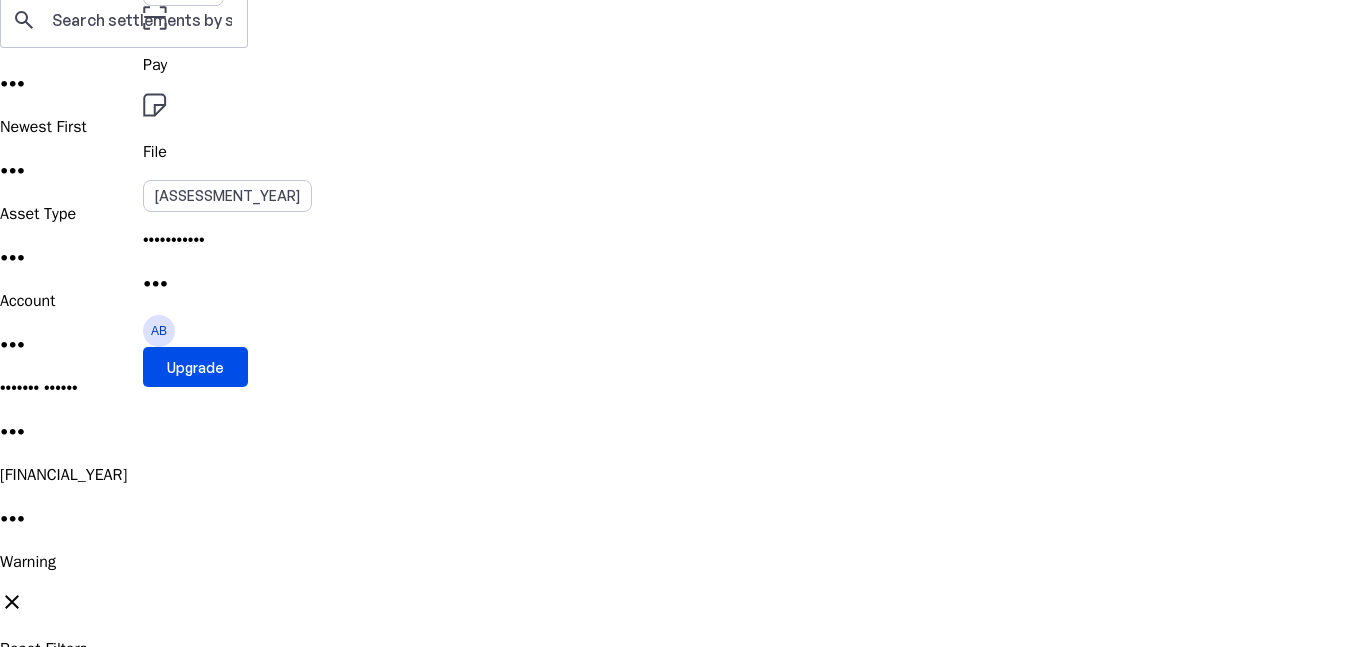 scroll, scrollTop: 0, scrollLeft: 0, axis: both 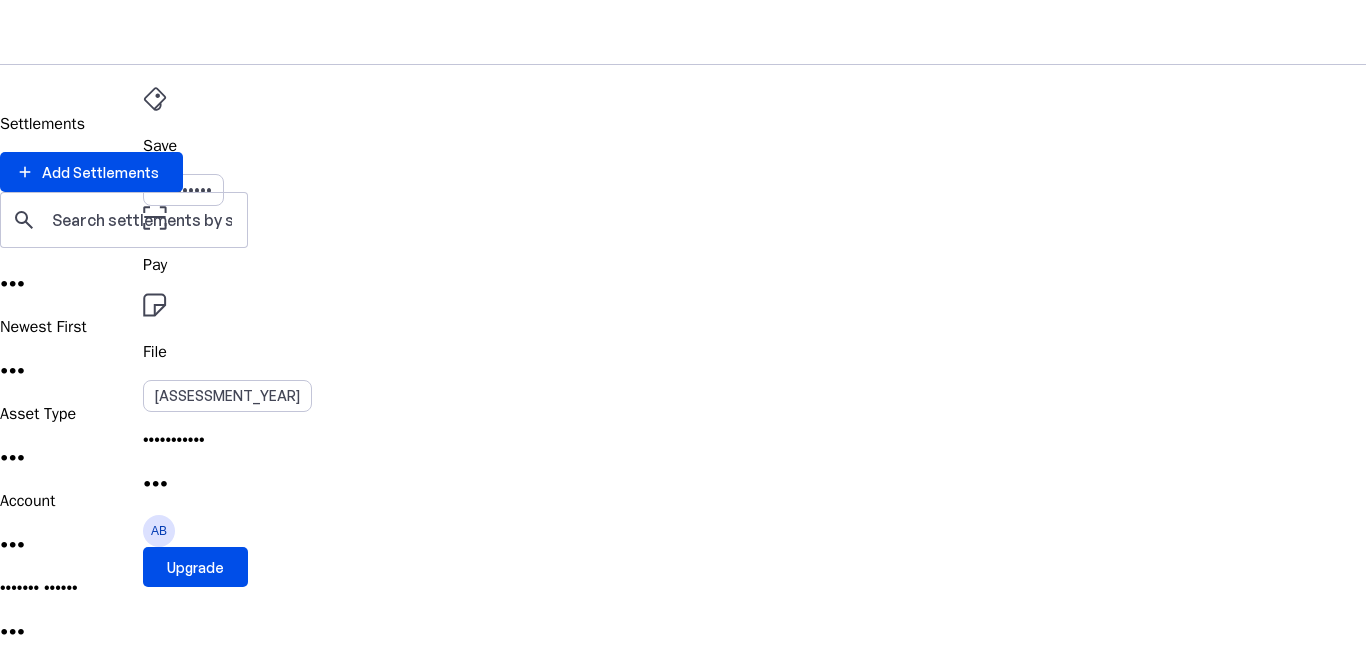 click on "Review" at bounding box center (683, 1080) 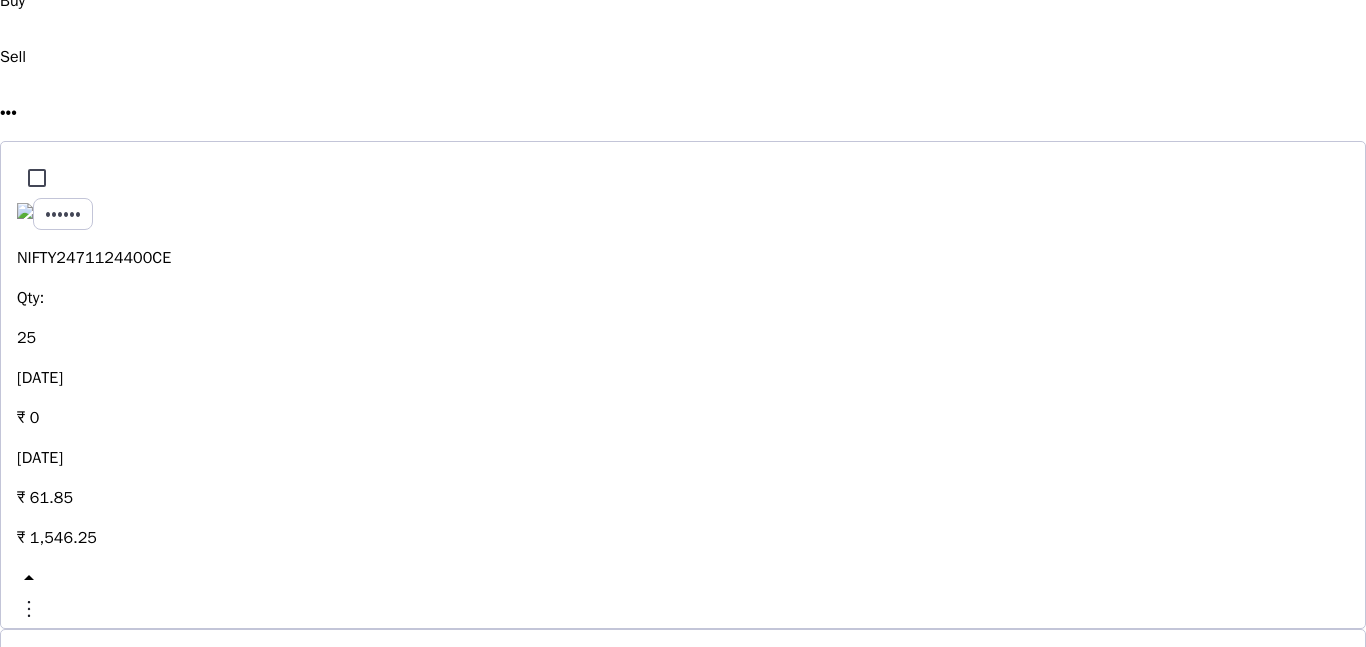 scroll, scrollTop: 1231, scrollLeft: 0, axis: vertical 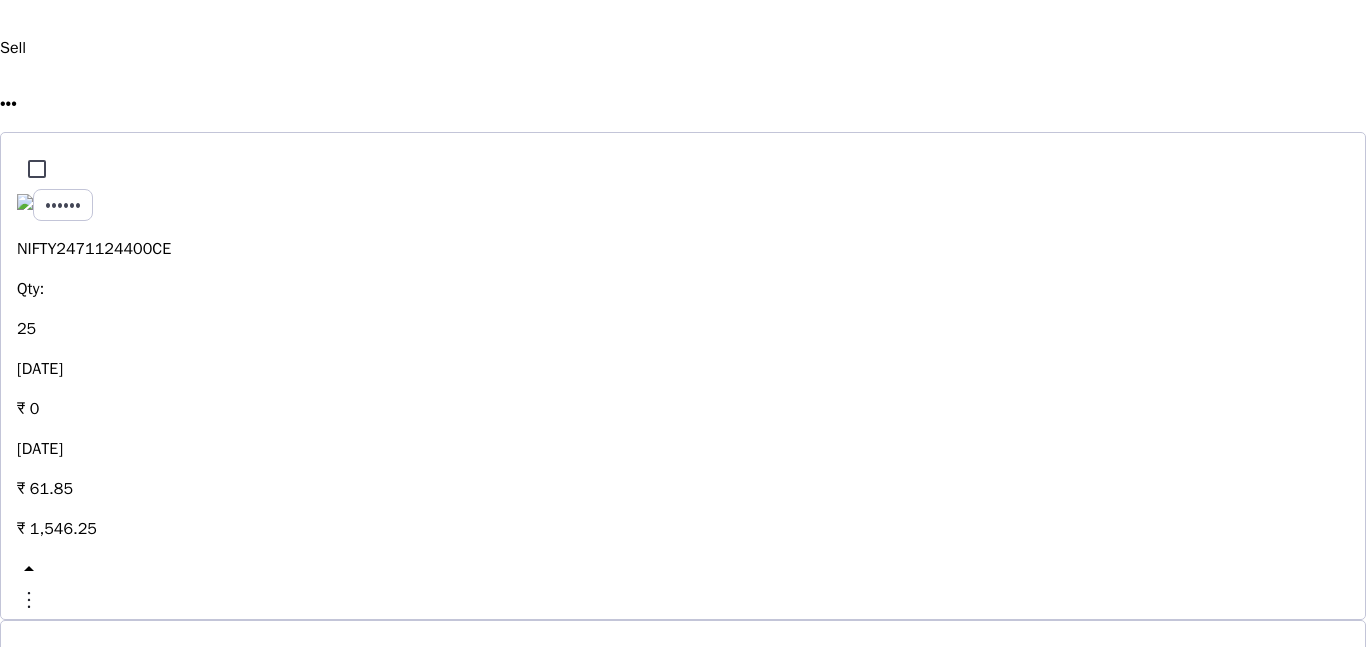 click at bounding box center [1138, 5136] 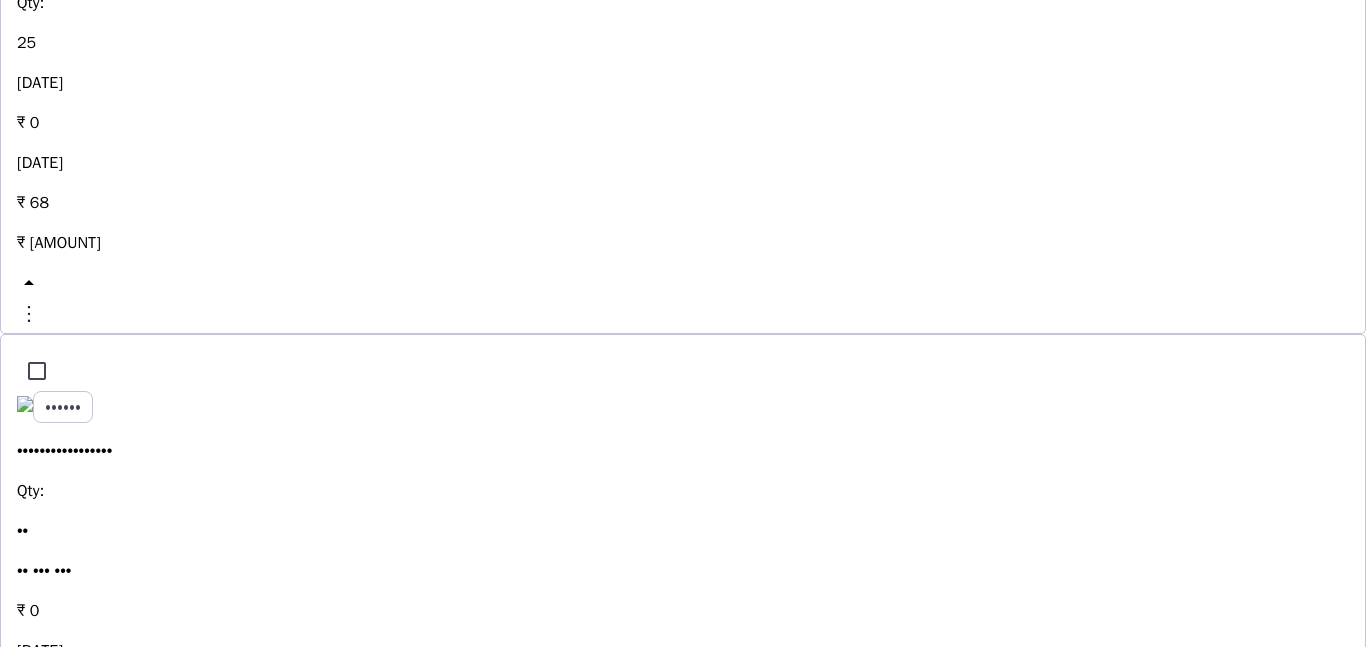 scroll, scrollTop: 5631, scrollLeft: 0, axis: vertical 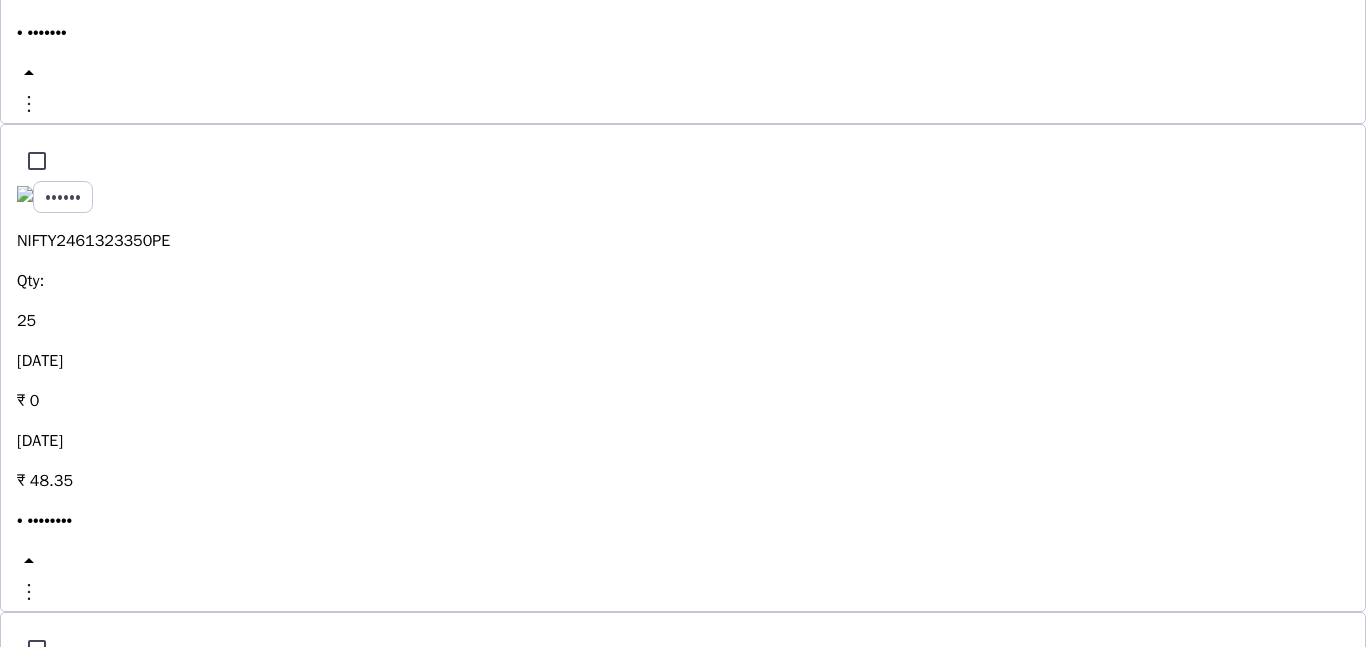 click on "••••" at bounding box center (28, 20360) 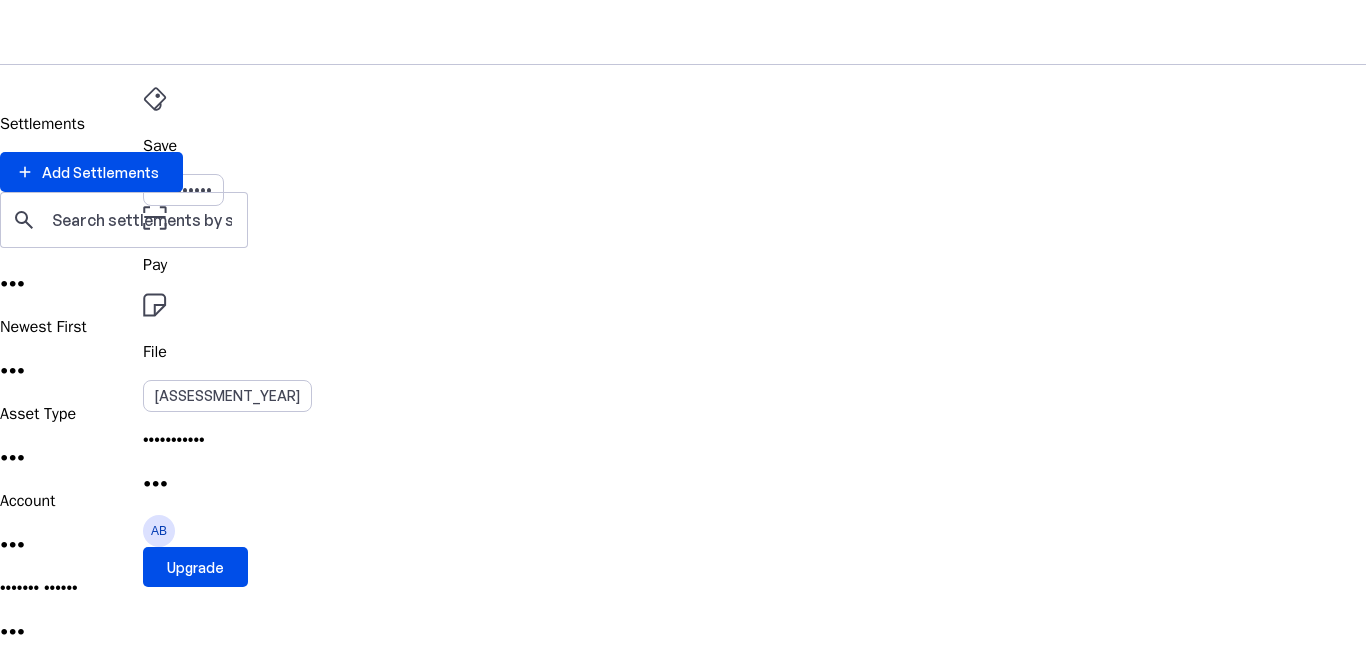 click on "Select All" at bounding box center (20, 901) 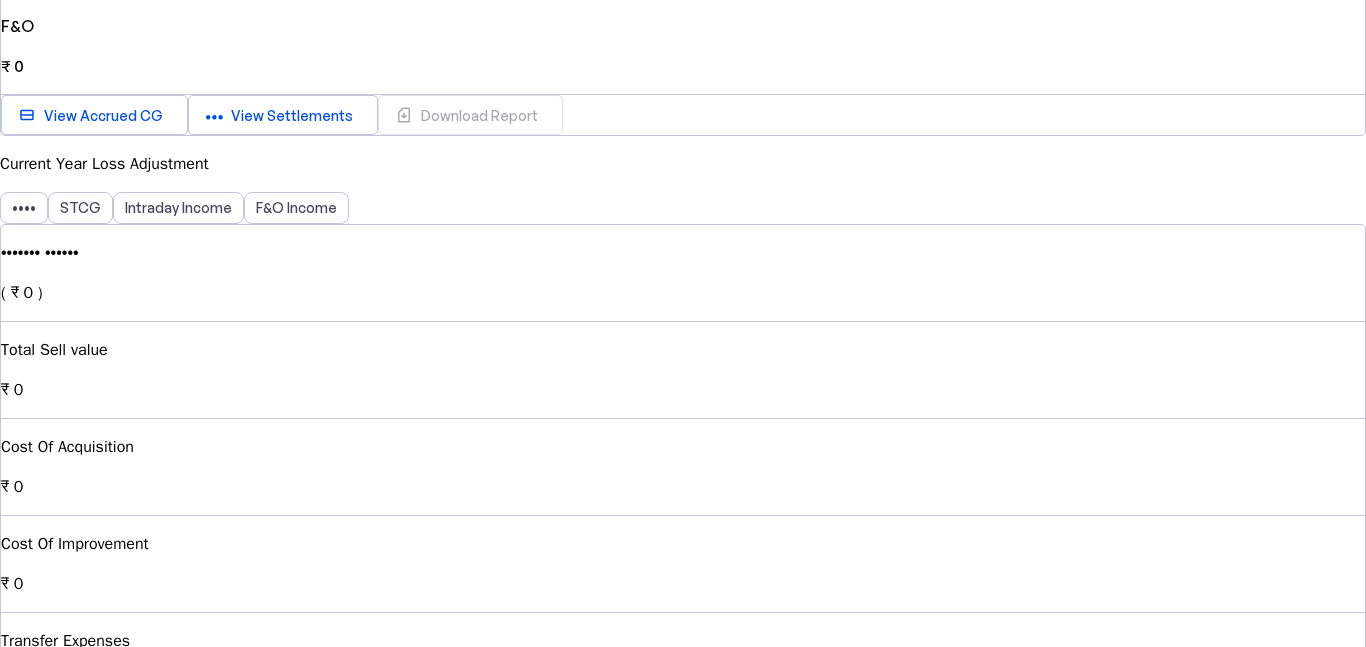 scroll, scrollTop: 794, scrollLeft: 0, axis: vertical 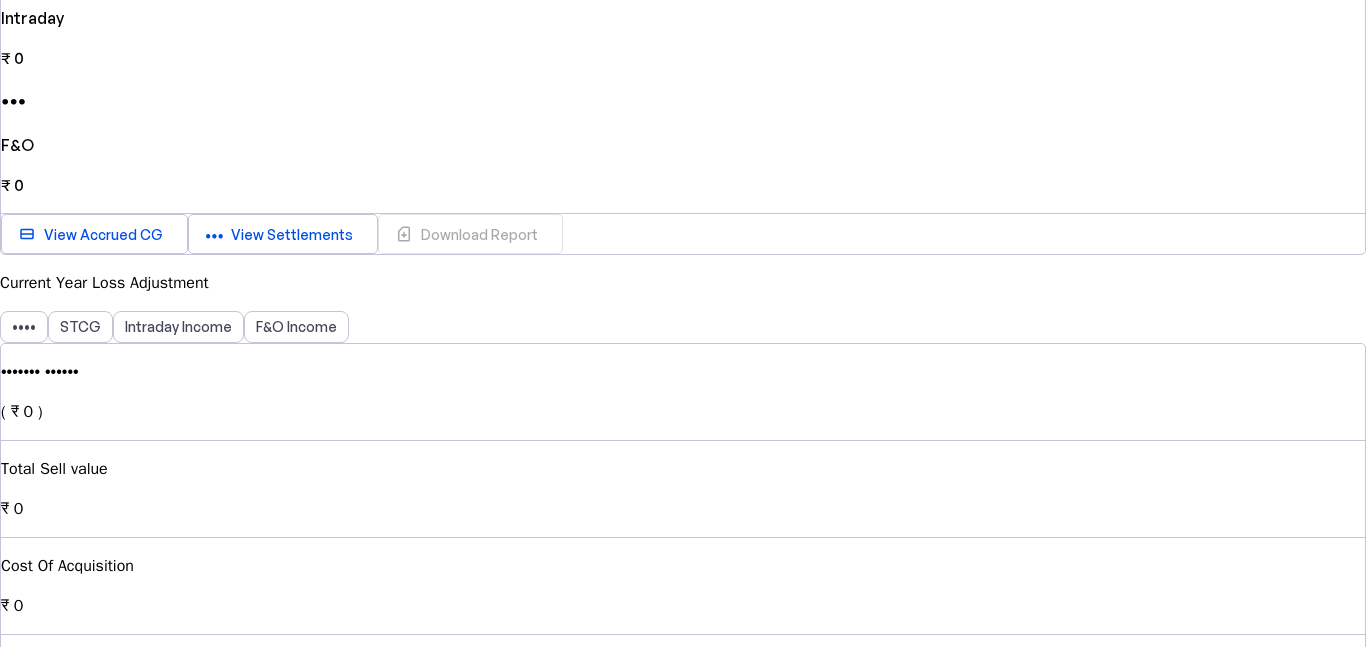 click on "Add Settlements" at bounding box center [84, 1472] 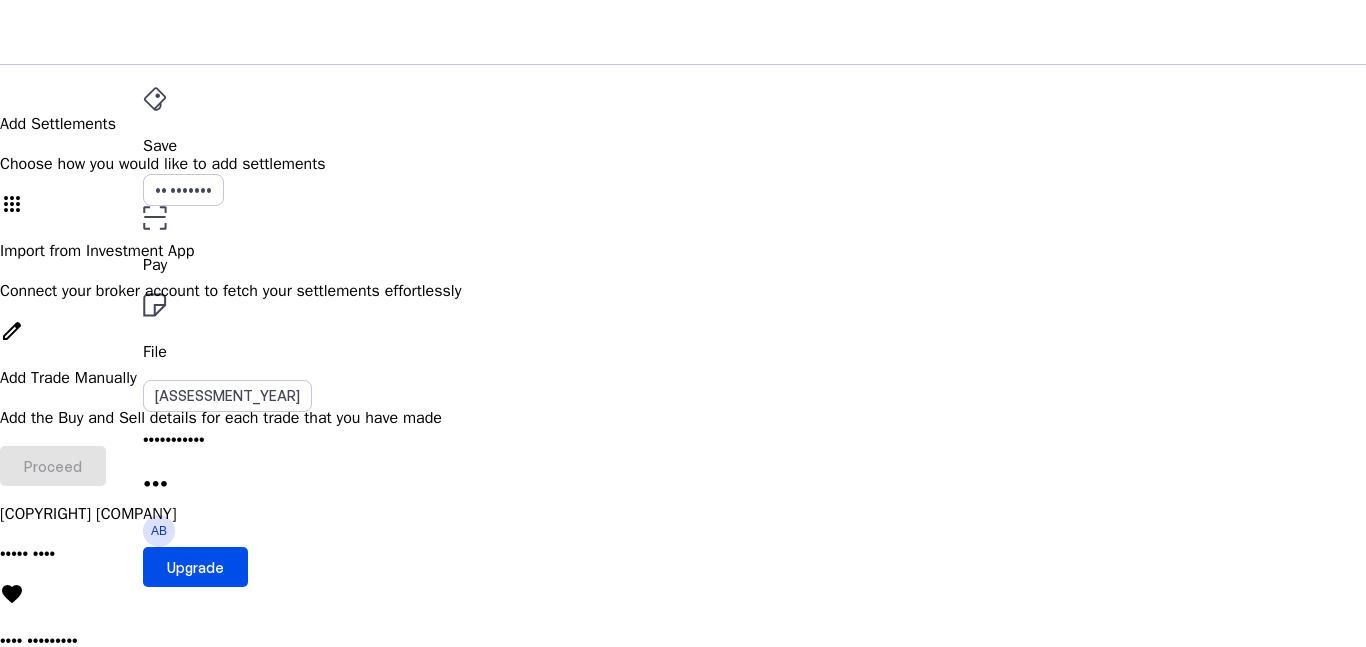 click on "Connect your broker account to fetch your settlements effortlessly" at bounding box center (683, 291) 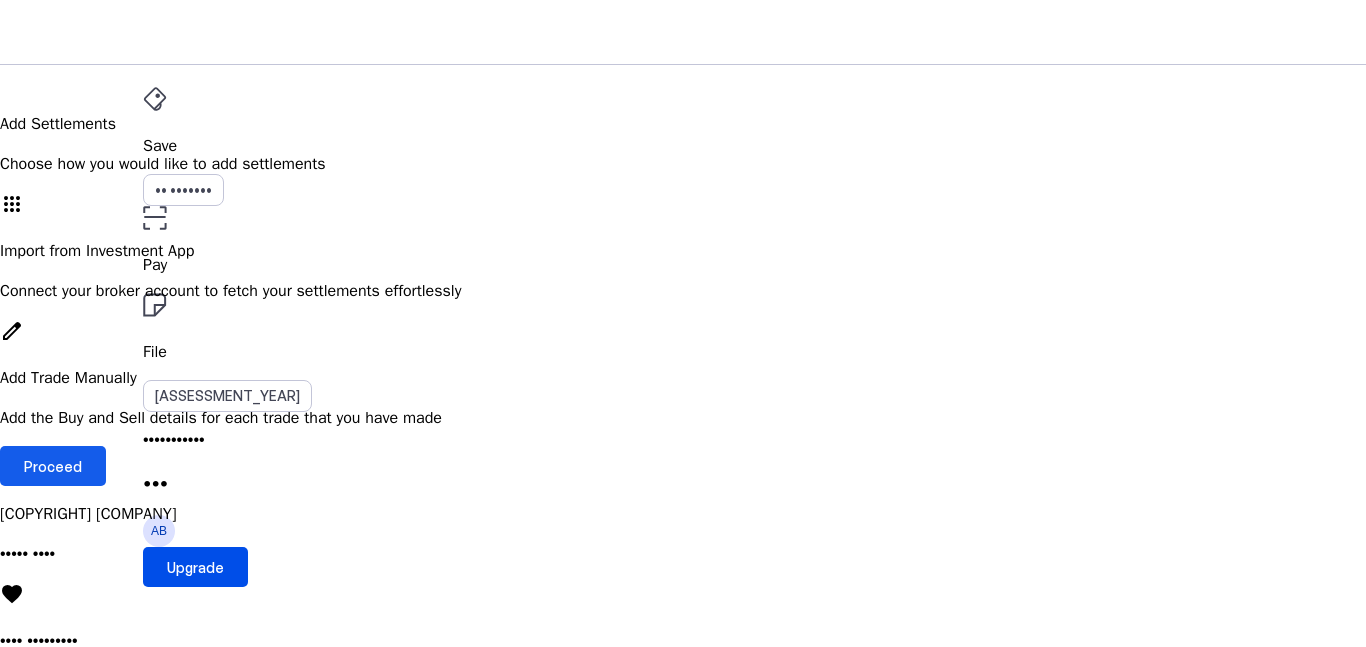 click on "Proceed" at bounding box center [53, 466] 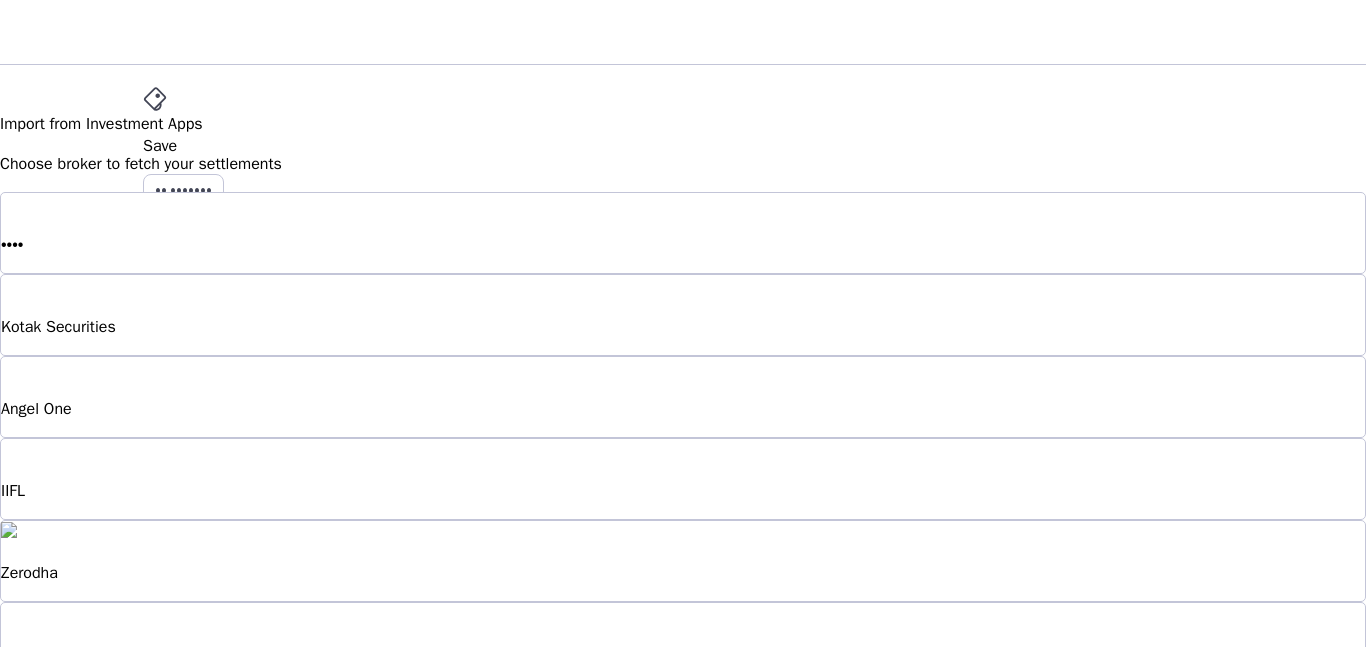 click on "Zerodha" at bounding box center [683, 245] 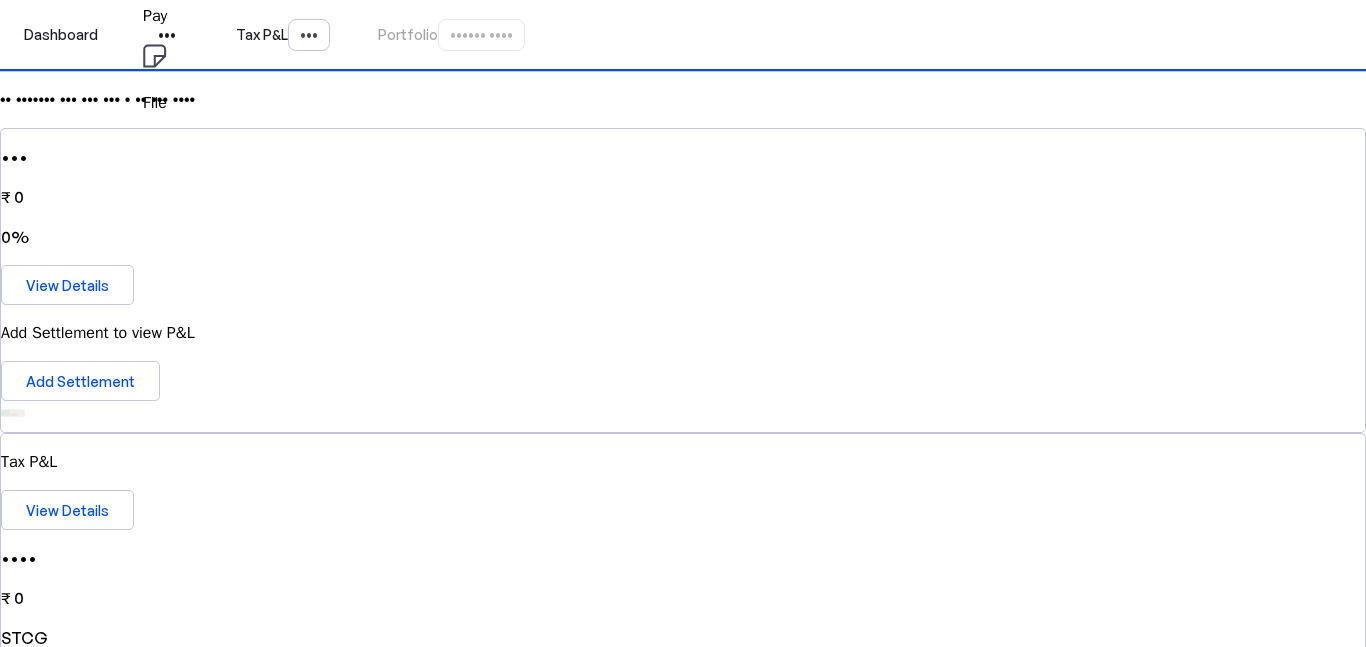 scroll, scrollTop: 200, scrollLeft: 0, axis: vertical 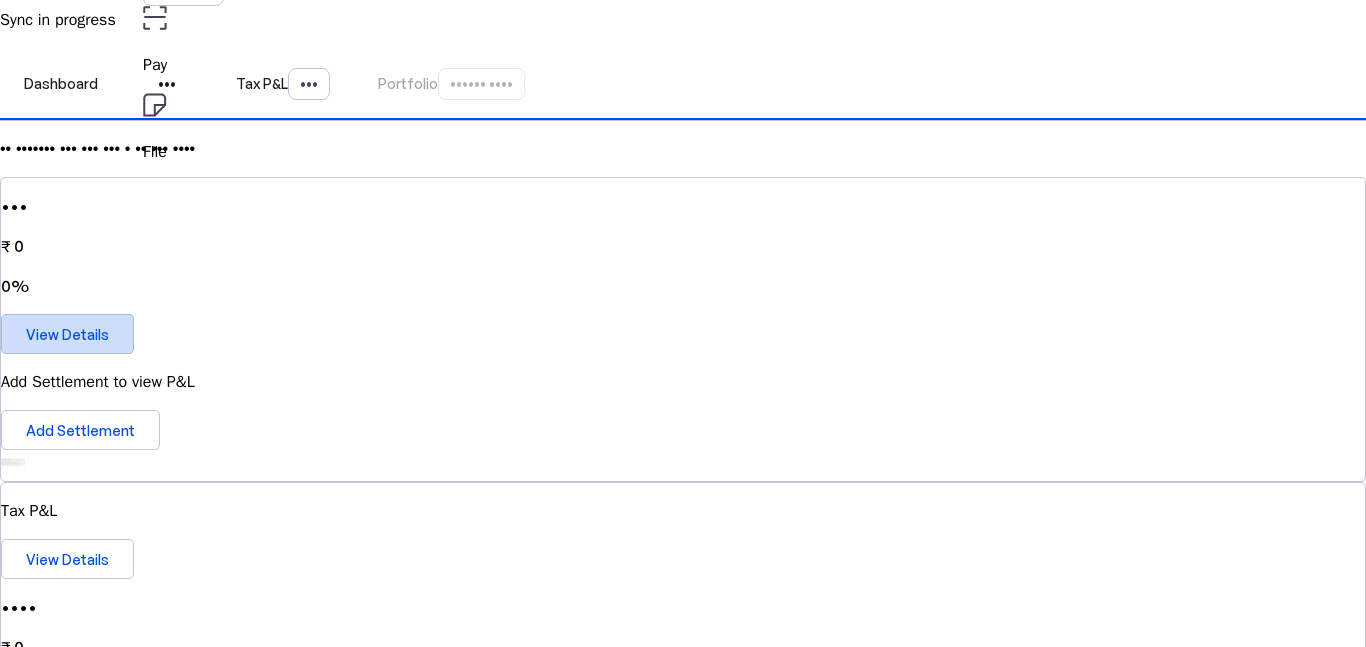 click at bounding box center [67, 334] 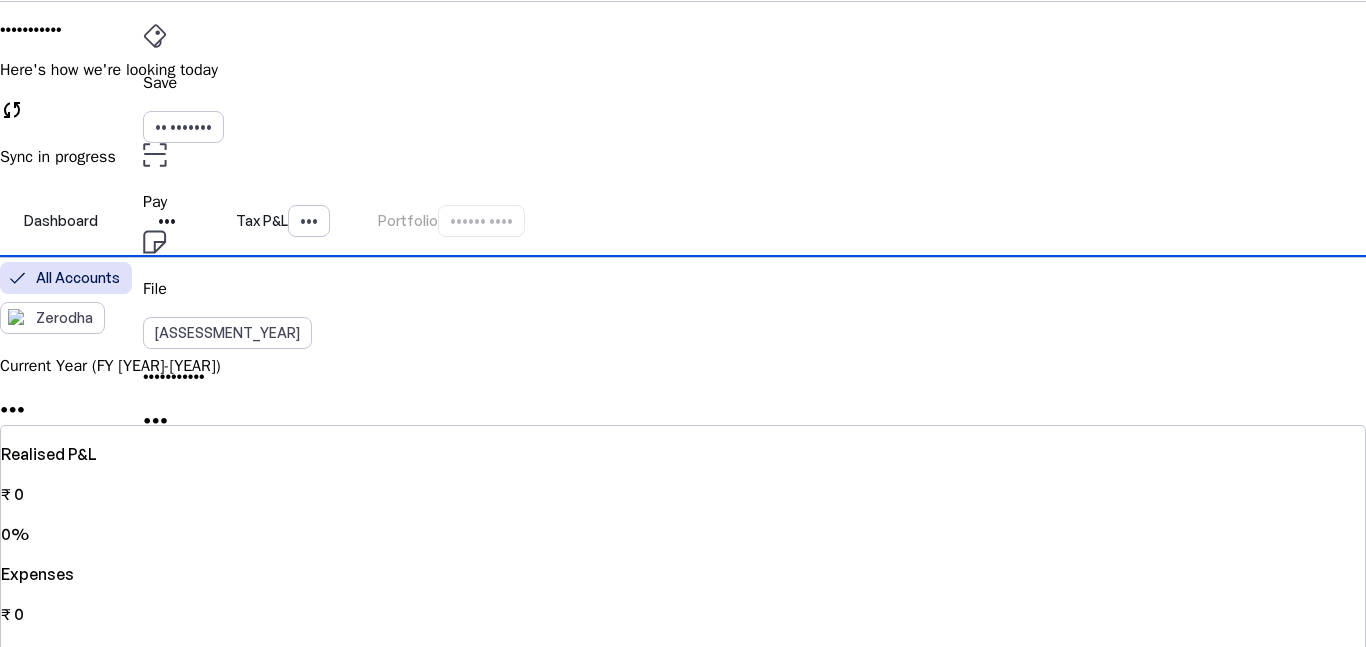 scroll, scrollTop: 100, scrollLeft: 0, axis: vertical 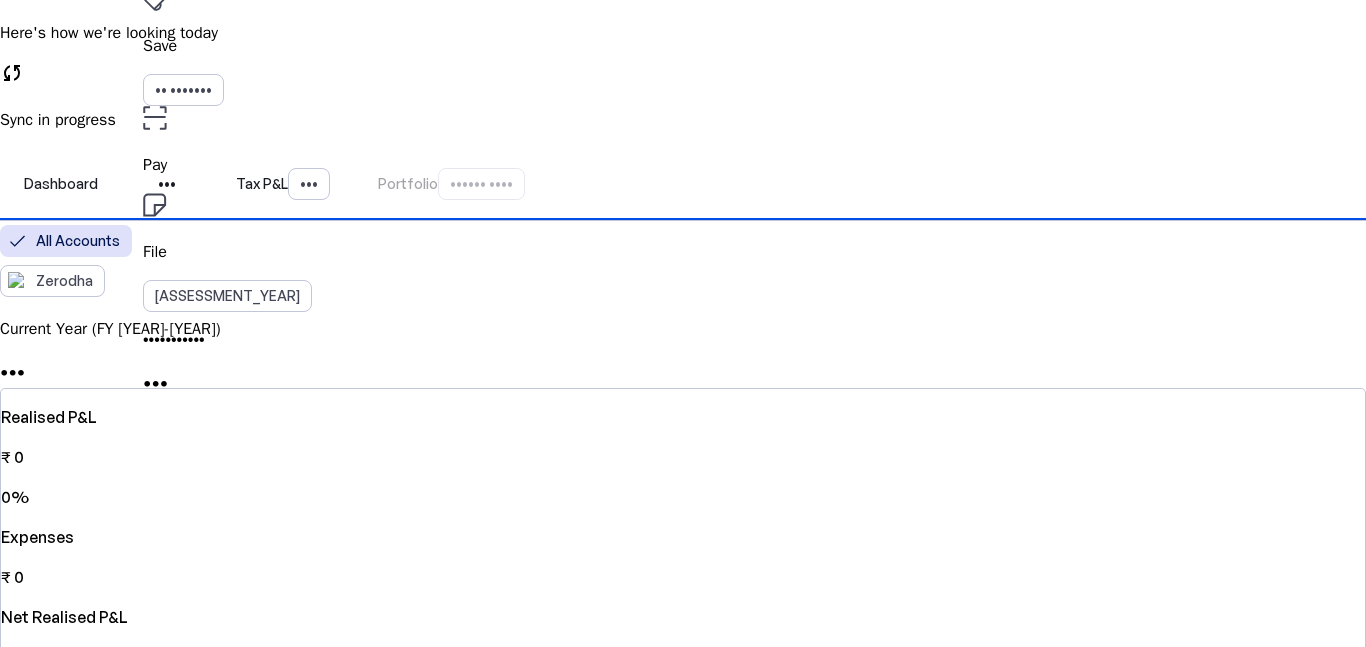 click on "••• ••••••••  •••••••   ••••••• •••• ••• ••••••••   •••••••••••••••  •••••••• ••• • • •• •••••••• • • ••• •••••••• ••• • • •• •• ••••••• ••• ••• ••• • •• ••• •••• ••• ••• ••• ••• ••• ••• ••• ••• ••• ••• ••• ••• •• •• • ••• ••• •• •• • ••• ••• •• •• • ••• ••• •• •• • ••• ••• •• •• • ••• ••• •• •• • ••• ••• •• •• • ••• ••• •• •• • ••• ••• •• •• • ••• ••• •• •• •• ••• ••• •• •• •• ••• ••• •• •• •• ••• ••• •• •• •• ••• ••• •• •• •• ••• ••• •• •• •• ••• ••• •• •• •• ••• ••• •• •• •• ••• ••• •• •• •• ••• ••• •• •• •• ••• ••• •• •• •• ••• ••• •• •• •• ••• ••• •• •• •• ••• ••• •• •• •• ••• ••• •• •• •• ••• ••• •• •• •• ••• ••• •• •• •• ••• ••• •• •• •• ••• ••• •• •• •• ••• ••• •• •• •• ••• ••• •• •• •• ••• ••• •• •• • ••• ••• •• •• • ••• ••• •• •• • ••• ••• •• •• • ••• ••• •• •• • ••• ••• •• •• • ••• ••• •• •• • ••• ••• •• •• • ••• ••• •• •• • ••• ••• •• •• •• ••• ••• •• •• •• ••• ••• •• •• •• ••• ••• •• •• •• ••• ••• ••" at bounding box center (683, 1316) 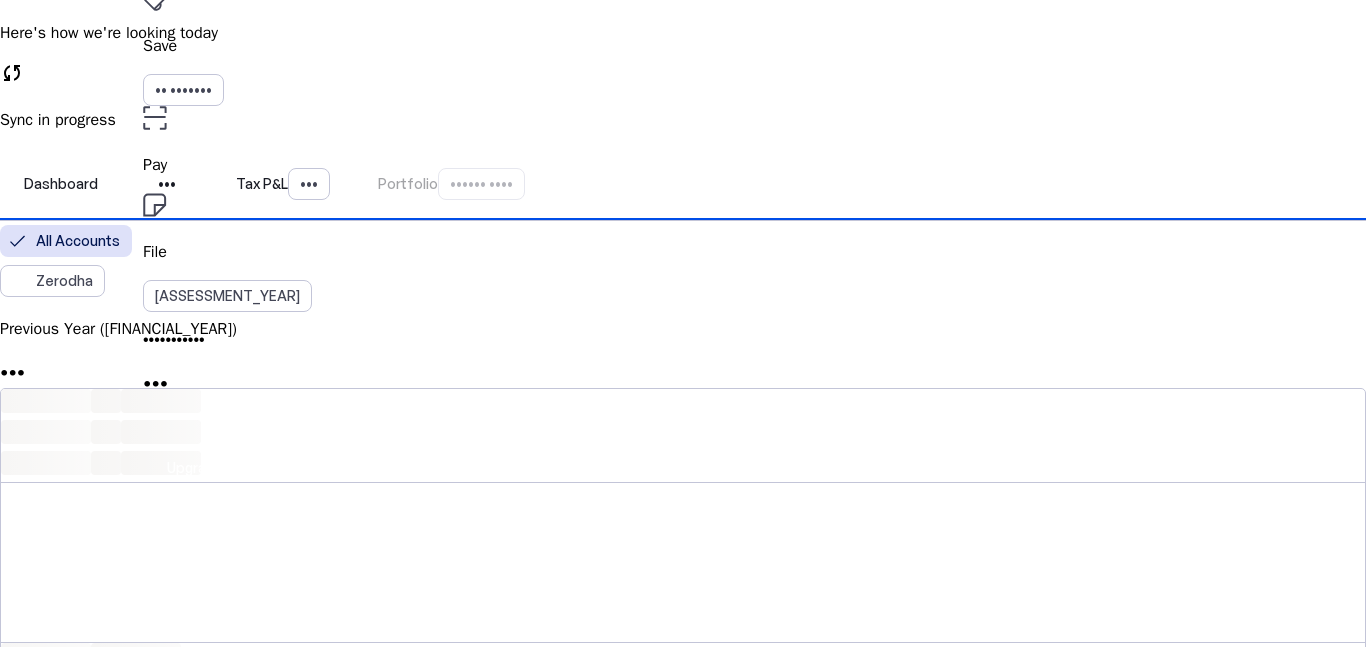 scroll, scrollTop: 0, scrollLeft: 0, axis: both 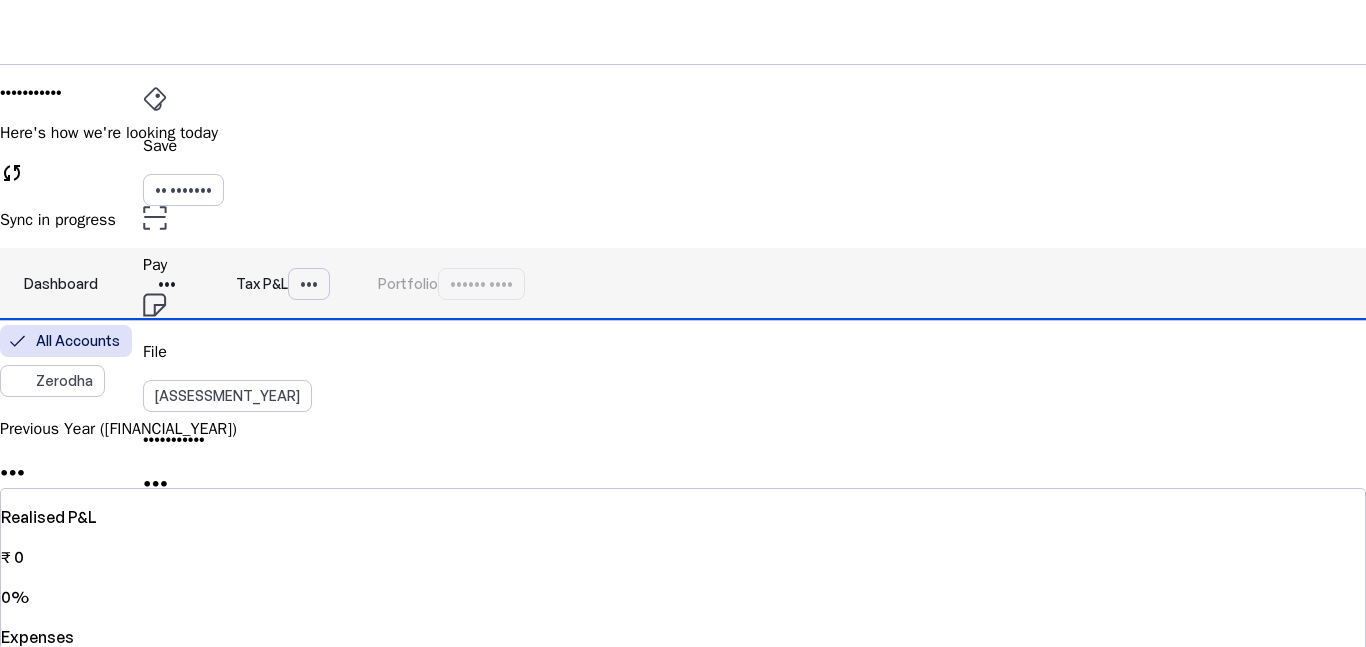 click on "Tax P&L  New" at bounding box center [283, 284] 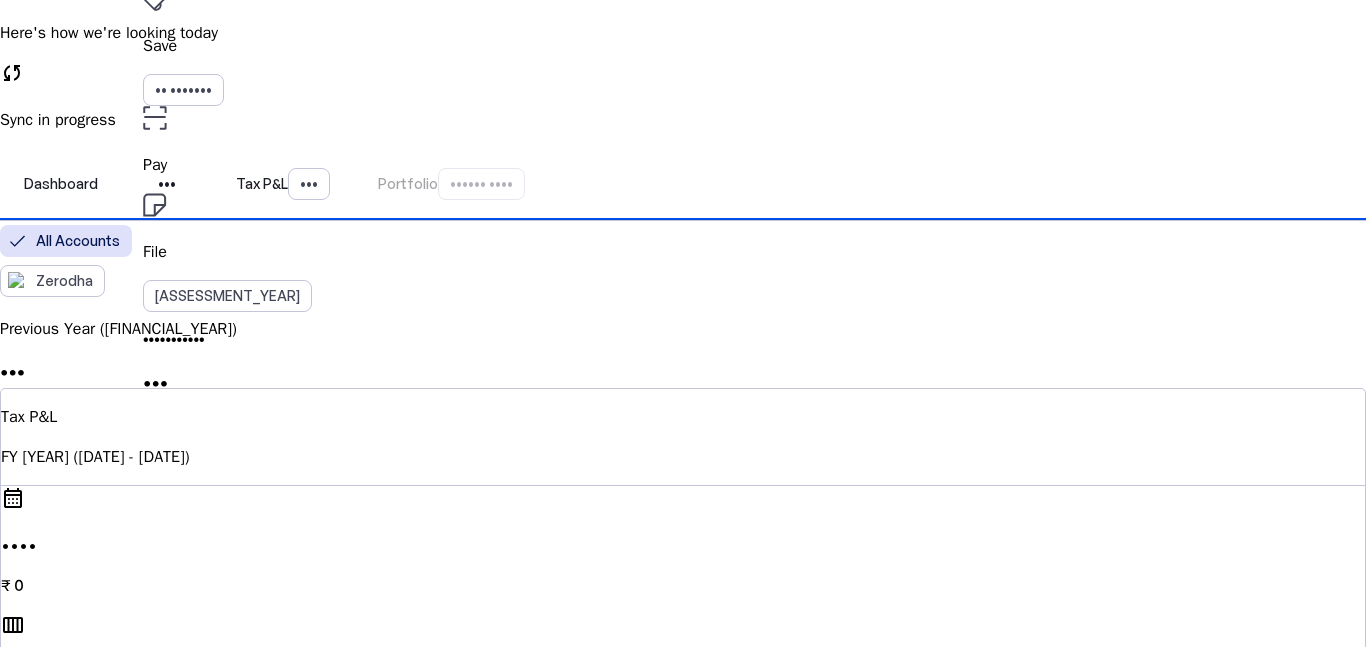 scroll, scrollTop: 0, scrollLeft: 0, axis: both 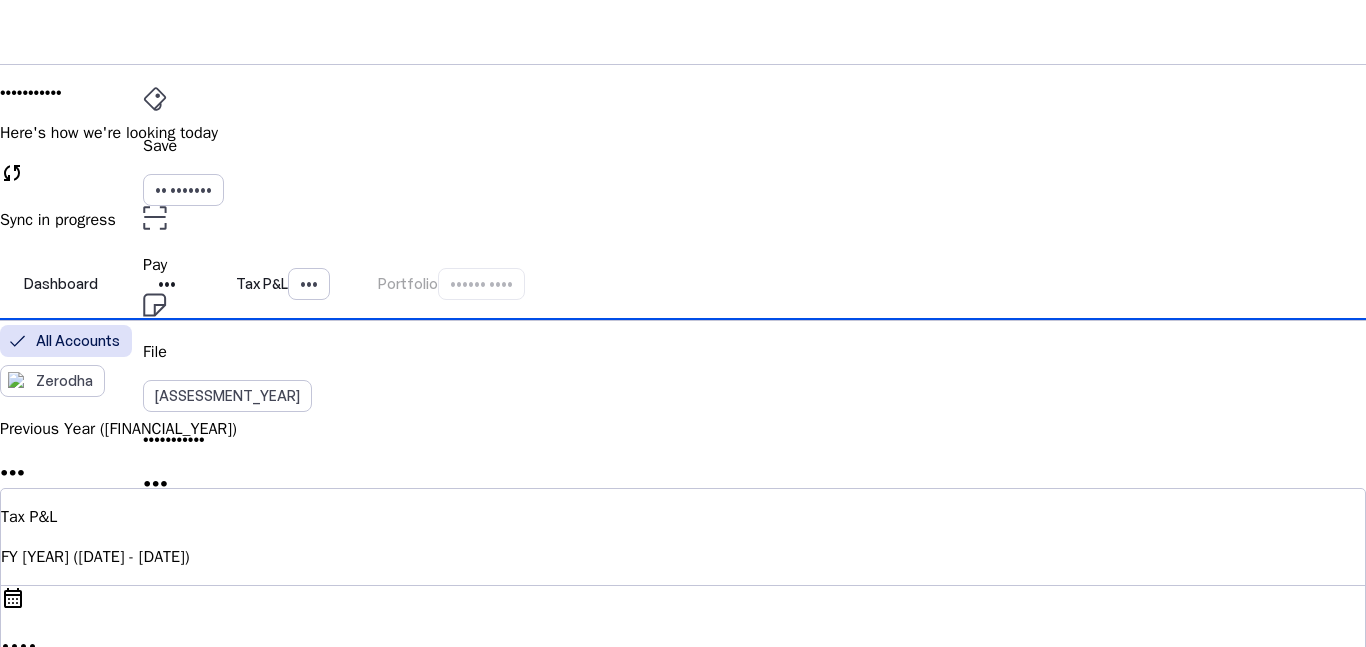 click on "Dashboard   P&L   Tax P&L  New  Portfolio  Coming Soon" at bounding box center (683, 284) 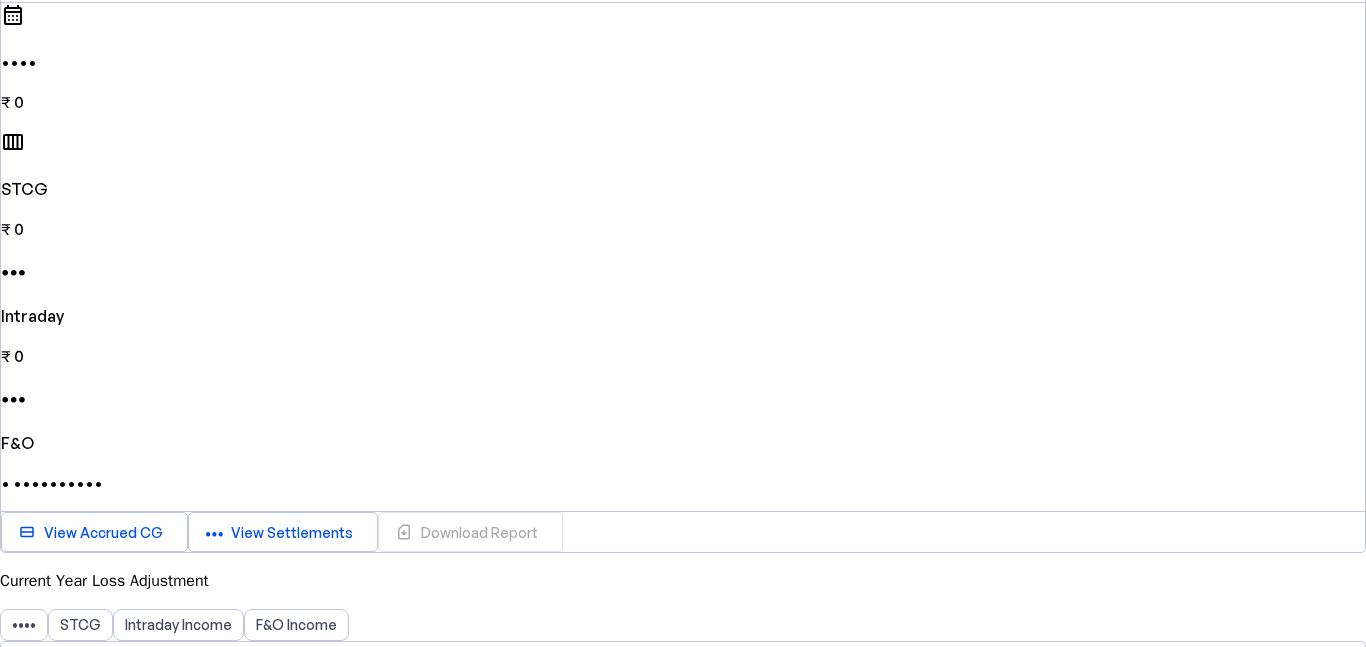 scroll, scrollTop: 340, scrollLeft: 0, axis: vertical 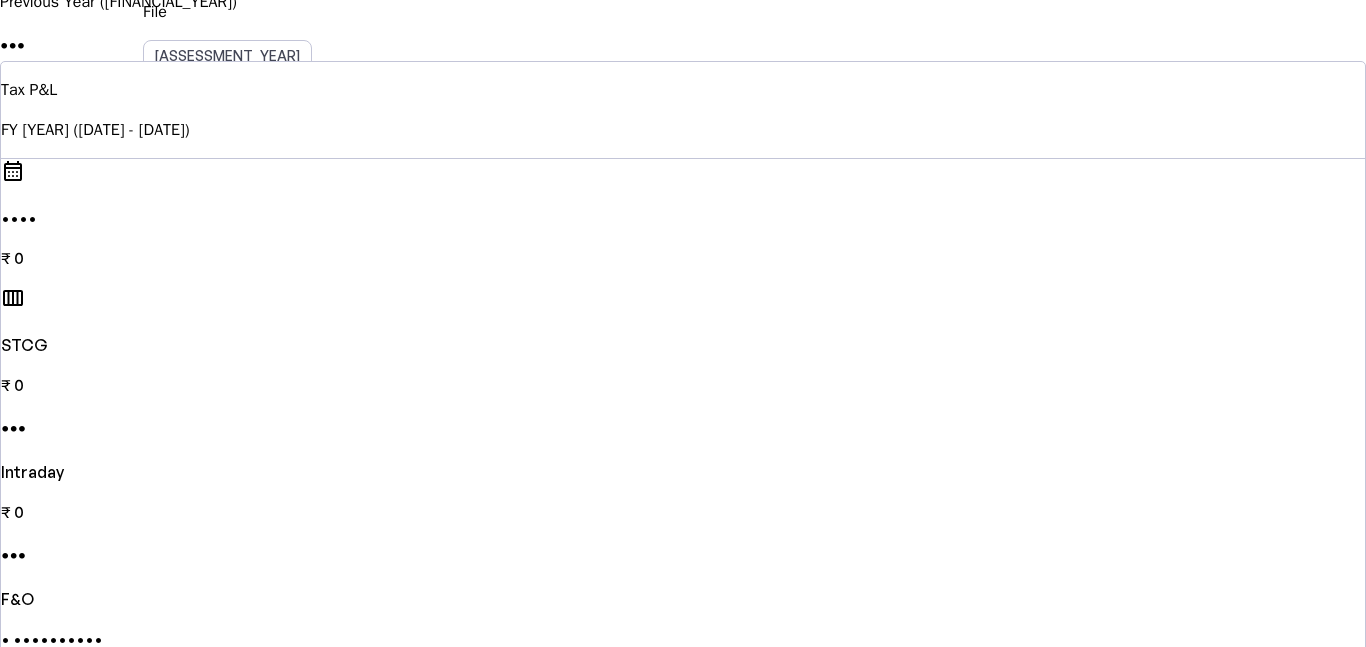 click on "Intraday Income" at bounding box center (178, 781) 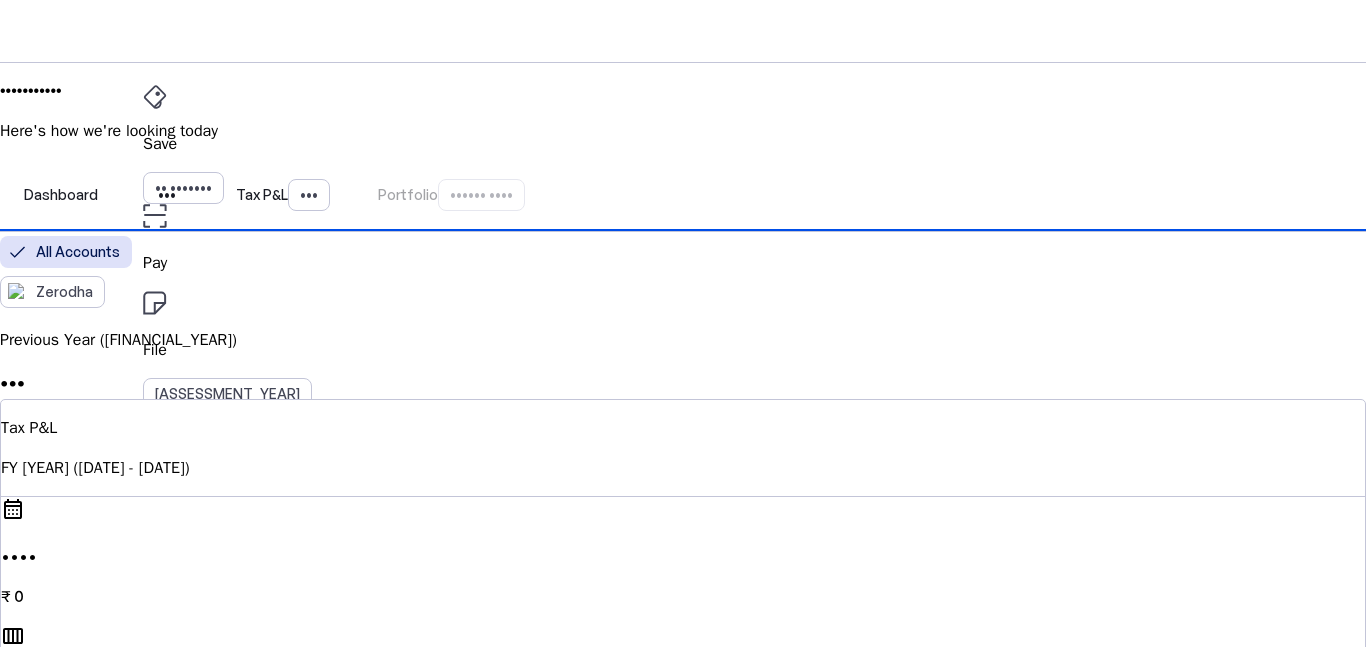 scroll, scrollTop: 0, scrollLeft: 0, axis: both 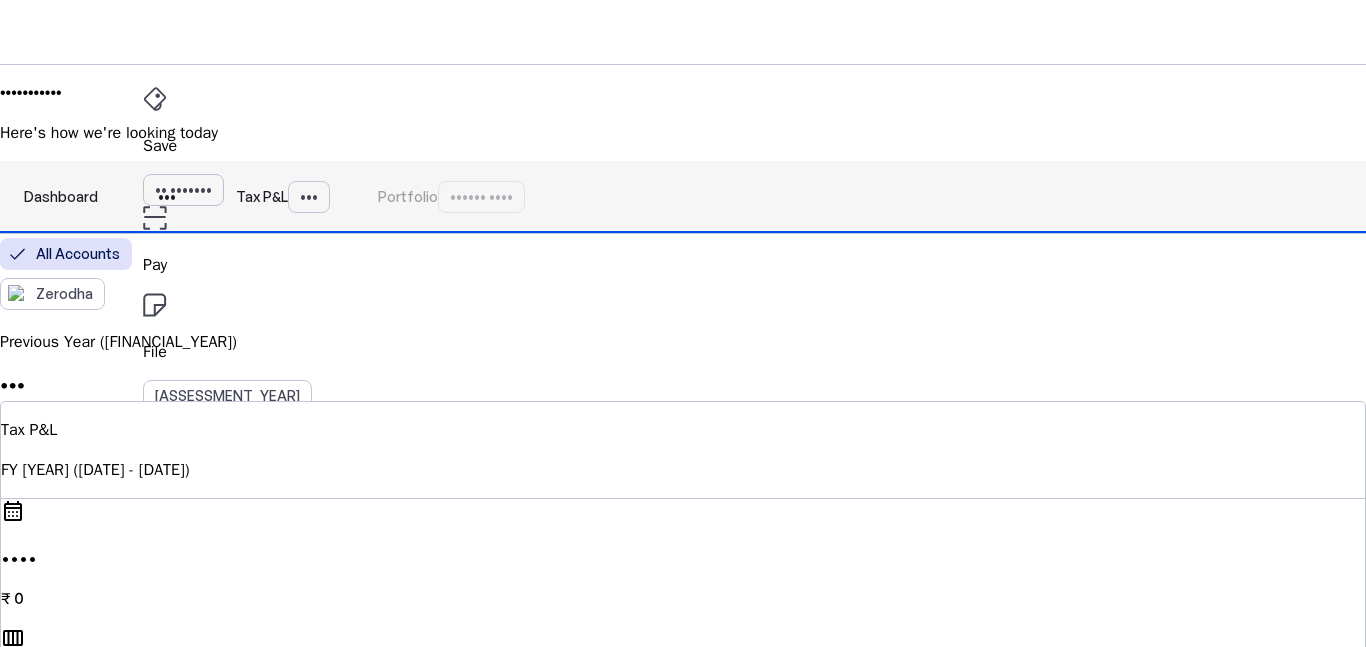click on "•••" at bounding box center (167, 197) 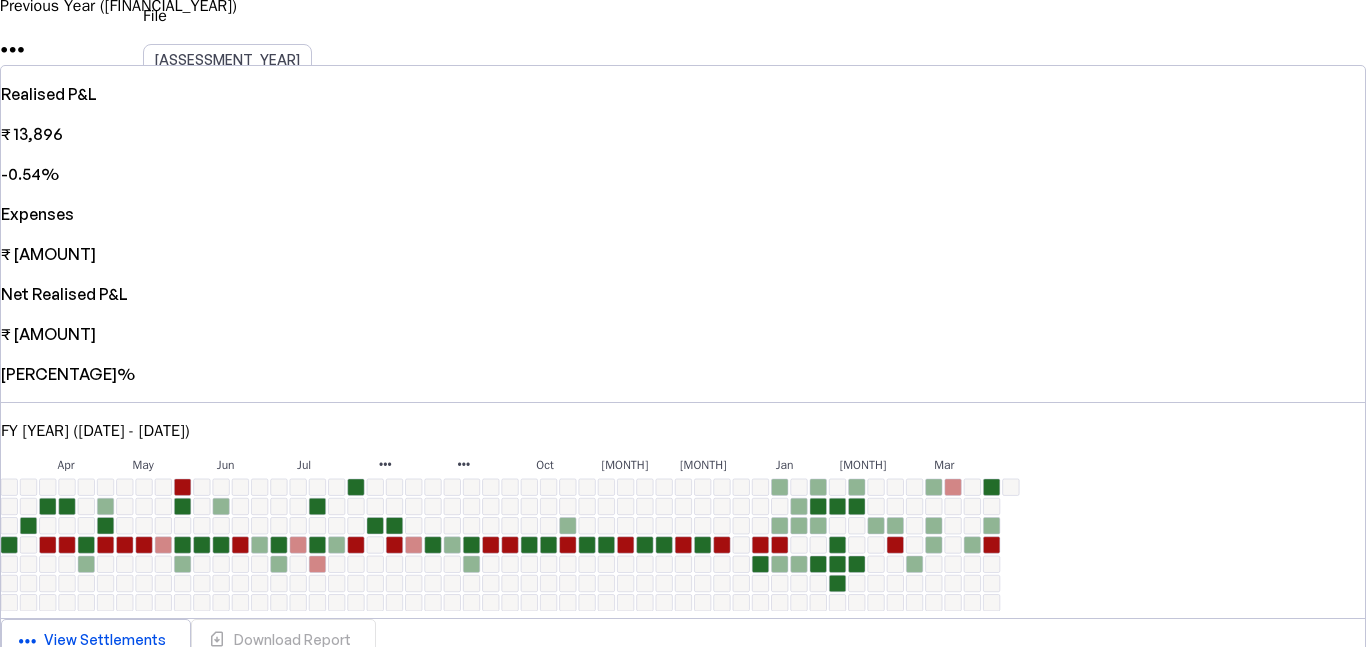 scroll, scrollTop: 300, scrollLeft: 0, axis: vertical 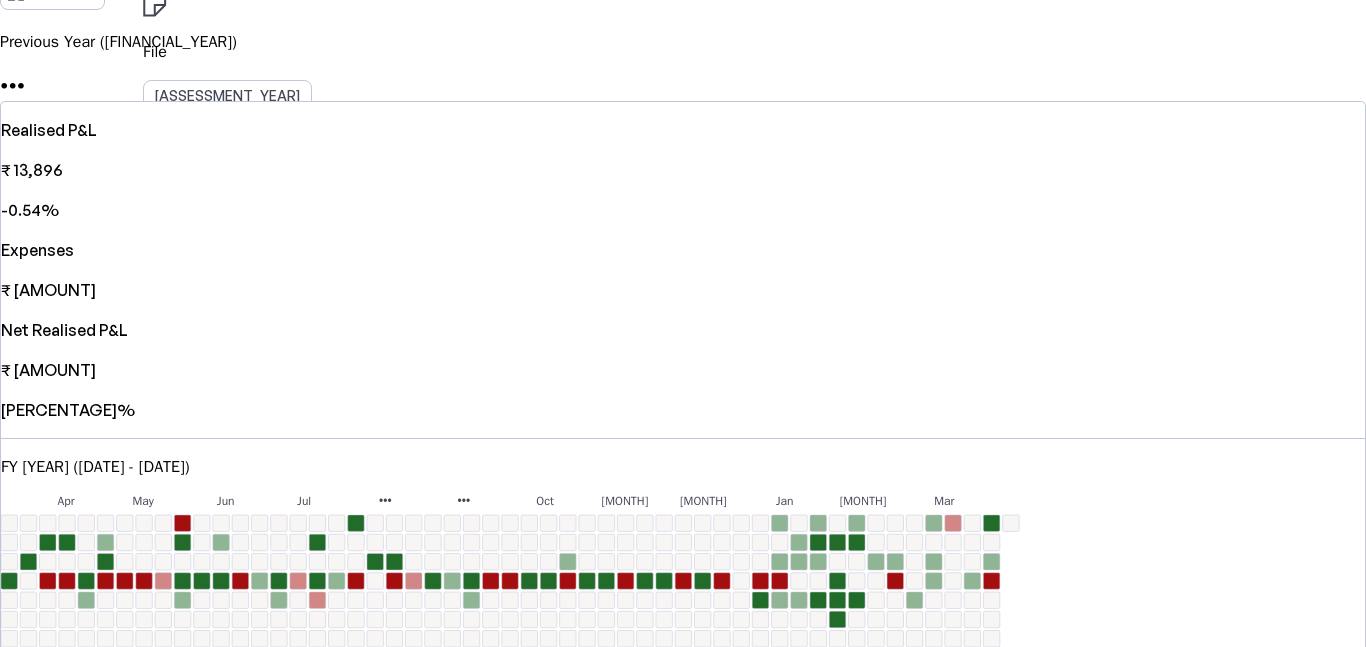 click on "[MONTH] [MONTH] [MONTH] [MONTH] [MONTH] [MONTH] [MONTH] [MONTH] [MONTH] [MONTH] [MONTH] [MONTH] ₹0 on [DATE] ₹0 on [DATE] ₹0 on [DATE] +₹[AMOUNT] on [DATE] ₹0 on [DATE] ₹0 on [DATE] ₹0 on [DATE] ₹0 on [DATE] ₹0 on [DATE] +₹[AMOUNT] on [DATE] ₹0 on [DATE] ₹0 on [DATE] ₹0 on [DATE] ₹0 on [DATE] ₹0 on [DATE] +₹[AMOUNT] on [DATE] ₹0 on [DATE] -₹[AMOUNT] on [DATE] ₹0 on [DATE] ₹0 on [DATE] ₹0 on [DATE] ₹0 on [DATE] +₹[AMOUNT] on [DATE] ₹0 on [DATE] -₹[AMOUNT] on [DATE] ₹0 on [DATE] ₹0 on [DATE] ₹0 on [DATE] ₹0 on [DATE] ₹0 on [DATE] ₹0 on [DATE] +₹[AMOUNT] on [DATE] +₹[AMOUNT] on [DATE] ₹0 on [DATE] ₹0 on [DATE] ₹0 on [DATE] ₹0 on [DATE] +₹[AMOUNT] on [DATE] +₹[AMOUNT] on [DATE] -₹[AMOUNT] on [DATE] ₹0 on [DATE] ₹0 on [DATE] ₹0 on [DATE] ₹0 on [DATE] ₹0 on [DATE] ₹0 on [DATE] -₹[AMOUNT] on [DATE] ₹0 on [DATE] ₹0 on [DATE] ₹0 on [DATE]" at bounding box center [511, 571] 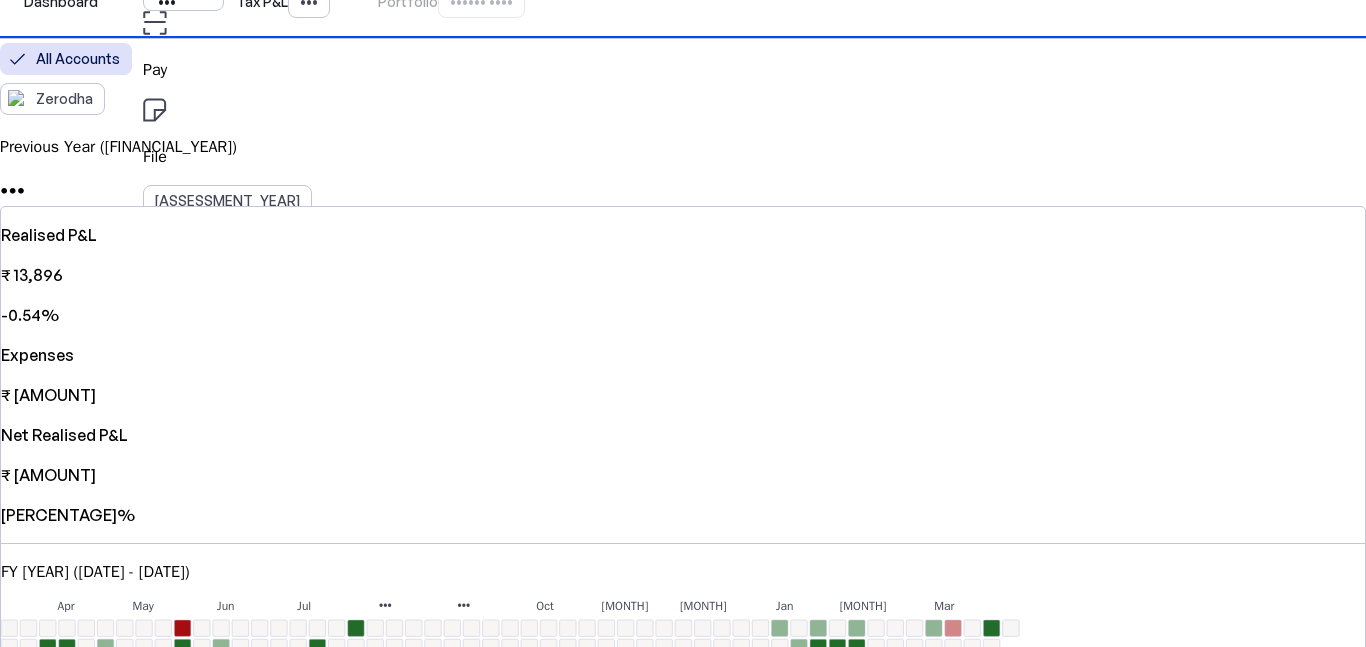 scroll, scrollTop: 700, scrollLeft: 0, axis: vertical 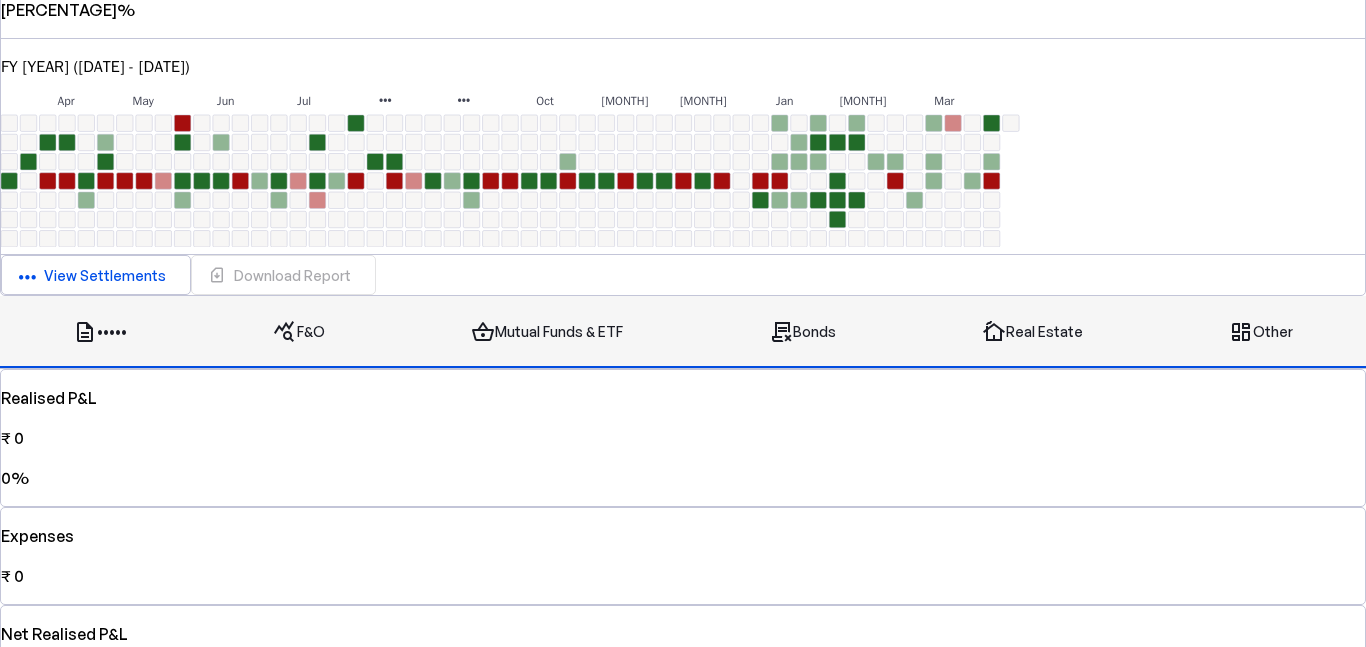 click on "query_stats  F&O" at bounding box center (299, 332) 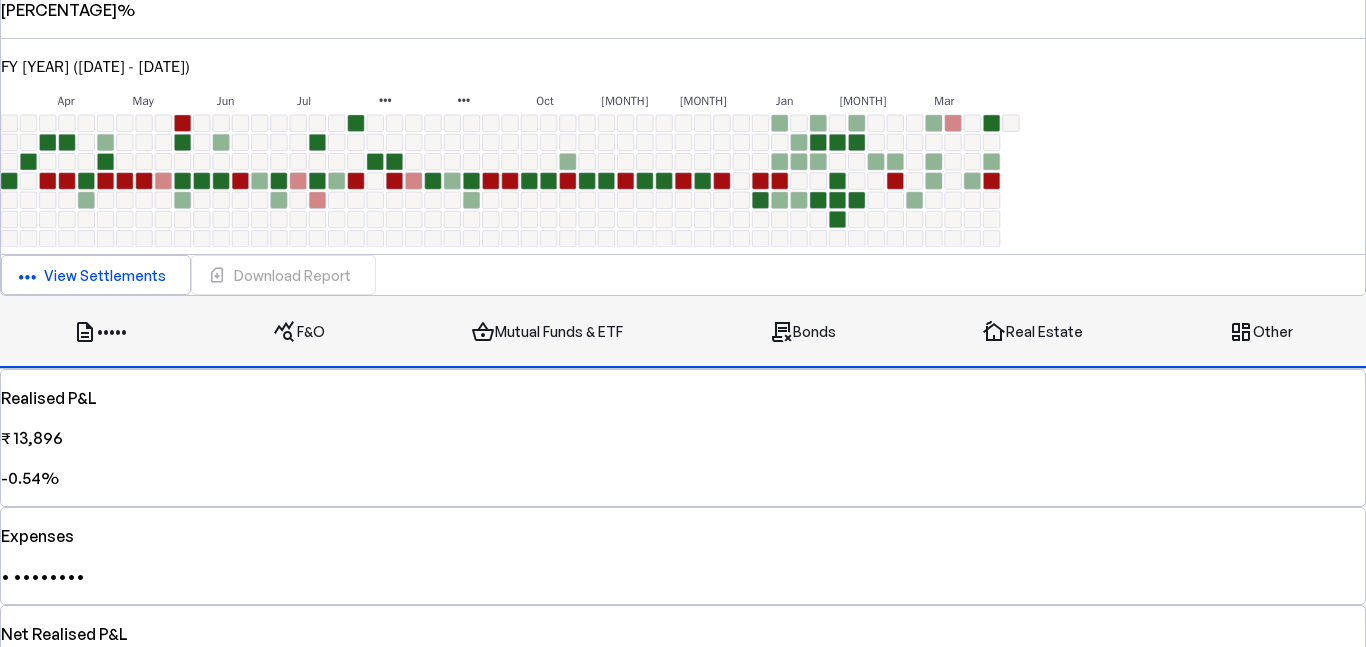 click on "•••••••••••••••  •••••• ••••• • •••" at bounding box center [547, 332] 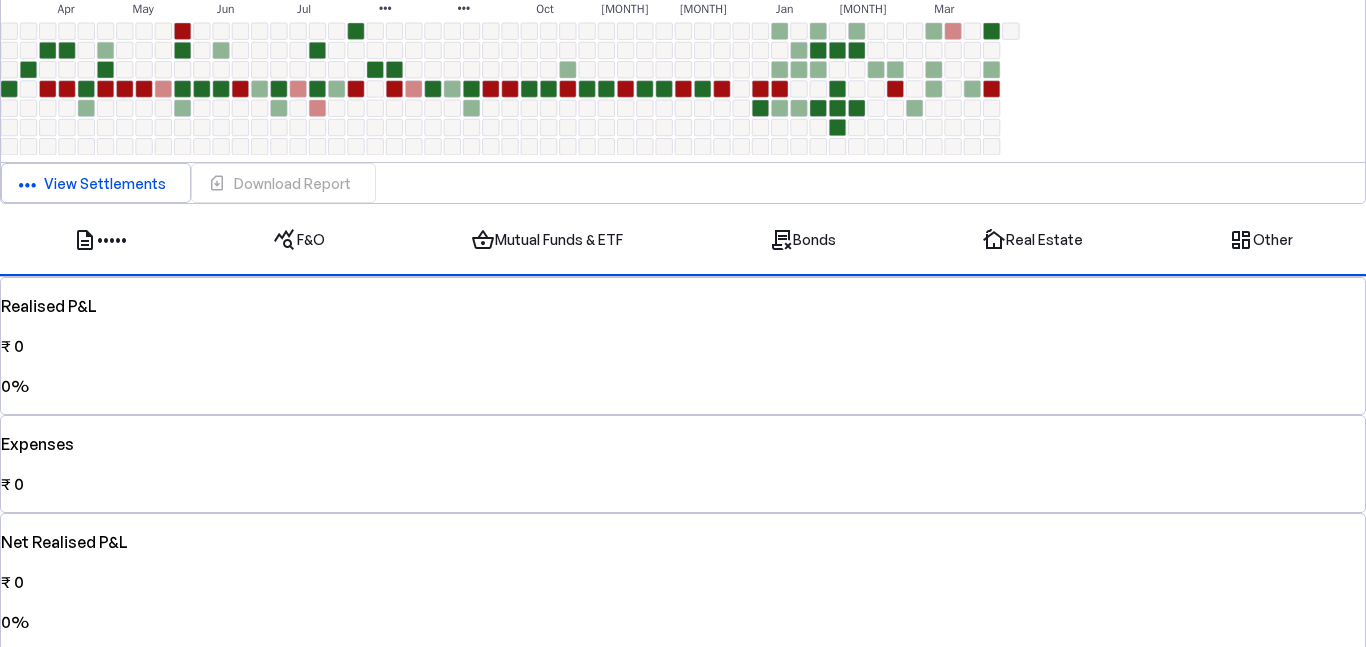 scroll, scrollTop: 768, scrollLeft: 0, axis: vertical 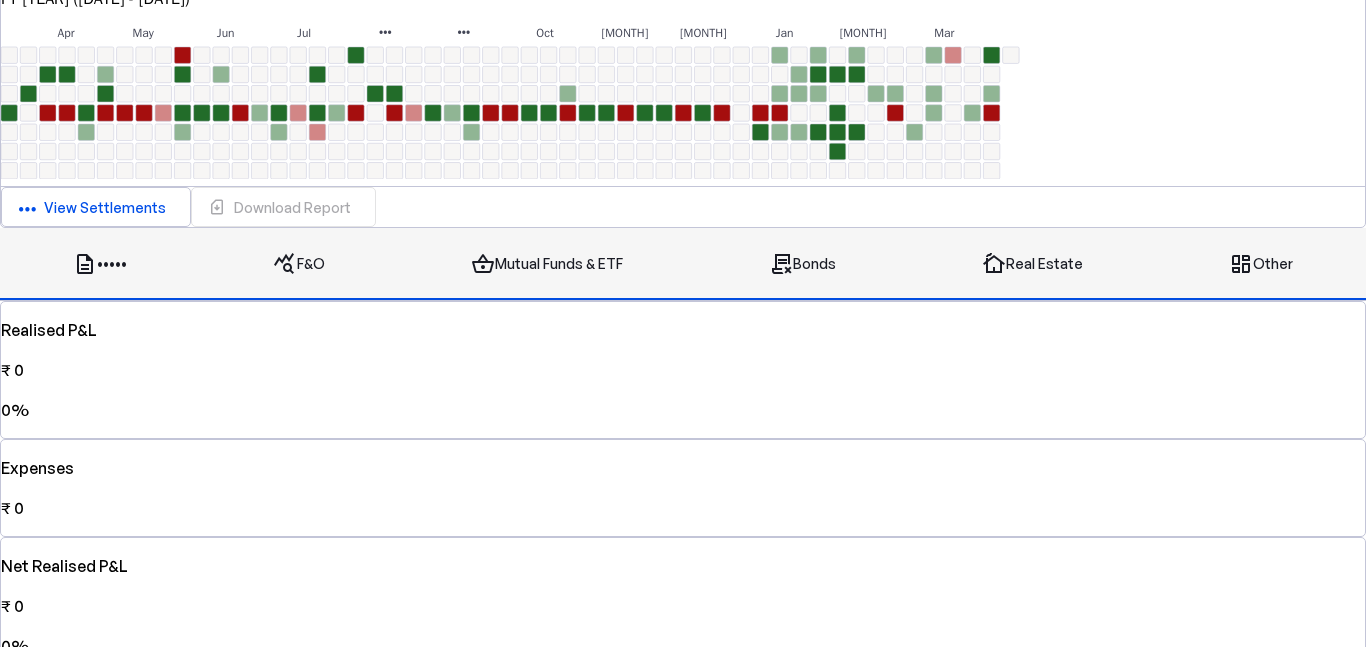 click on "contract_delete  Bonds" at bounding box center (802, 264) 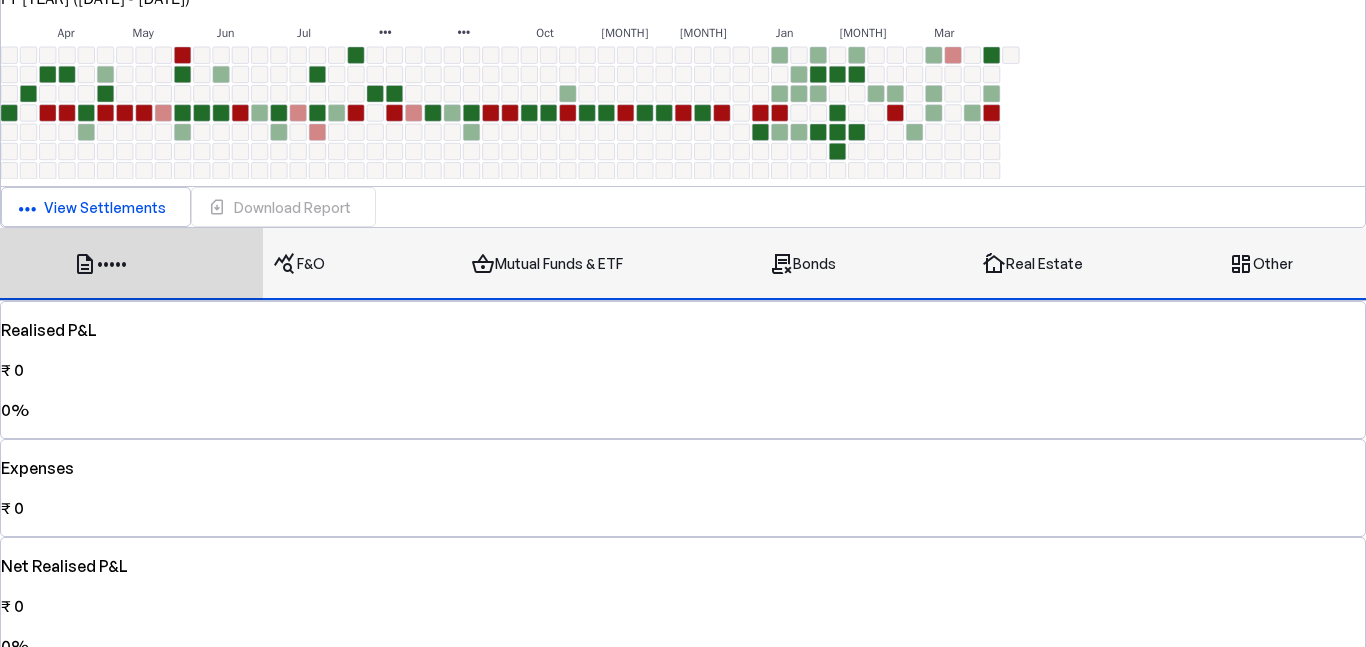 click on "cottage  Real Estate" at bounding box center (1032, 264) 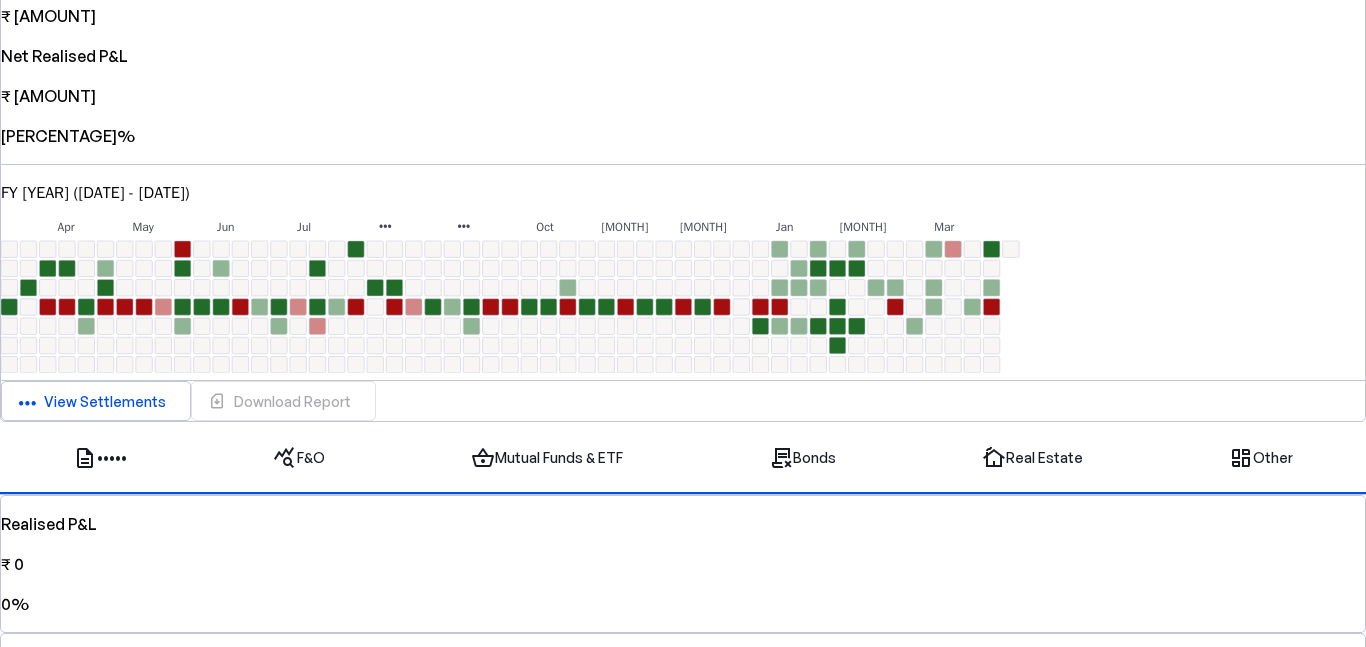 scroll, scrollTop: 568, scrollLeft: 0, axis: vertical 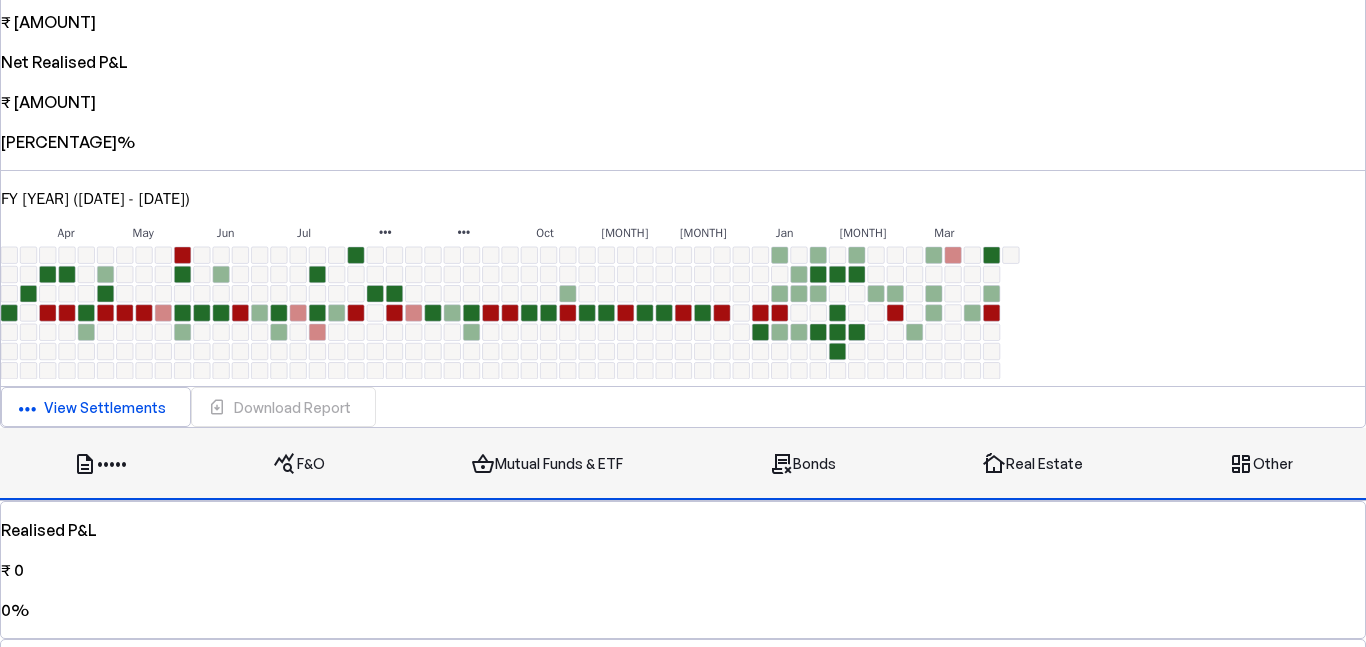 click on "browse  Other" at bounding box center [1261, 464] 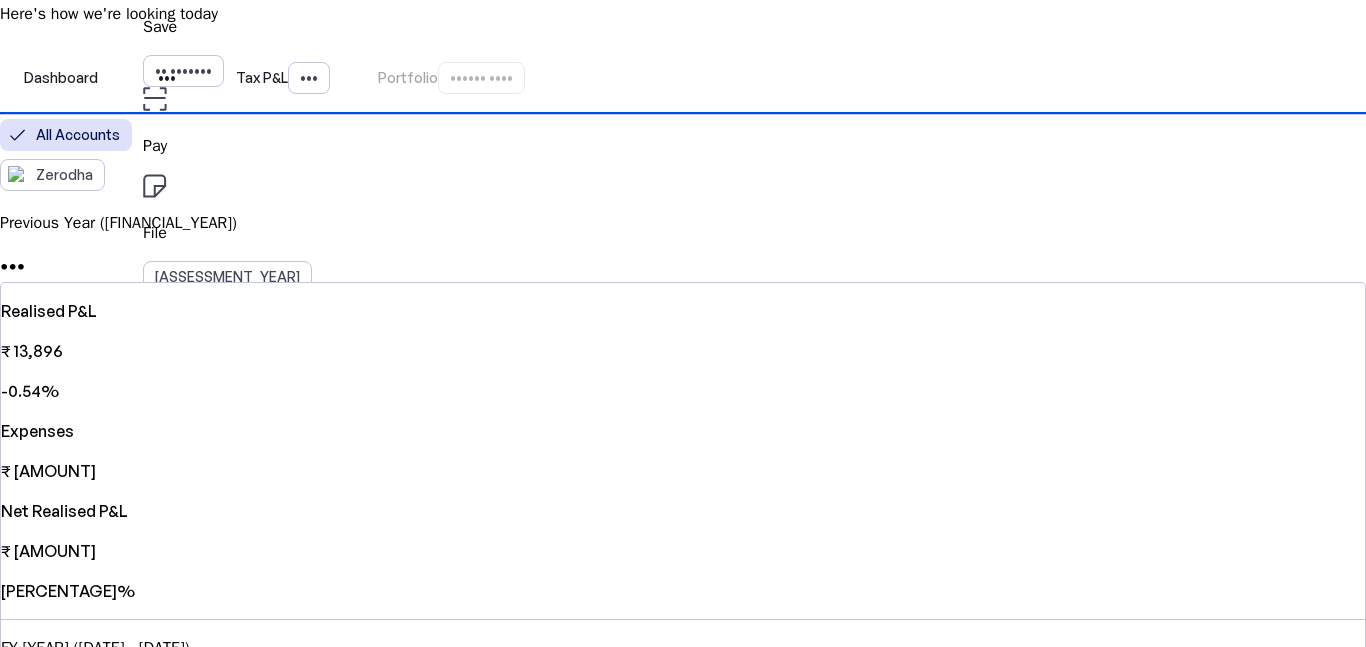 scroll, scrollTop: 19, scrollLeft: 0, axis: vertical 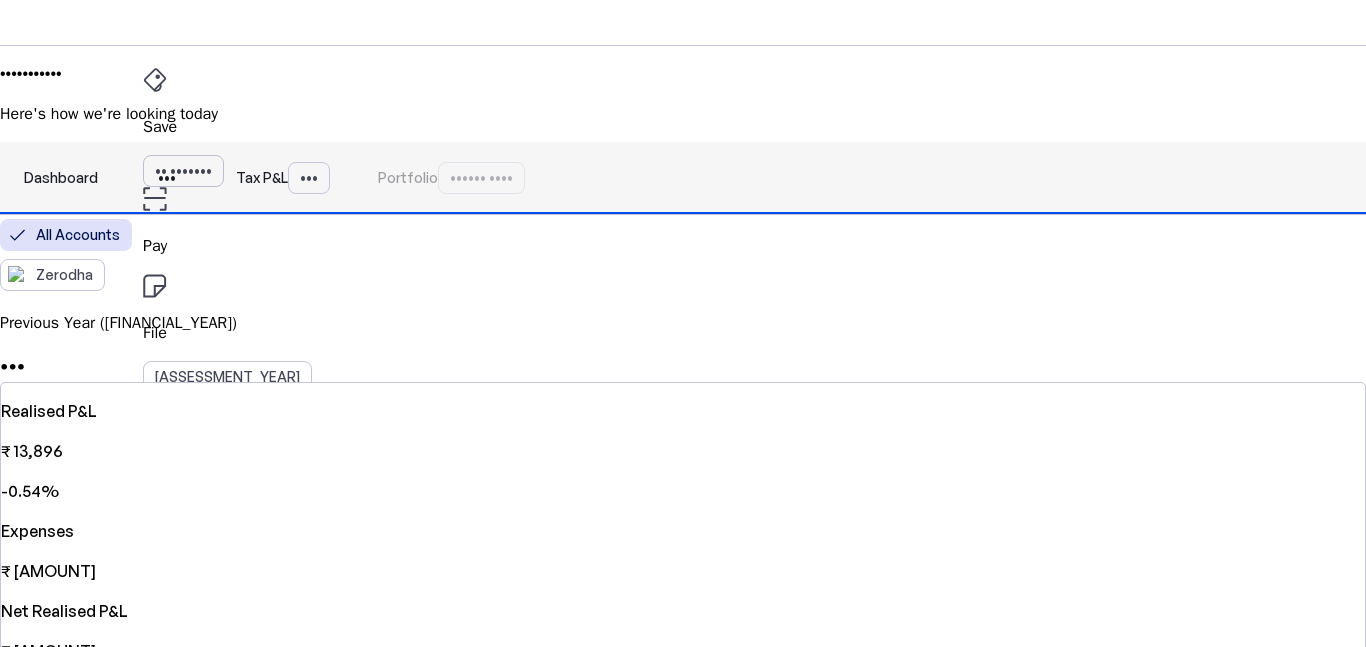 click on "Dashboard" at bounding box center (61, 178) 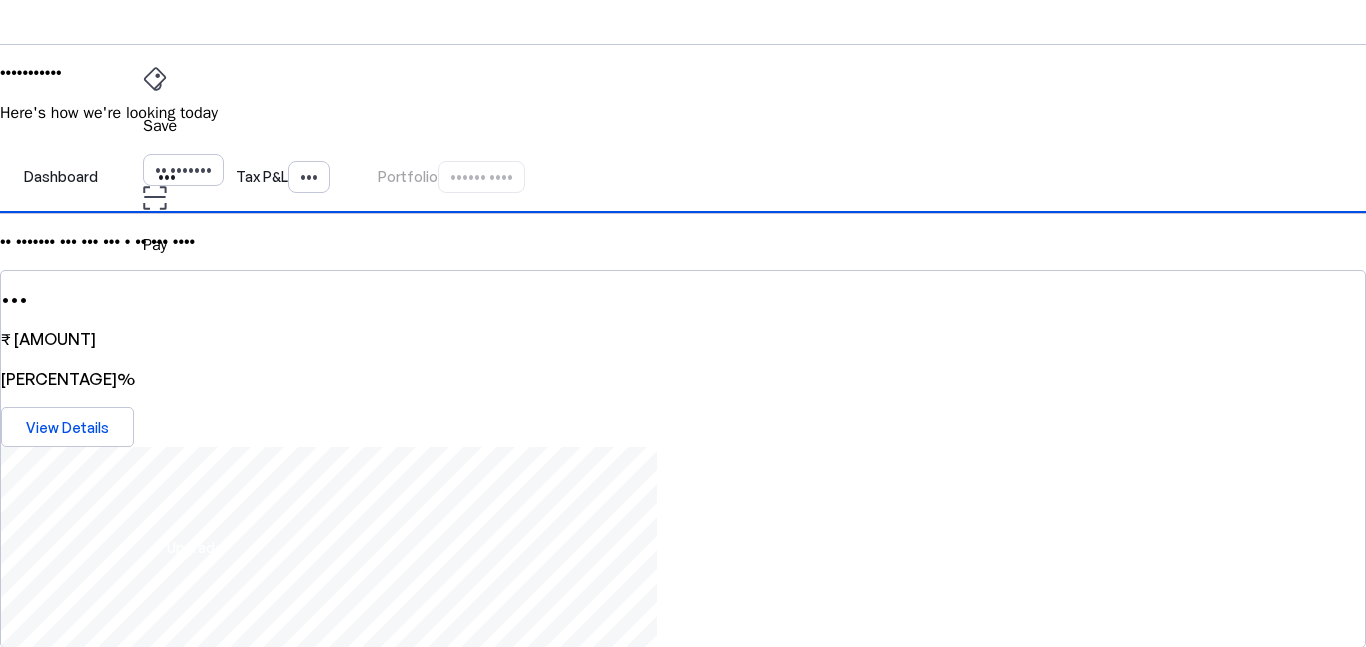 scroll, scrollTop: 0, scrollLeft: 0, axis: both 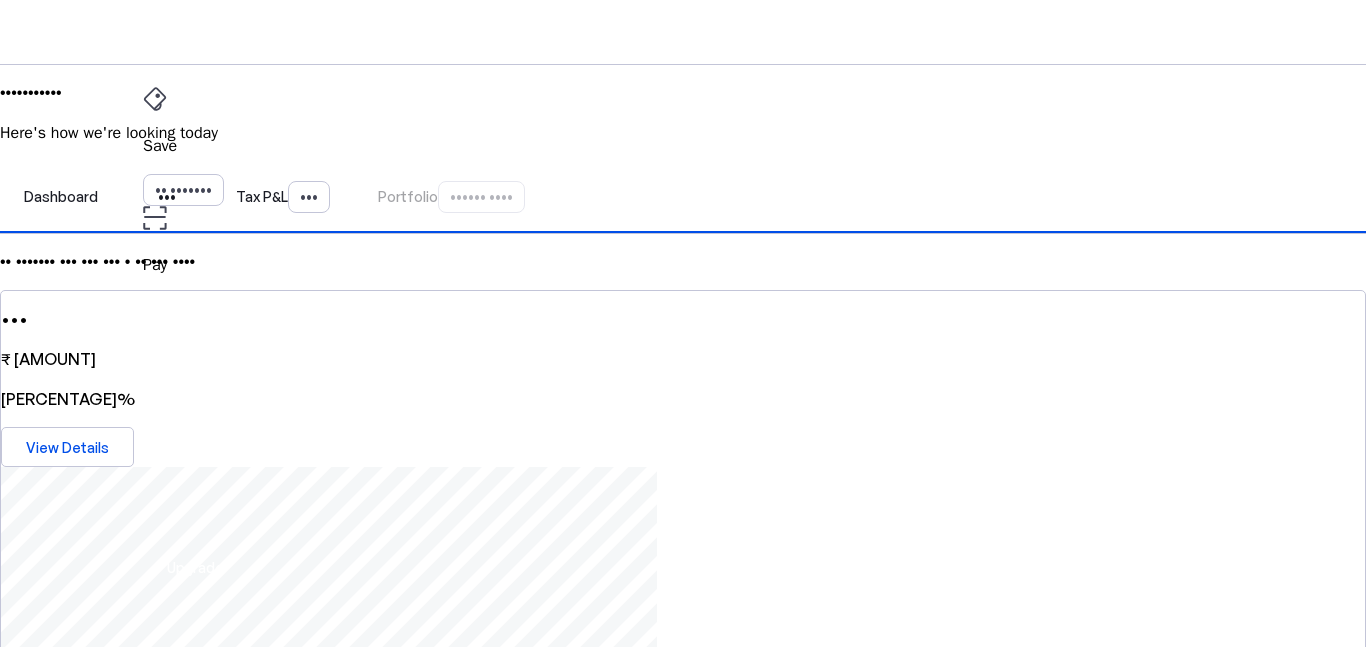 click on "Pay" at bounding box center [683, 146] 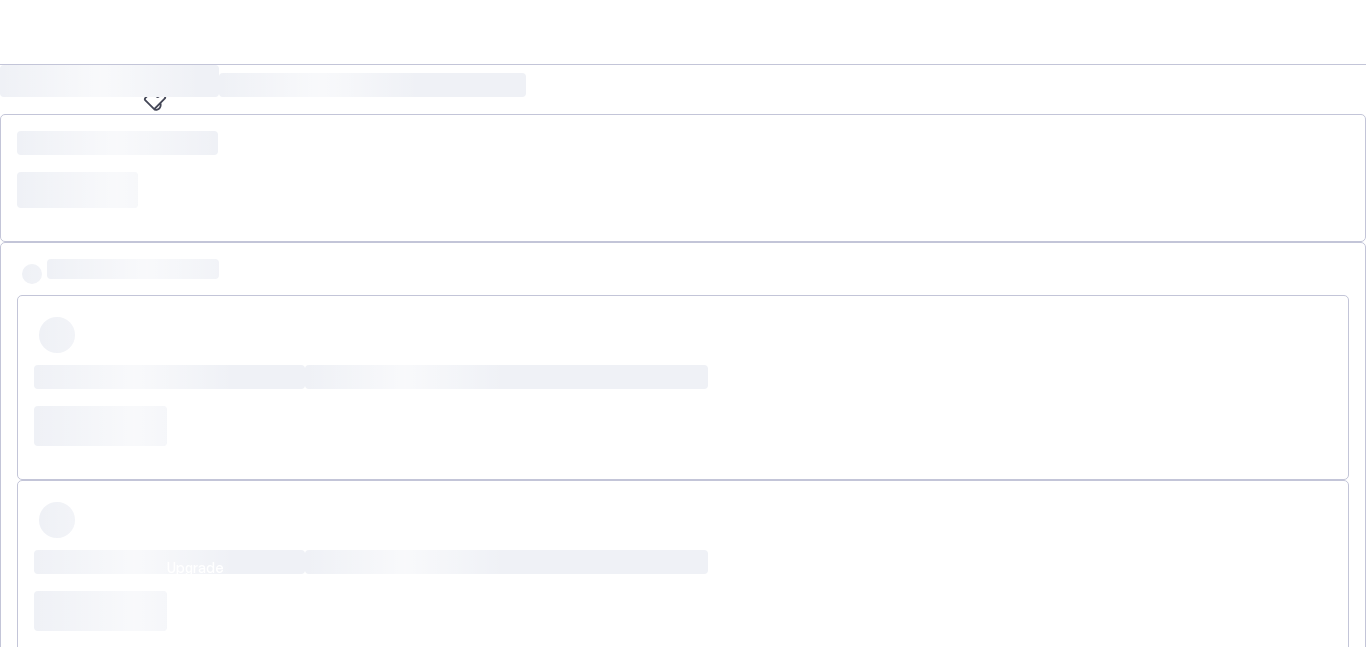 click on "More  arrow_drop_down" at bounding box center (683, 463) 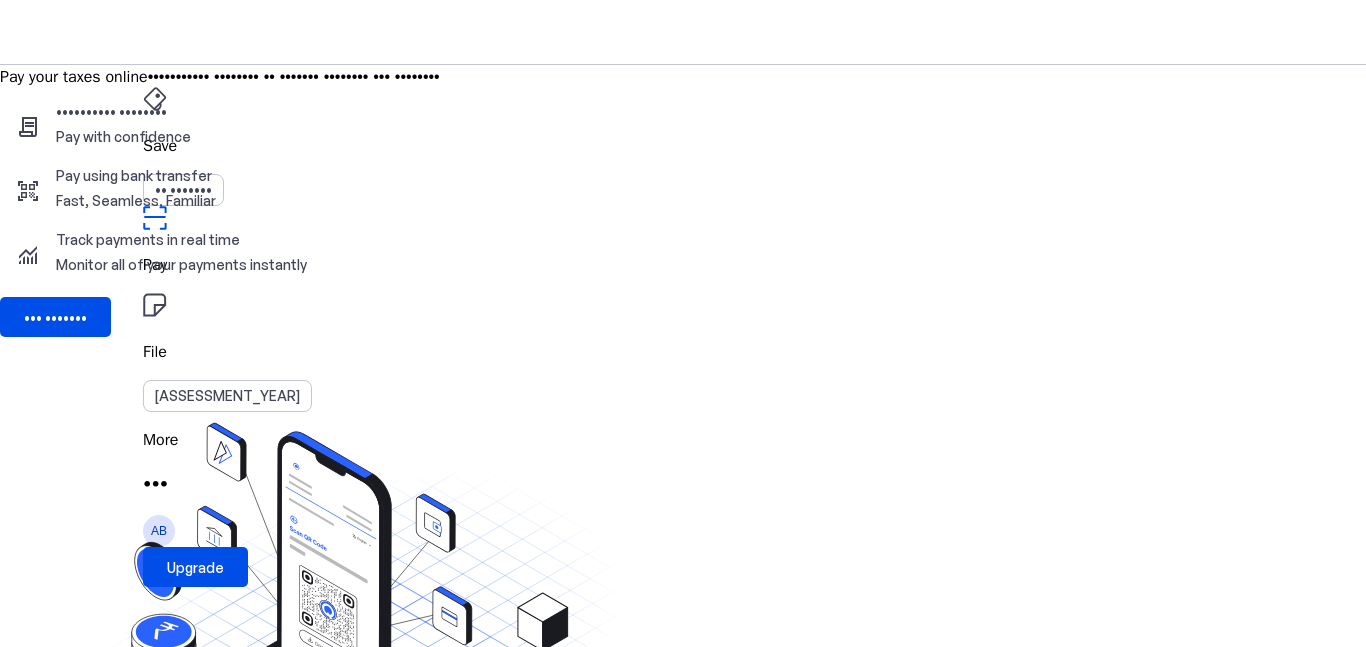 click at bounding box center (683, 1112) 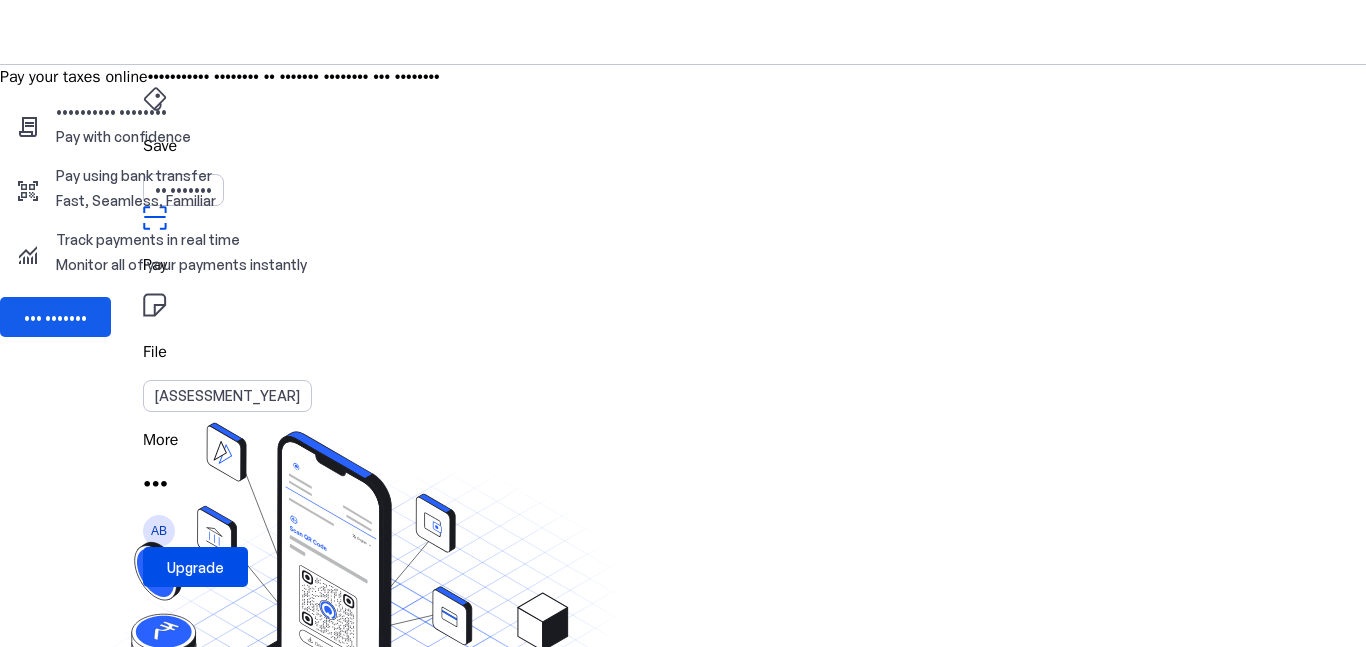 click on "••• •••••••" at bounding box center (55, 317) 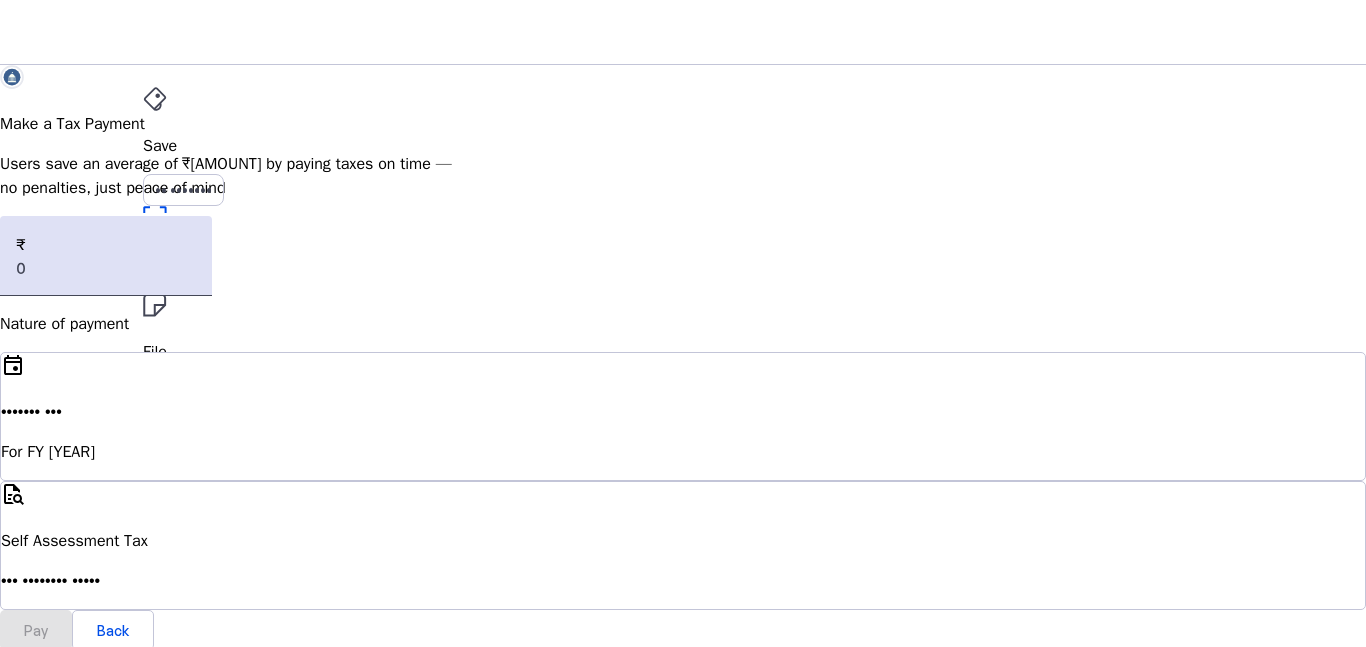 click on "event Advance Tax For FY [YEAR]-[YEAR]" at bounding box center (683, 416) 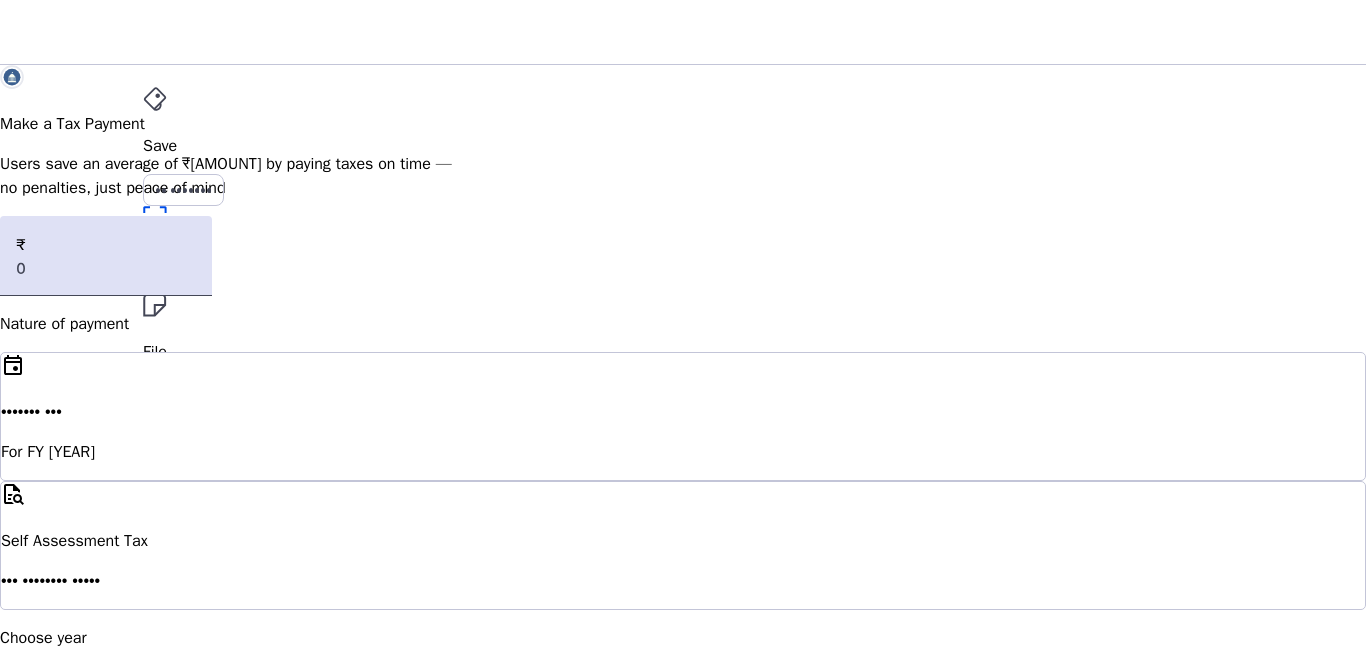 click on "[DATE]" at bounding box center [227, 681] 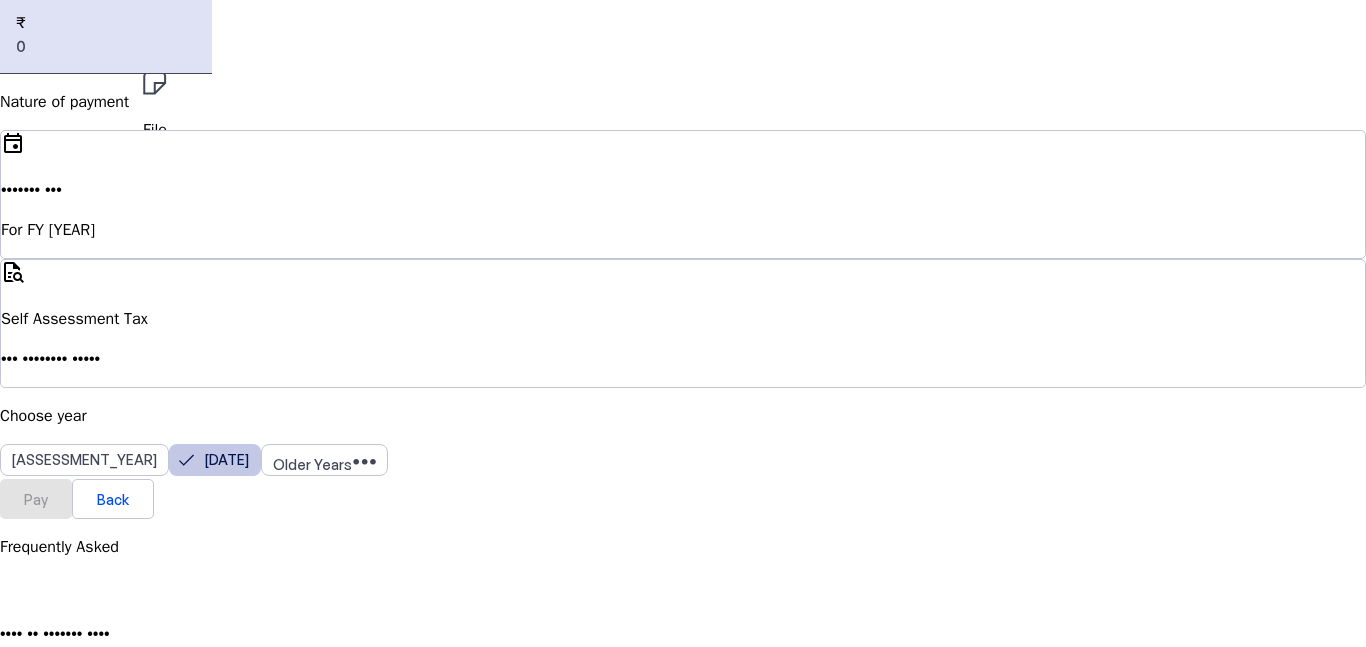 scroll, scrollTop: 234, scrollLeft: 0, axis: vertical 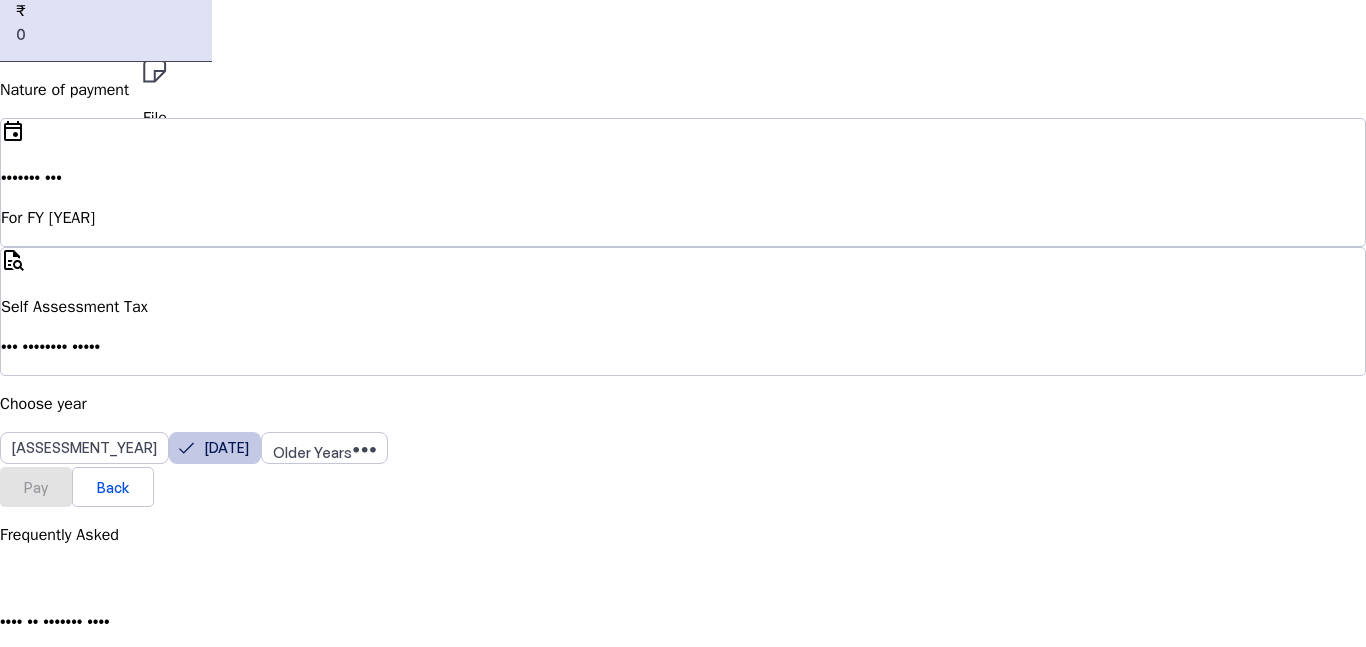 click on "Pay" at bounding box center [36, 486] 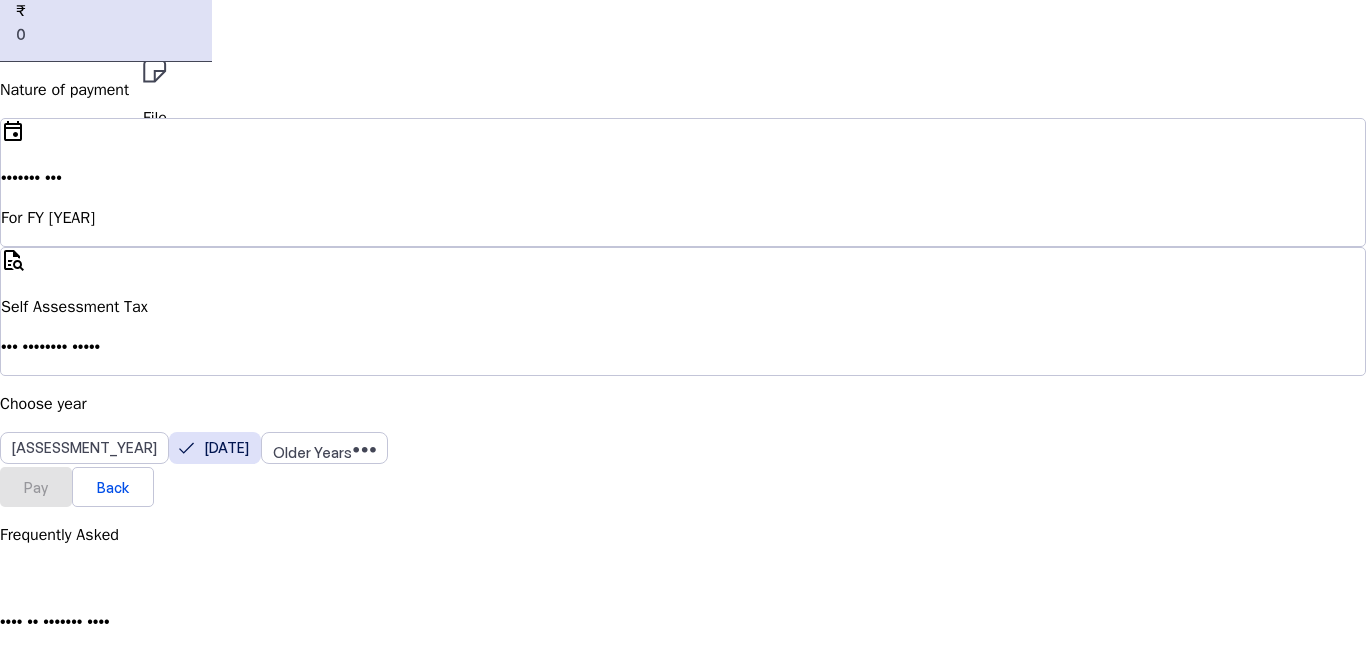 click on "Pay" at bounding box center (36, 486) 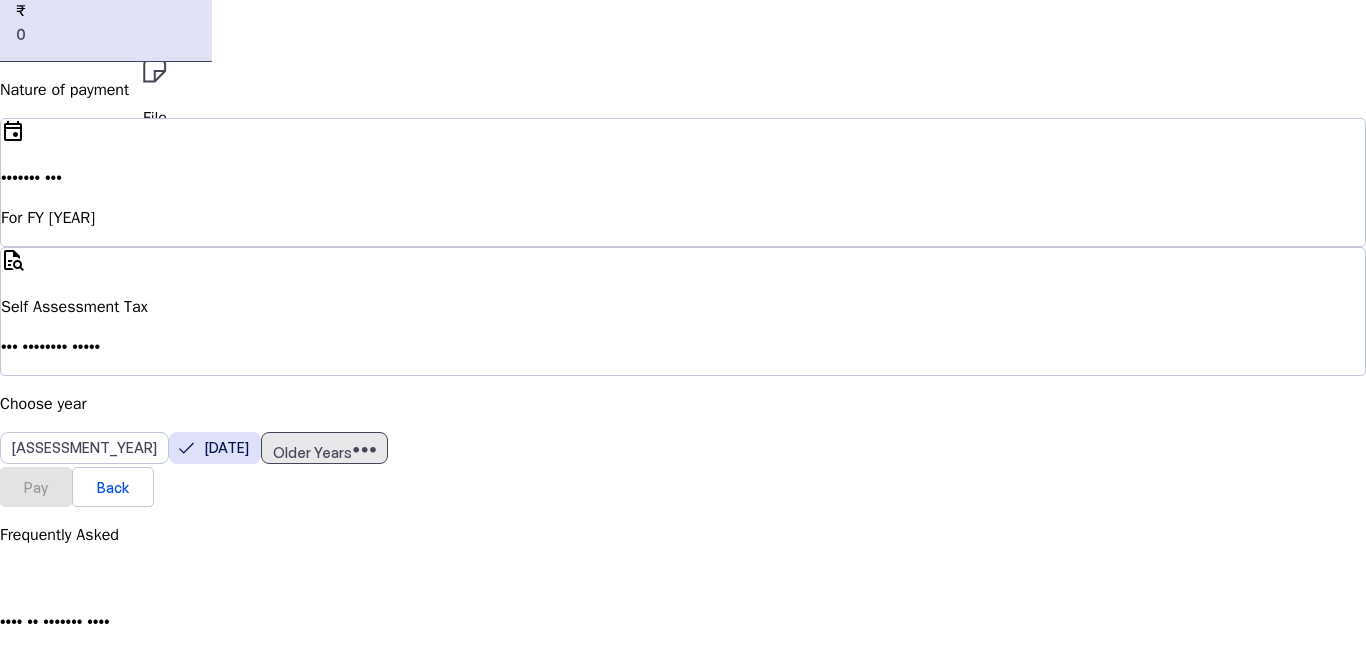 click on "Older Years" at bounding box center (312, 452) 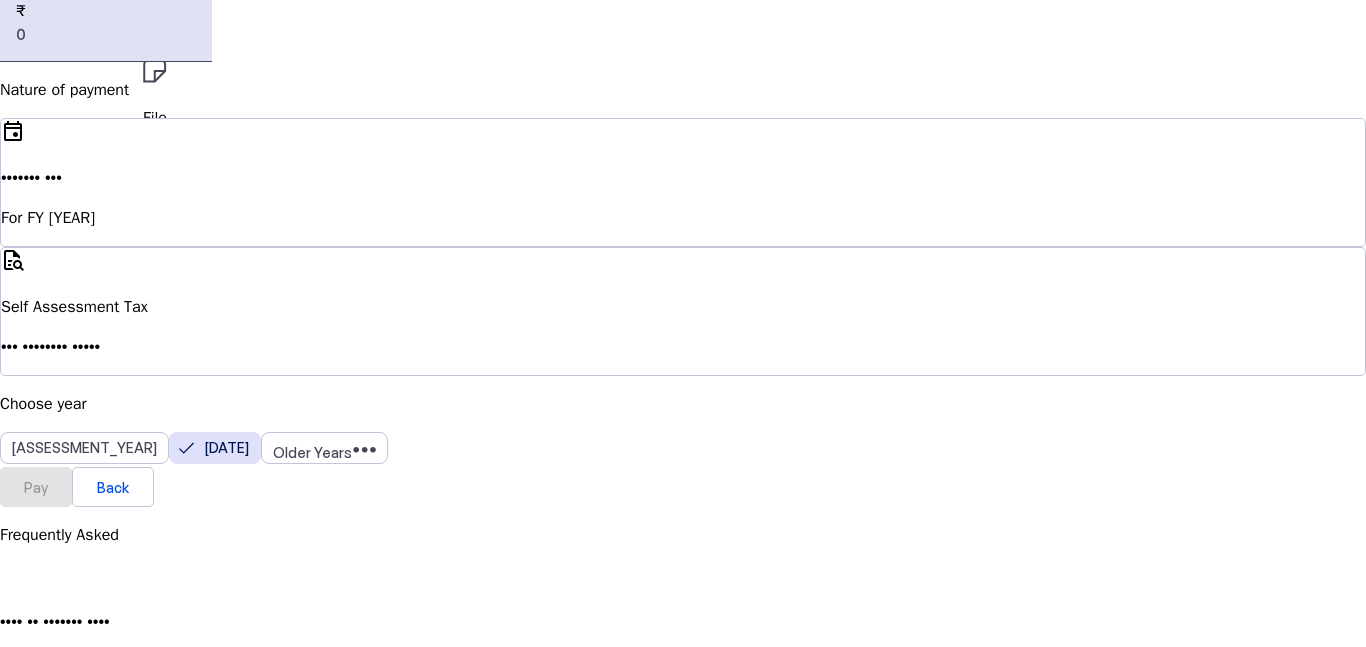 click on "AY [YEAR]" at bounding box center (44, 1142) 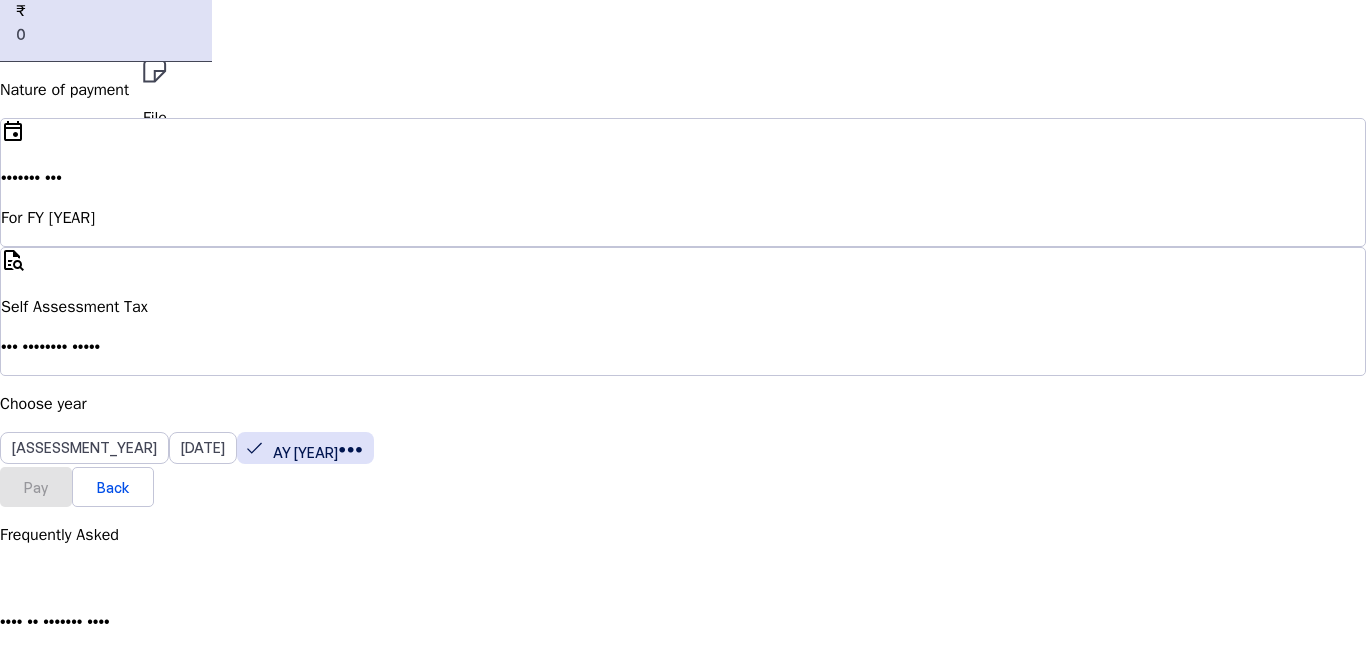 click on "Pay" at bounding box center (36, 486) 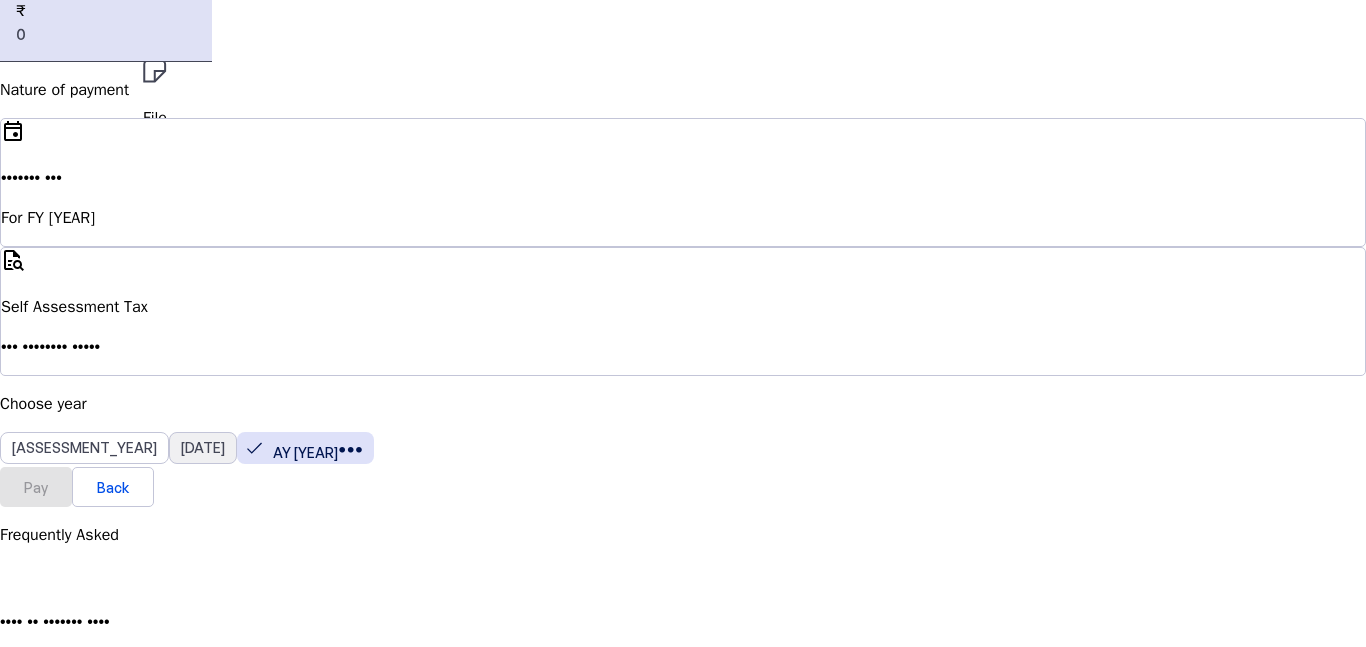 click on "[DATE]" at bounding box center [203, 448] 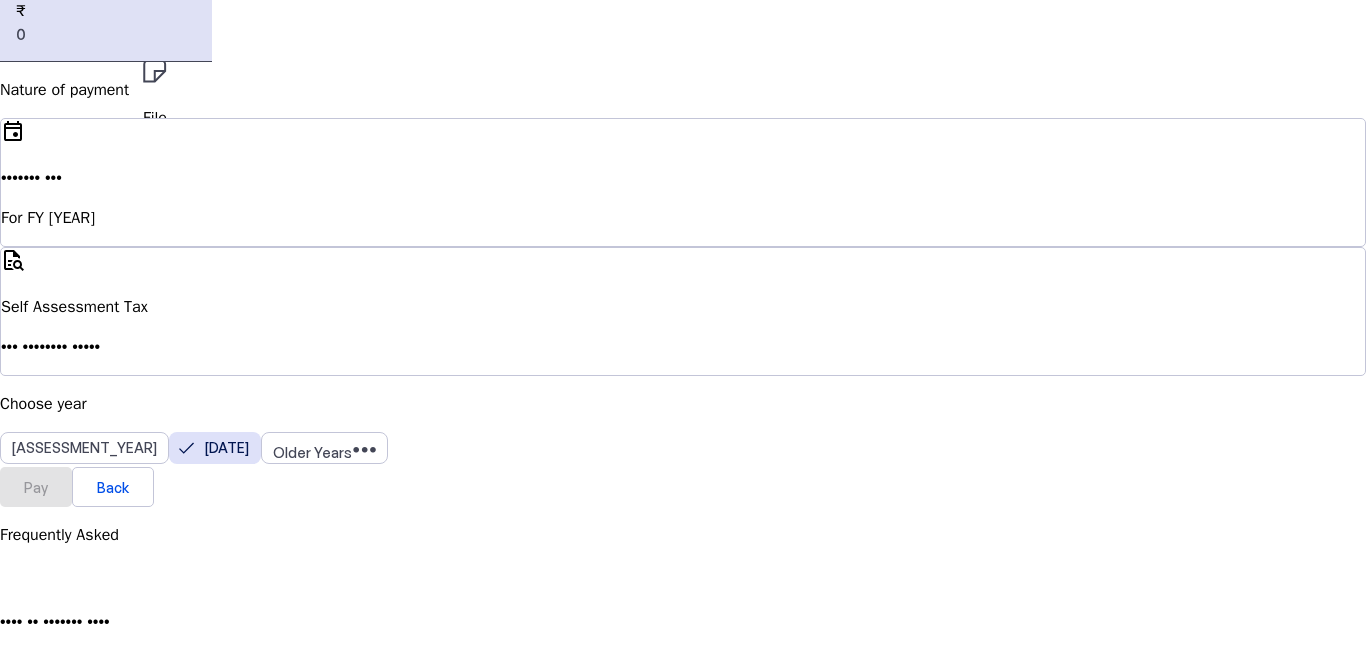 click on "Pay" at bounding box center (36, 486) 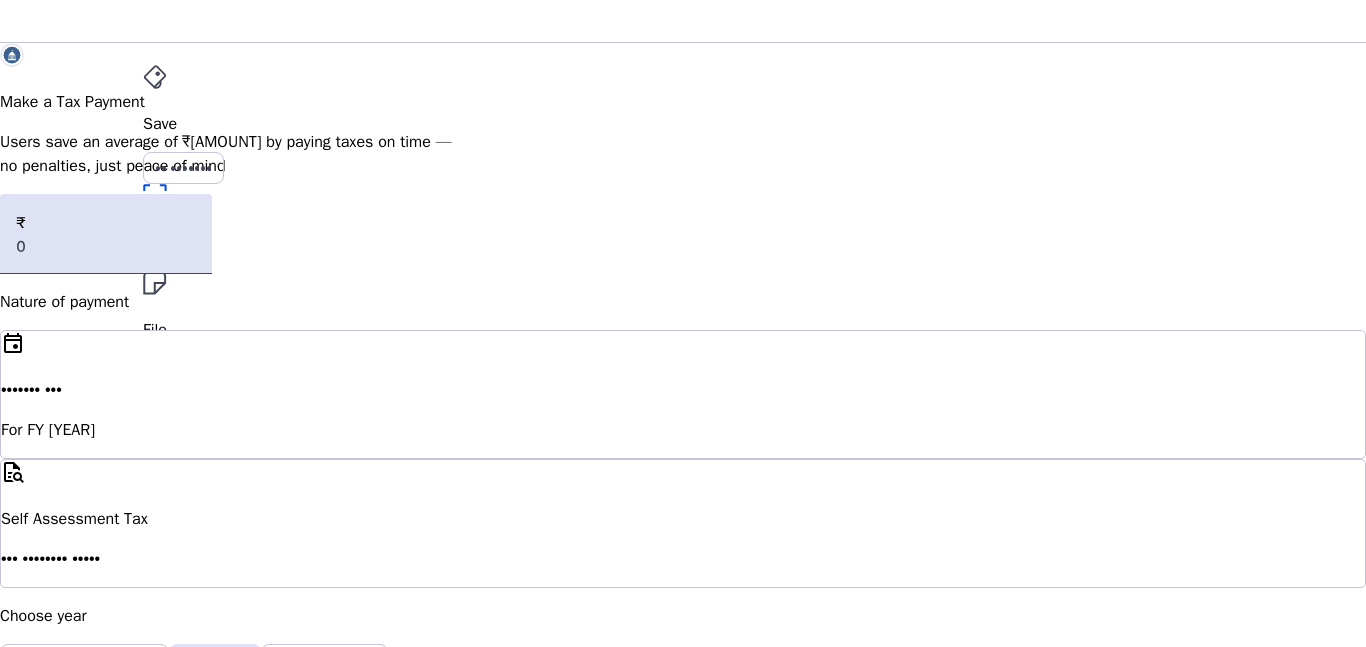 scroll, scrollTop: 0, scrollLeft: 0, axis: both 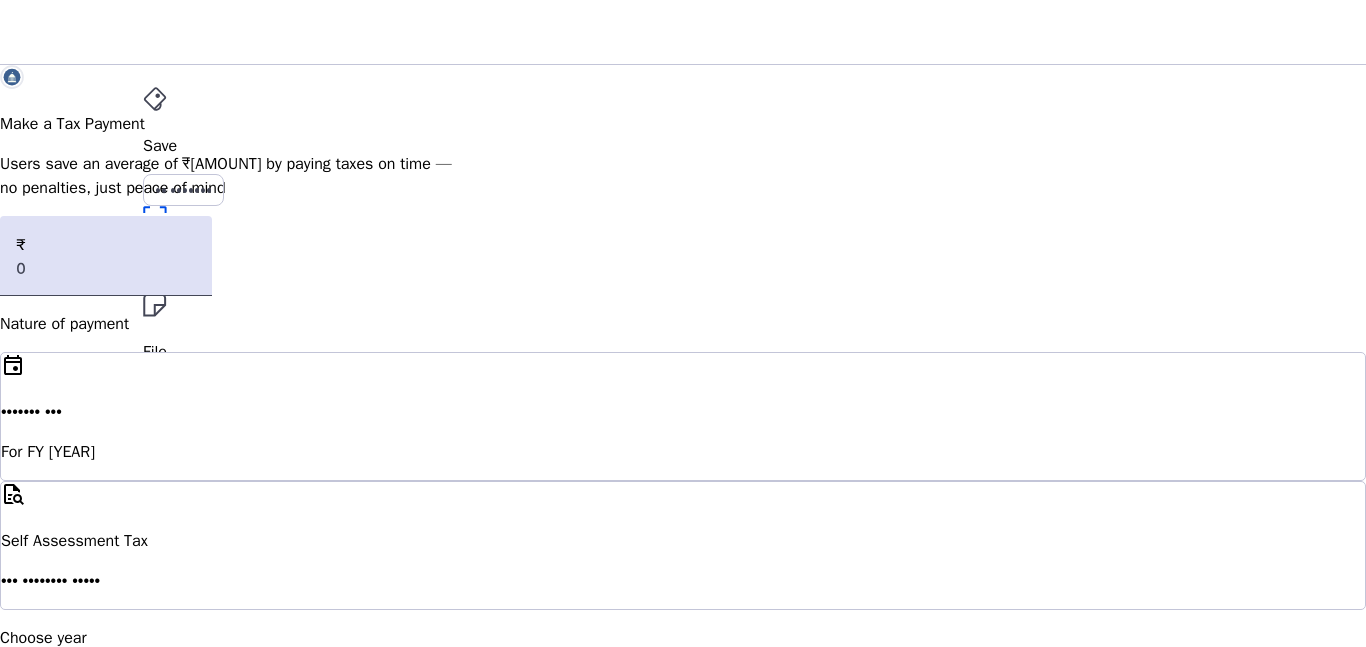 click on "More" at bounding box center [683, 440] 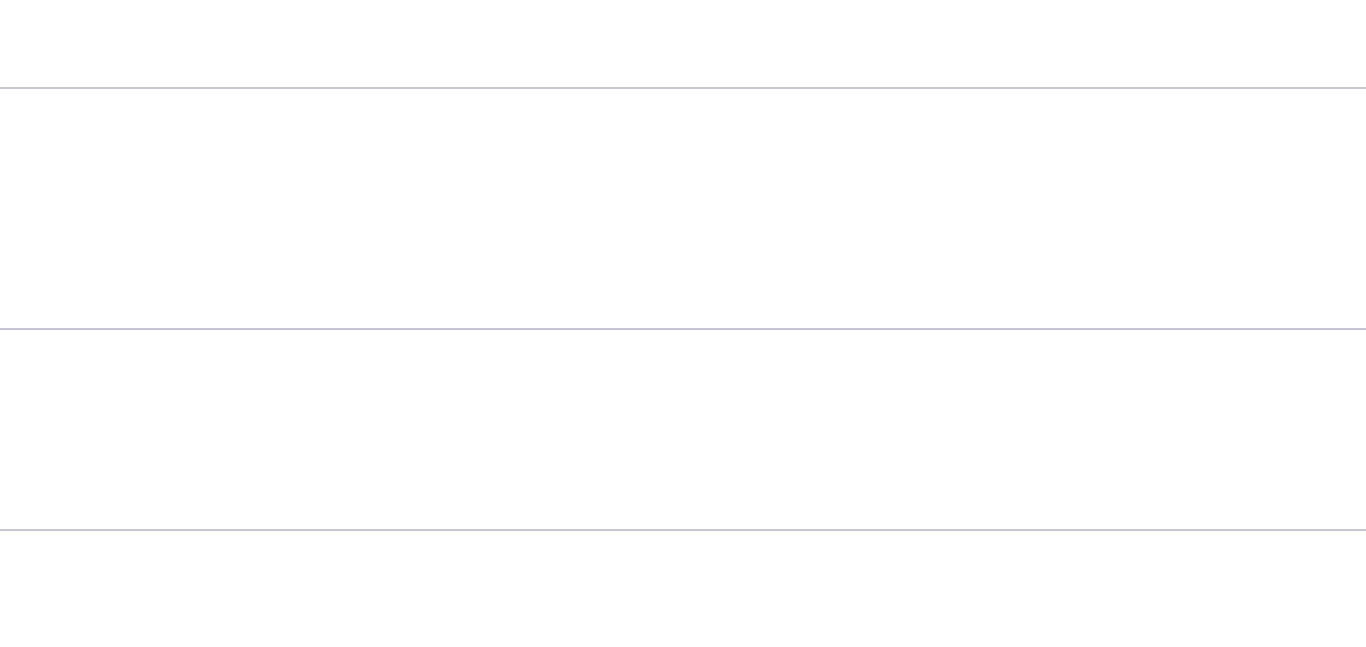 scroll, scrollTop: 581, scrollLeft: 0, axis: vertical 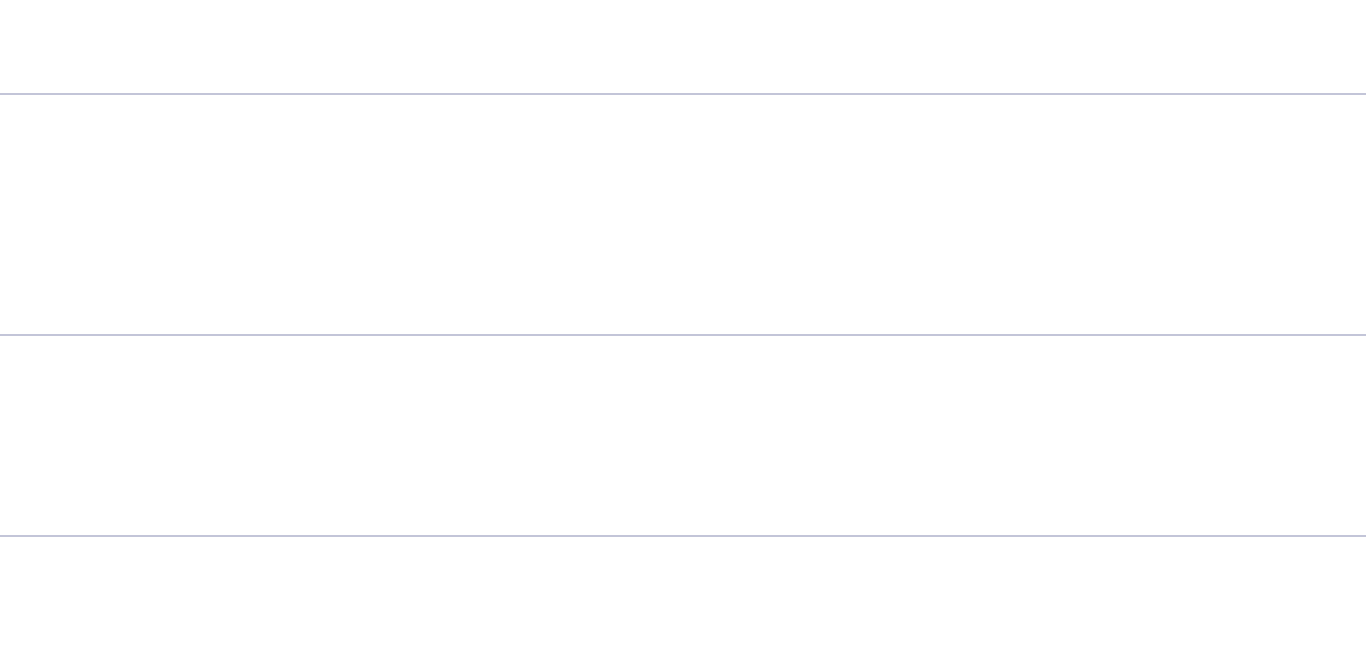 click on "Link PAN Aadhaar" at bounding box center (683, 2219) 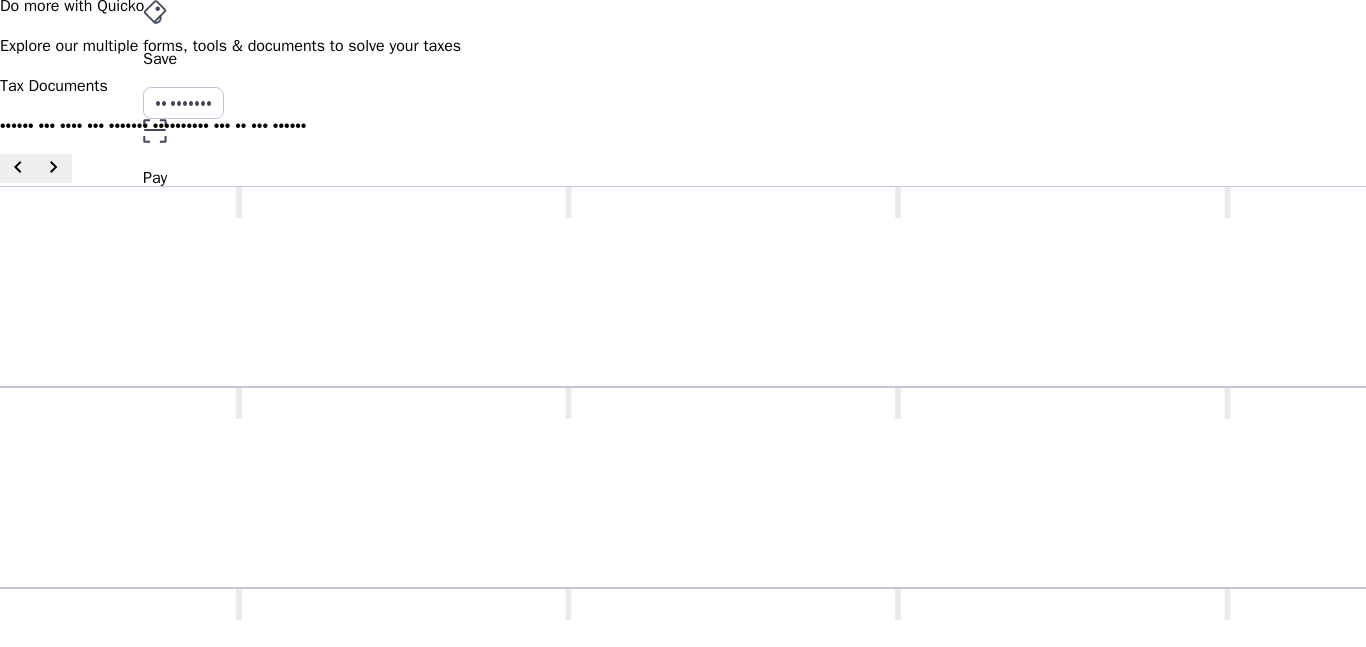 scroll, scrollTop: 0, scrollLeft: 0, axis: both 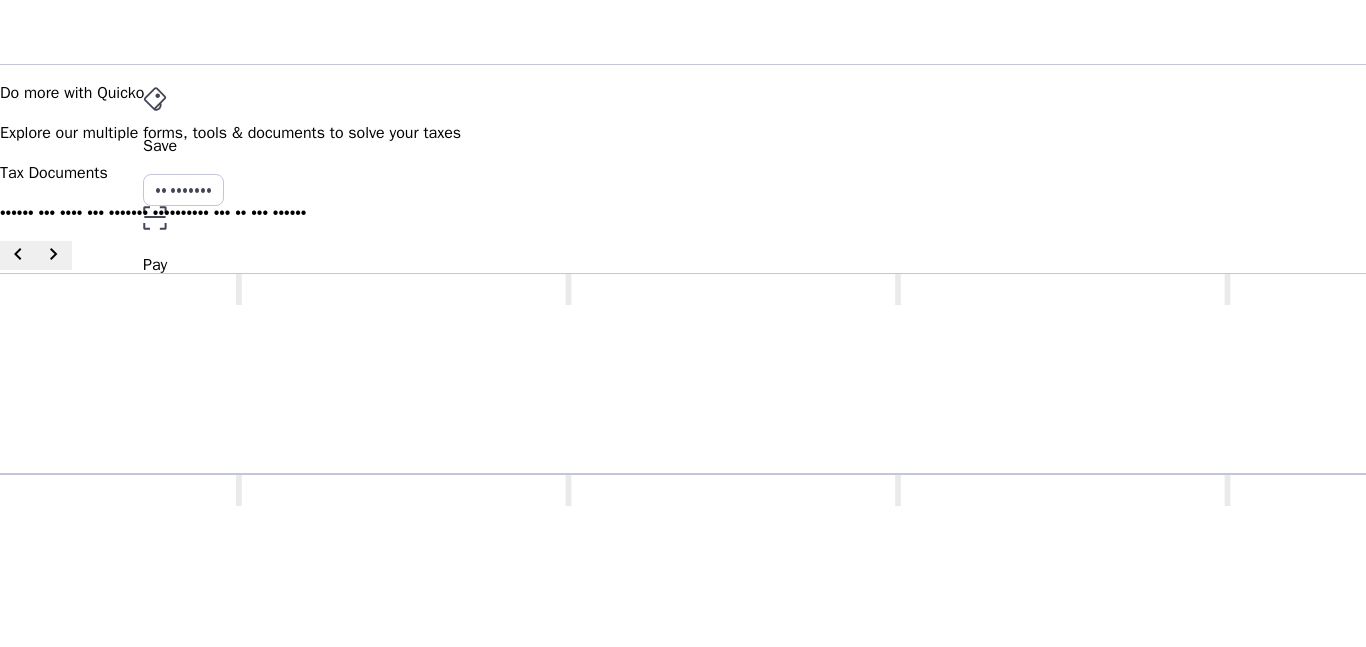 click on "chevron_right" at bounding box center (54, 255) 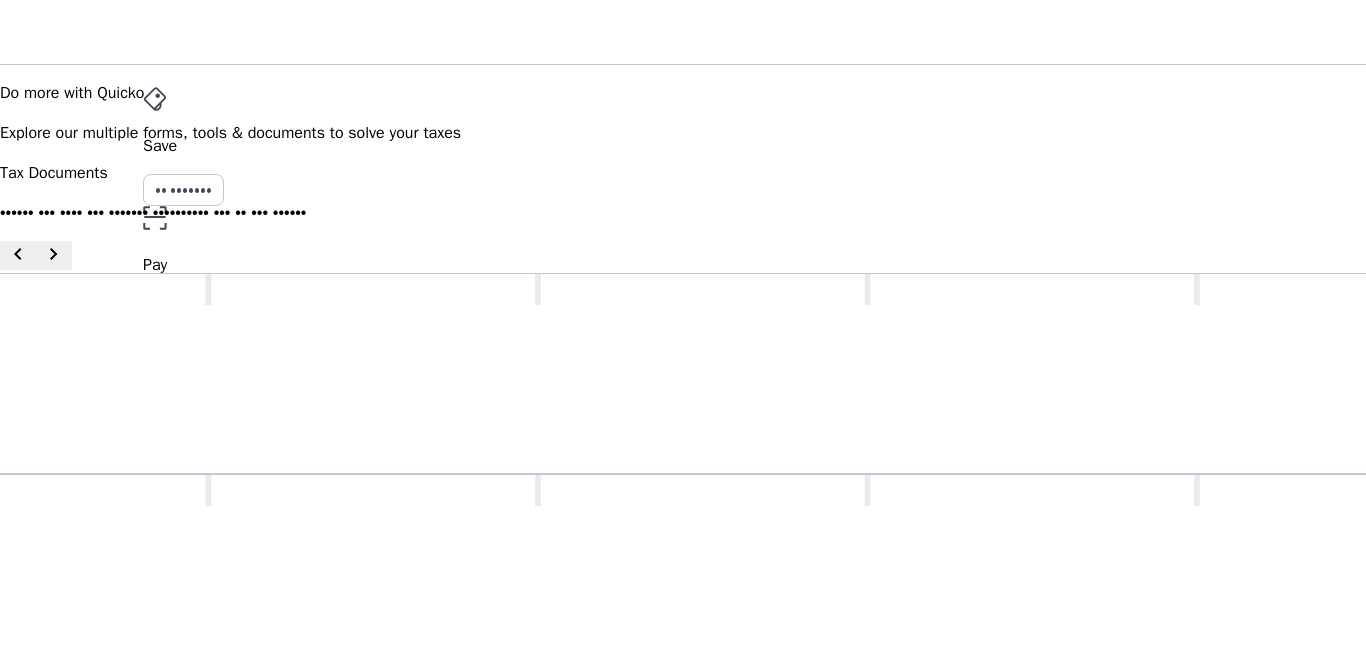 click on "chevron_right" at bounding box center (54, 255) 